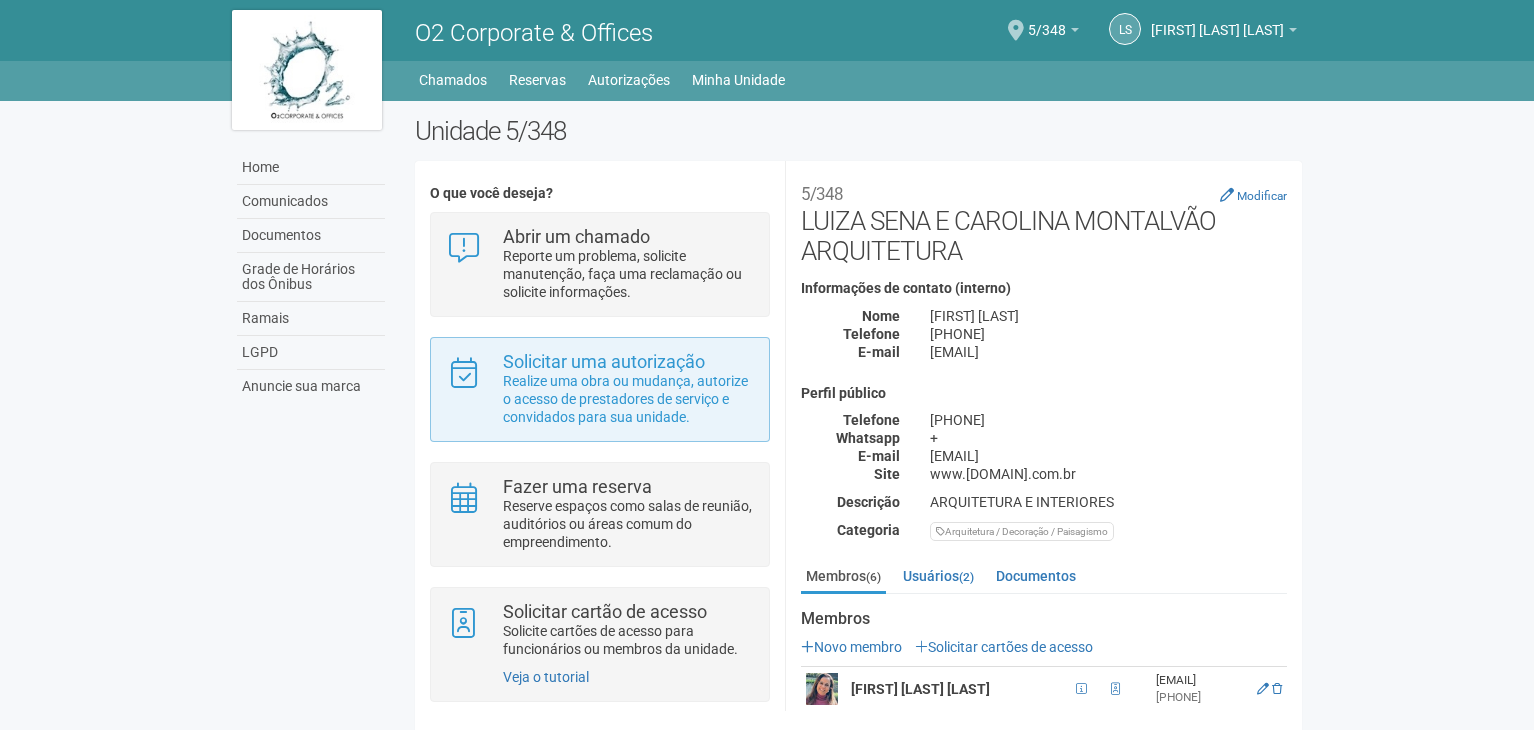 scroll, scrollTop: 0, scrollLeft: 0, axis: both 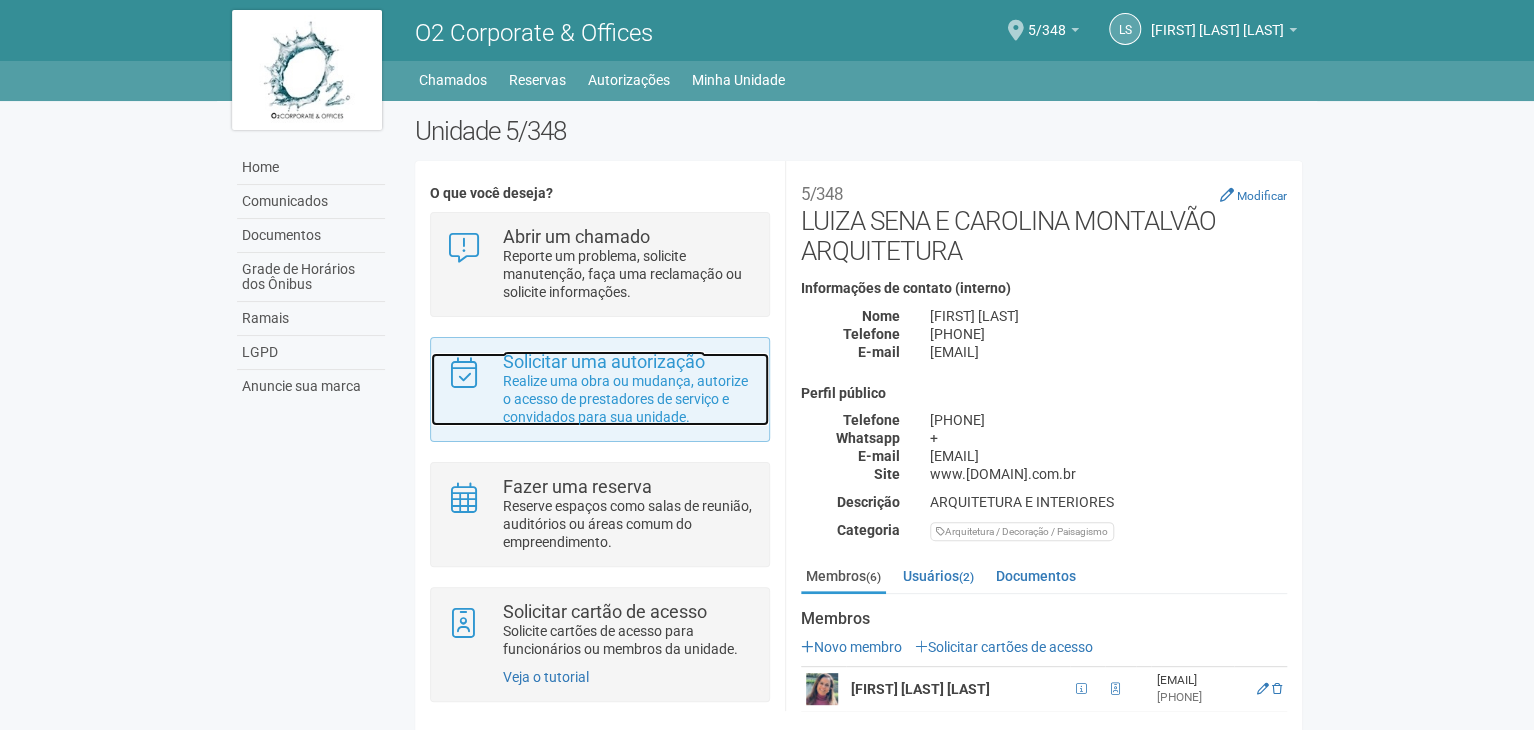click on "Realize uma obra ou mudança, autorize o acesso de prestadores de serviço e convidados para sua unidade." at bounding box center [628, 399] 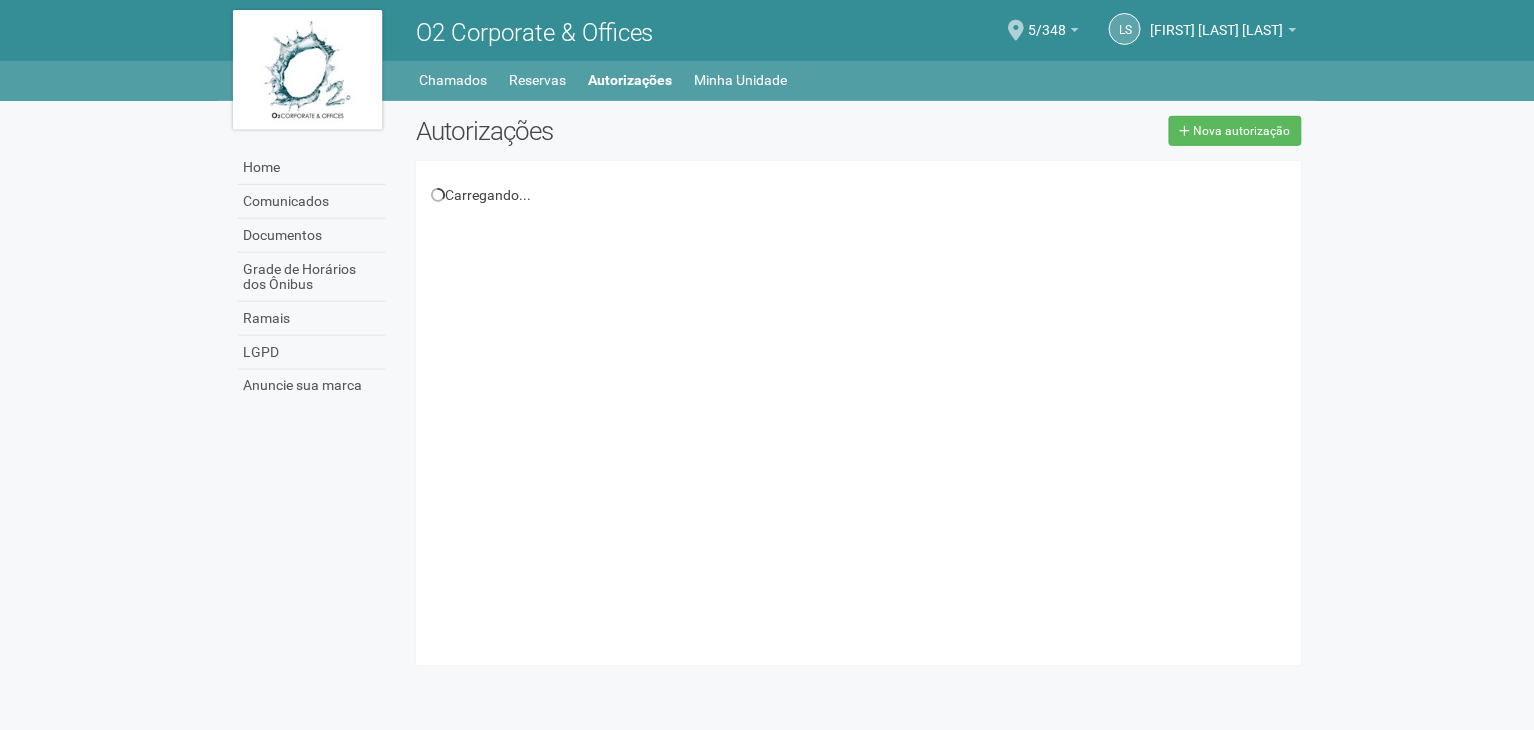 scroll, scrollTop: 0, scrollLeft: 0, axis: both 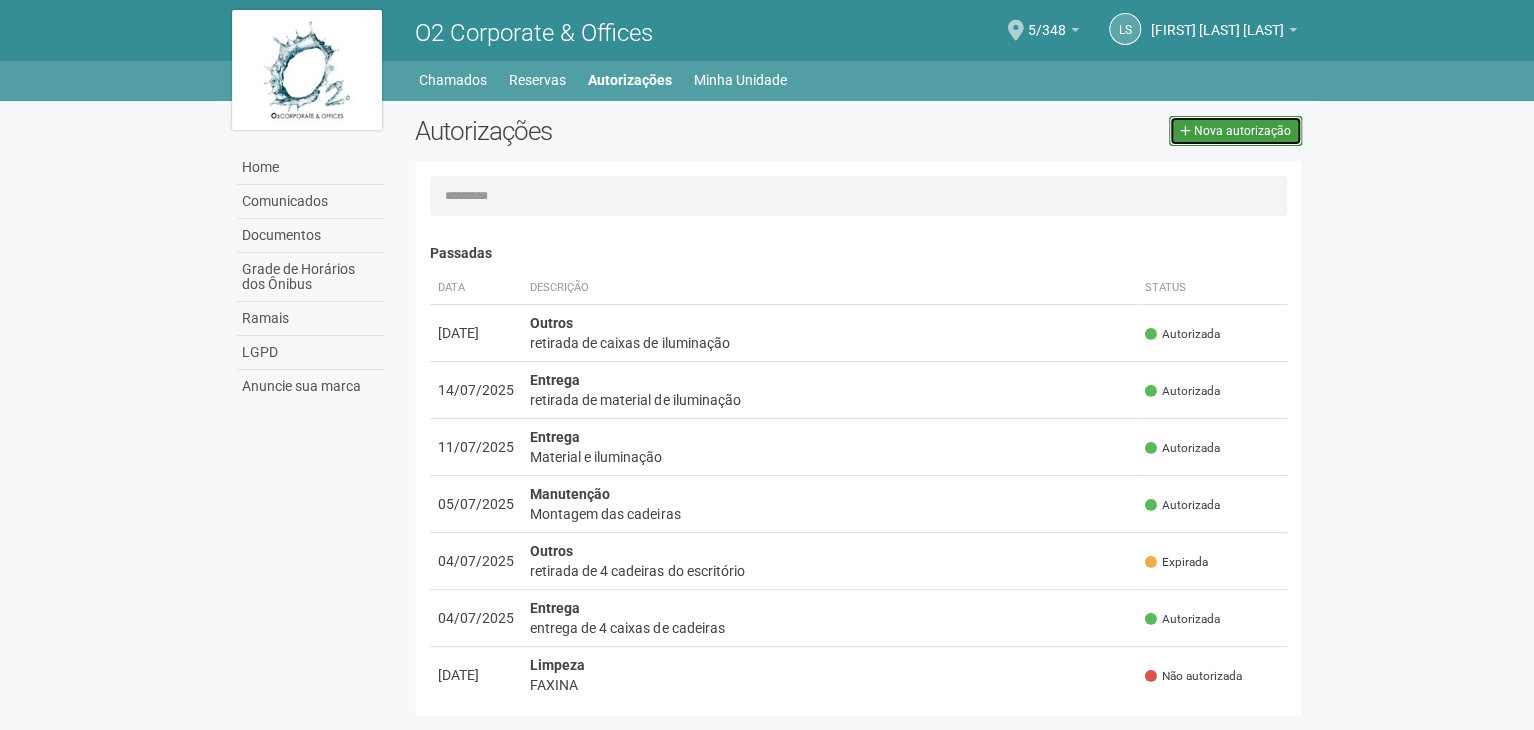 click on "Nova autorização" at bounding box center (1242, 131) 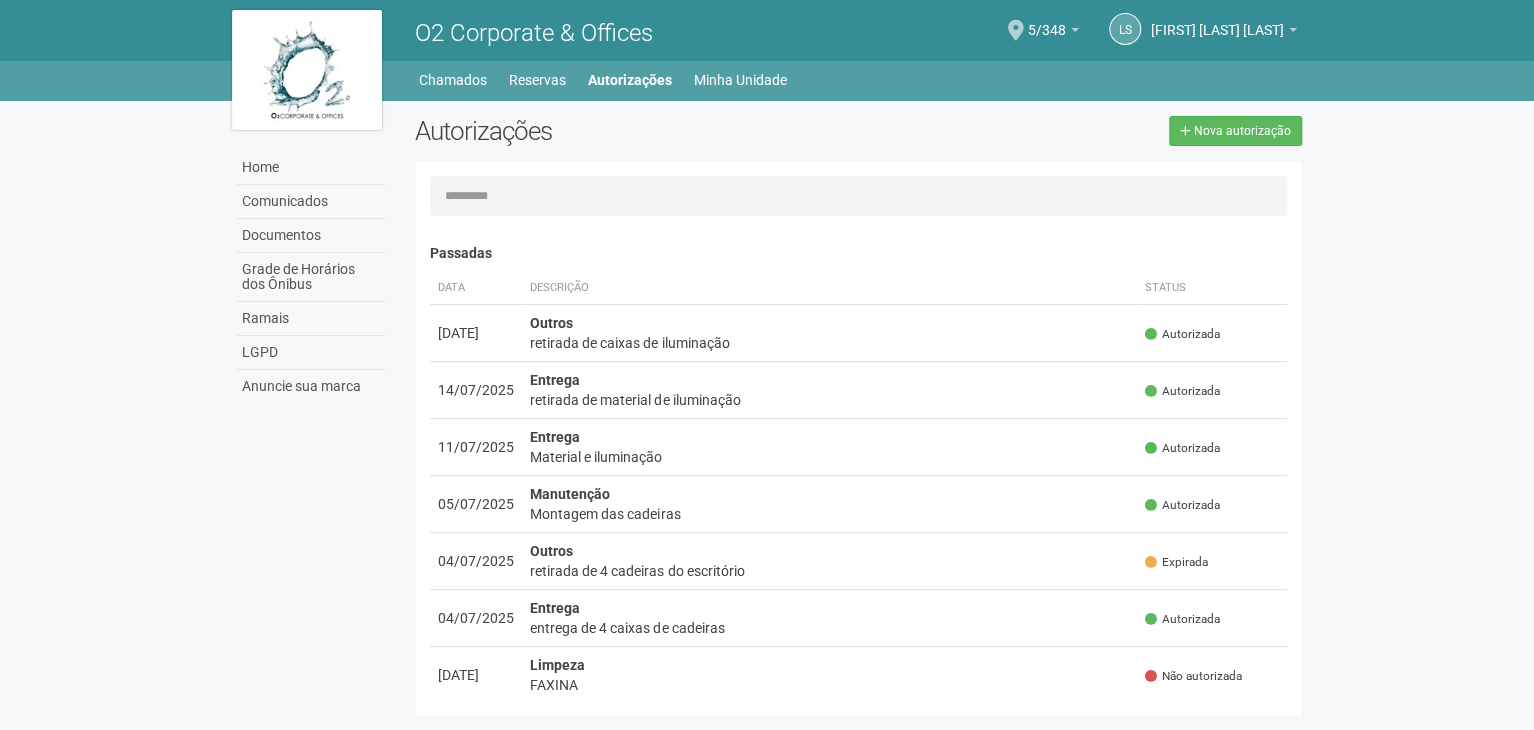 select on "**" 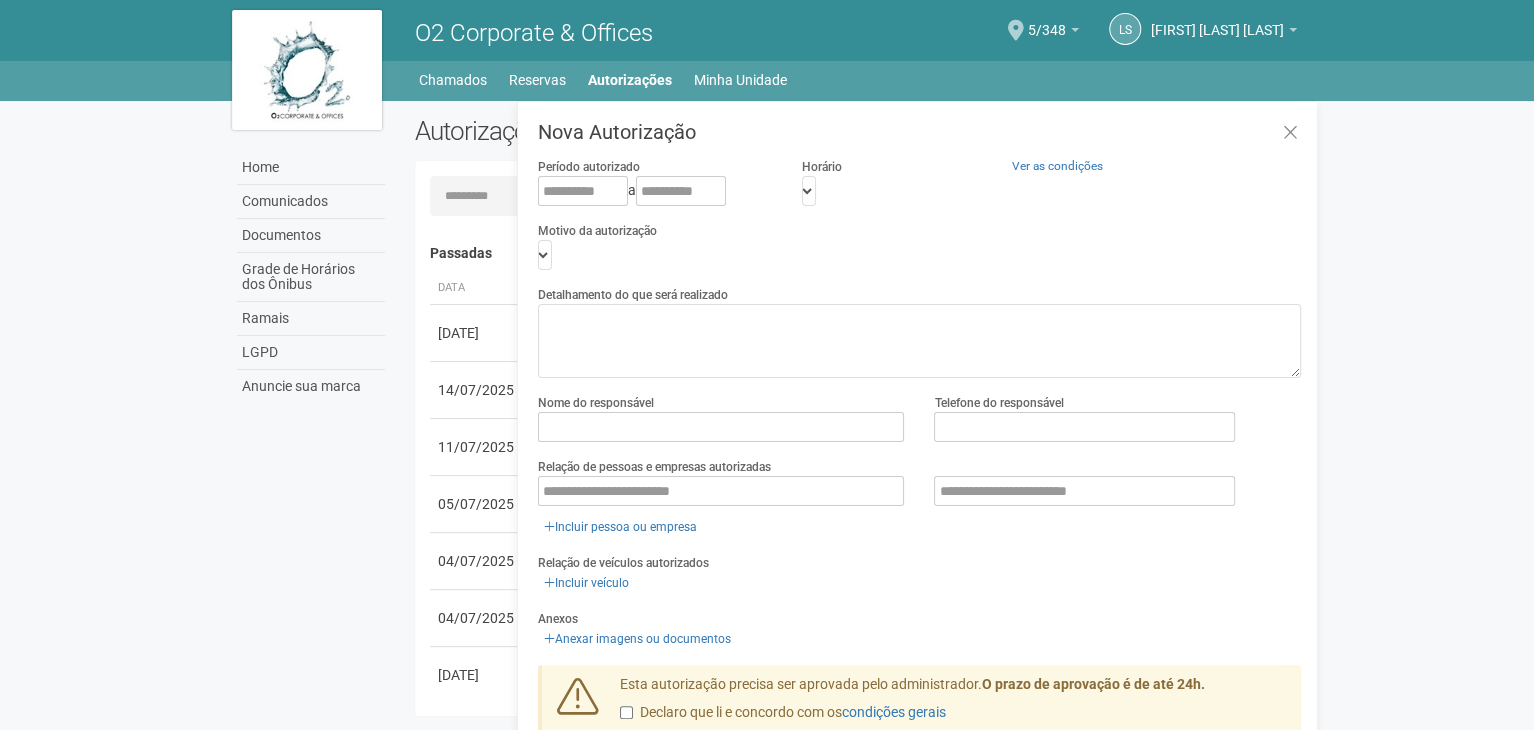 scroll, scrollTop: 31, scrollLeft: 0, axis: vertical 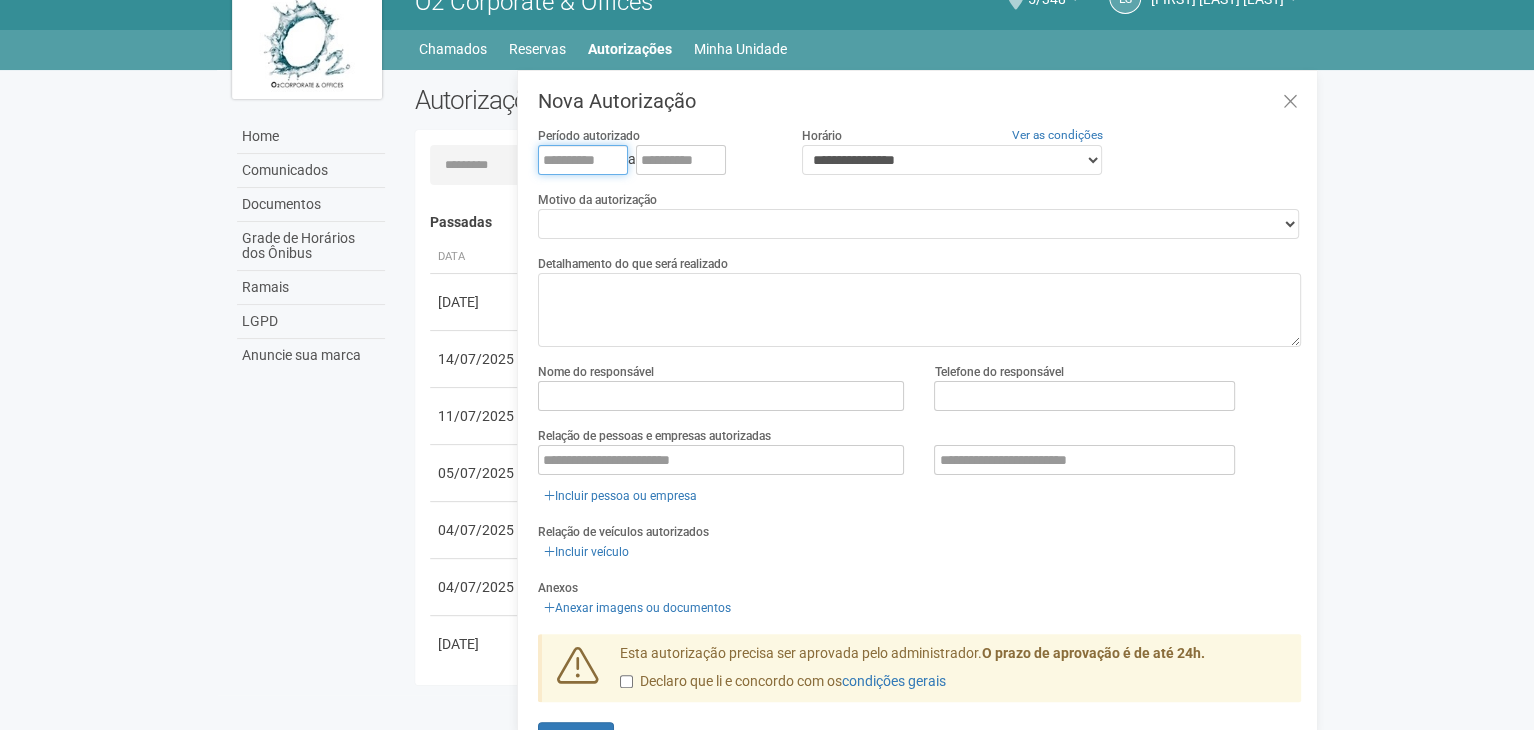 click at bounding box center (583, 160) 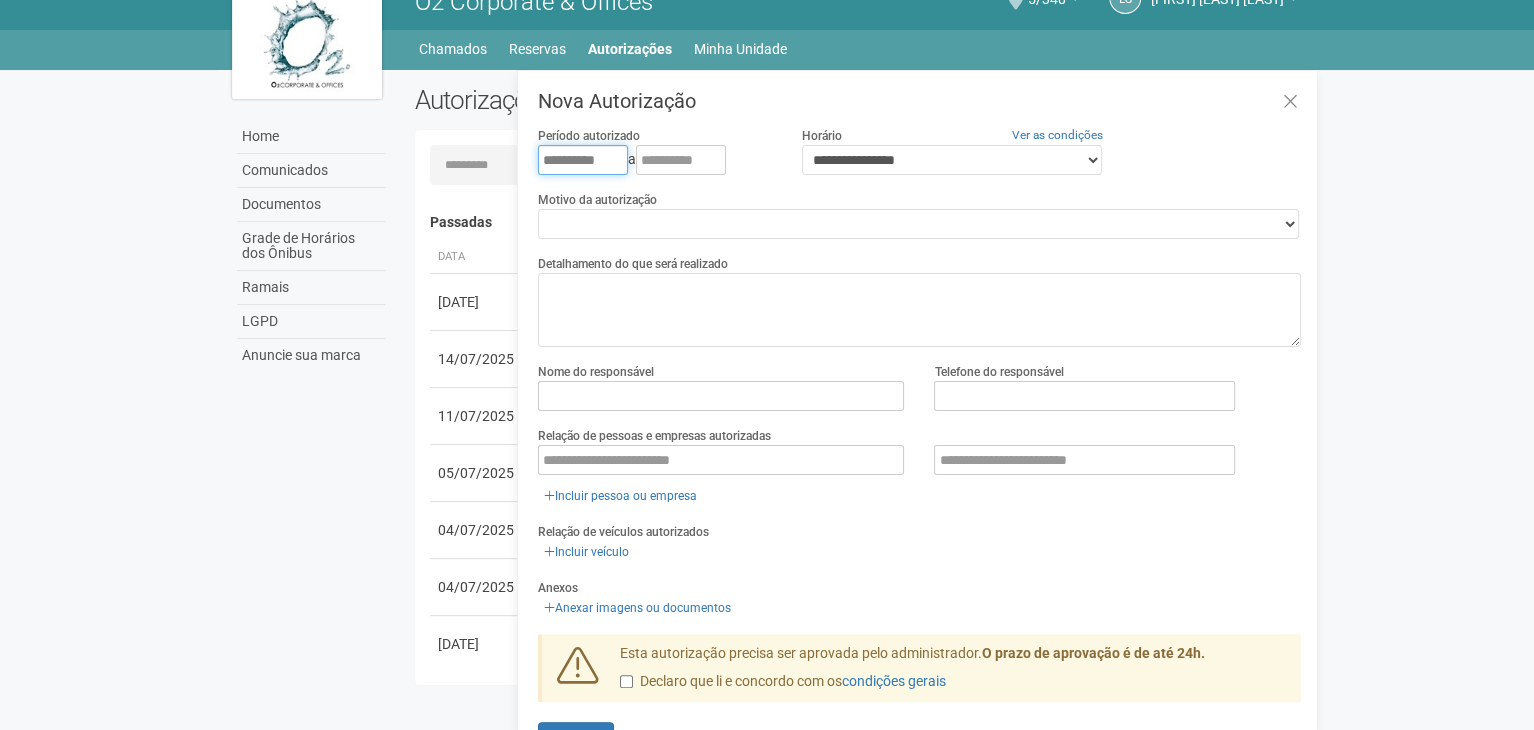 type on "**********" 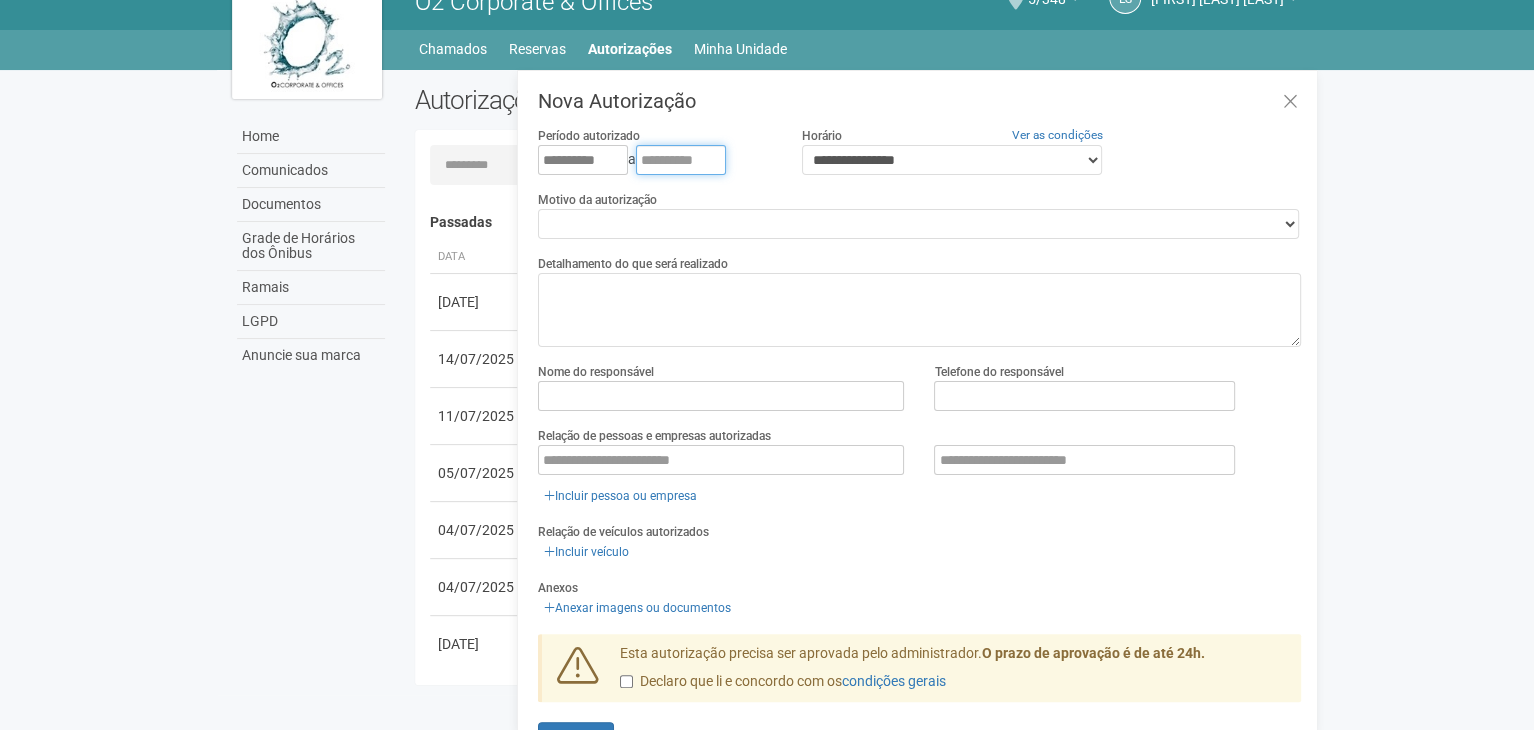 click at bounding box center [681, 160] 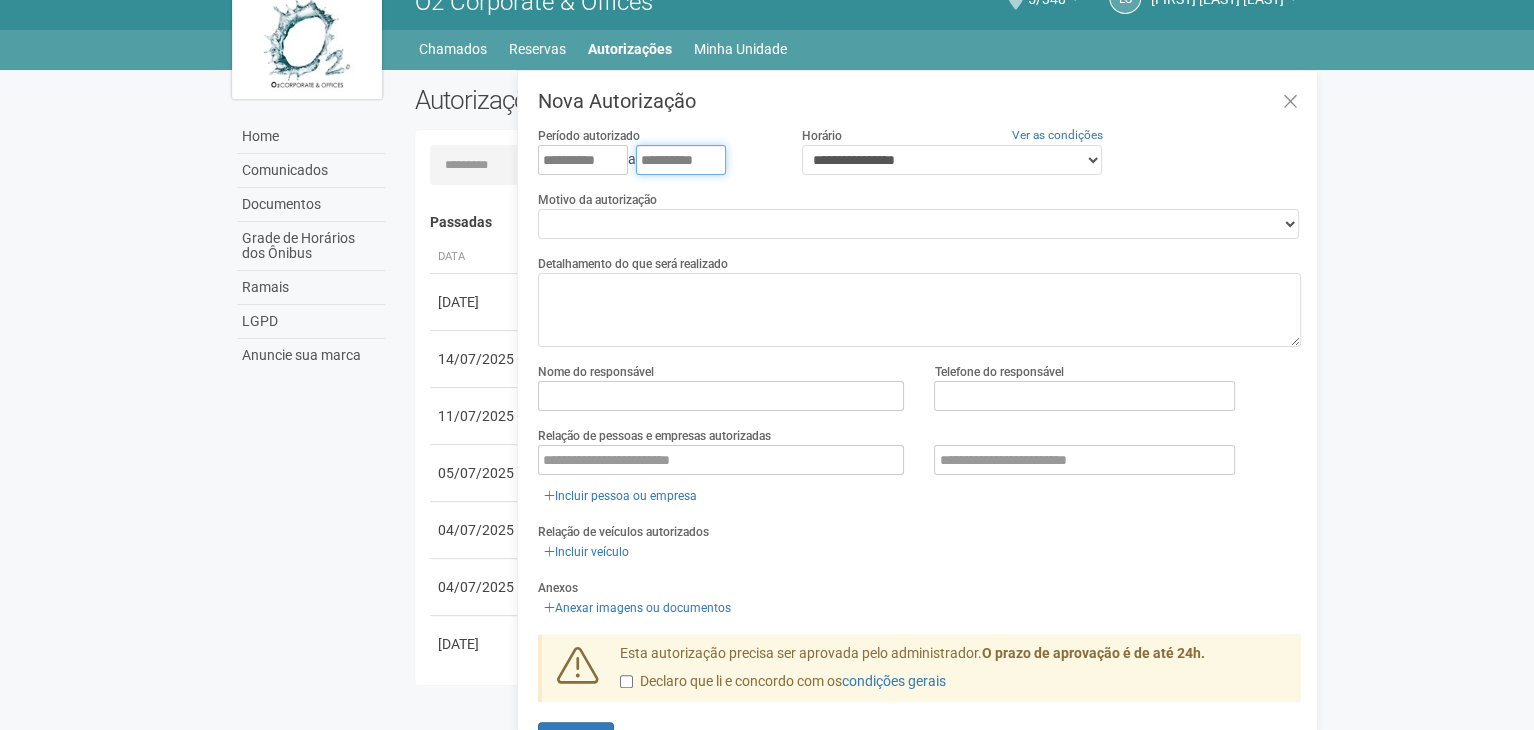 type on "**********" 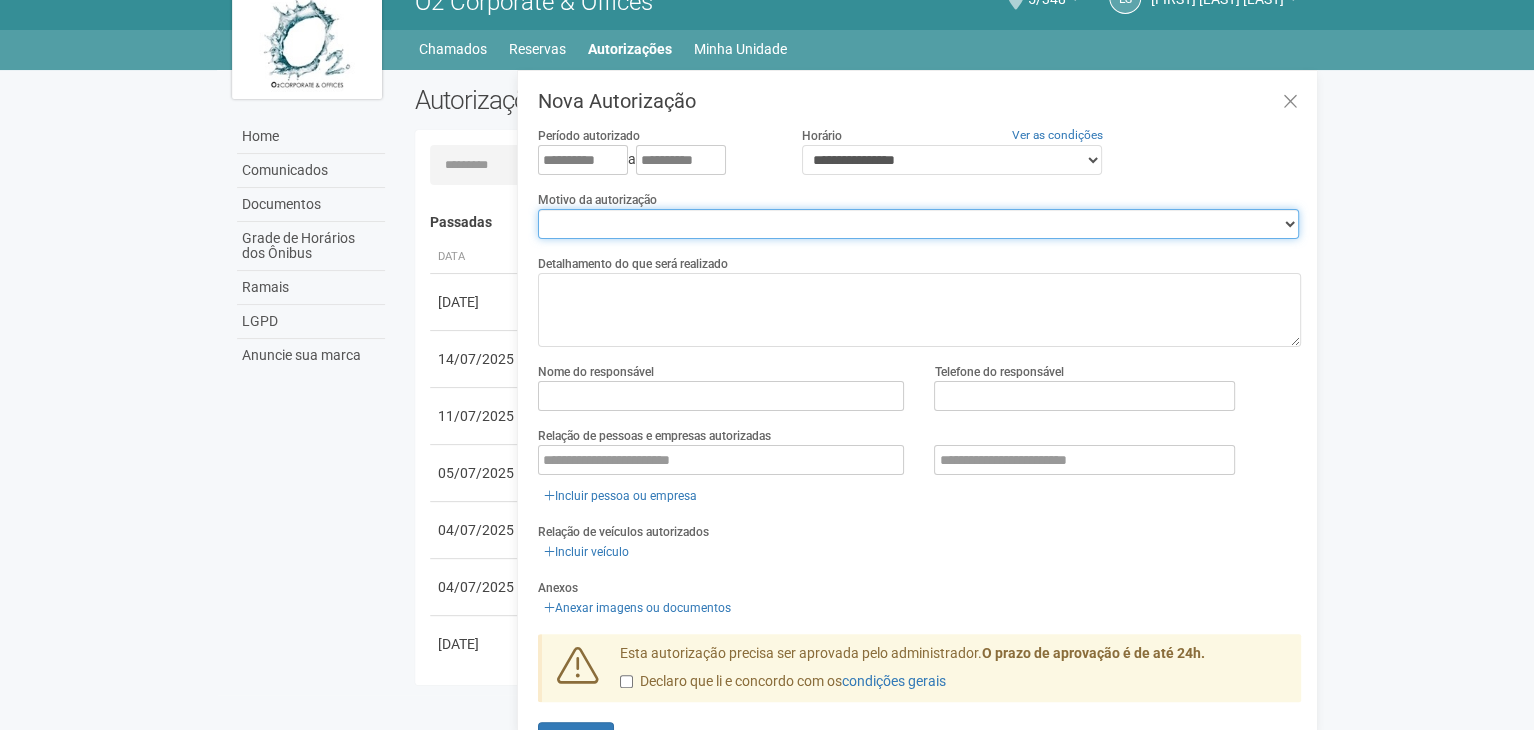 click on "**********" at bounding box center (918, 224) 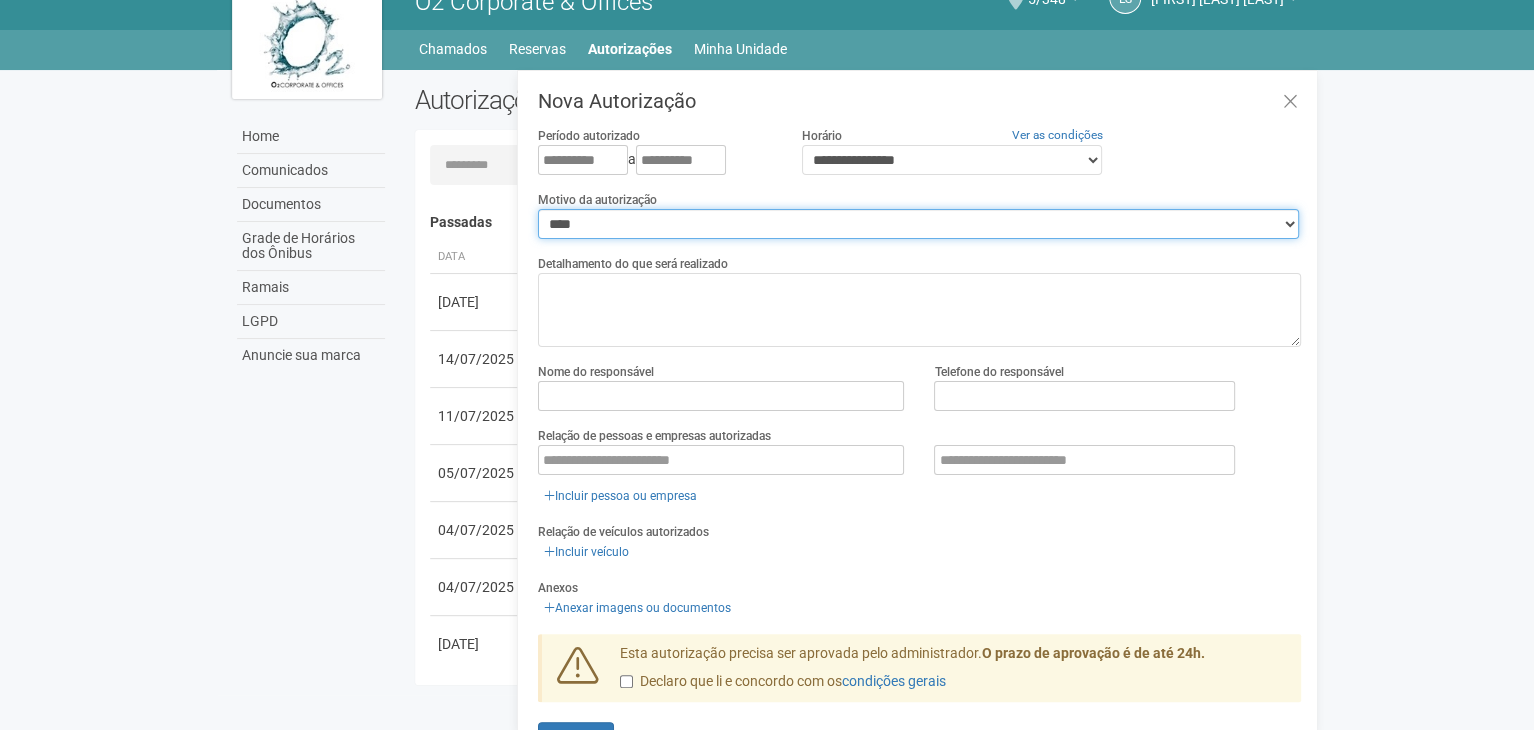 click on "**********" at bounding box center [918, 224] 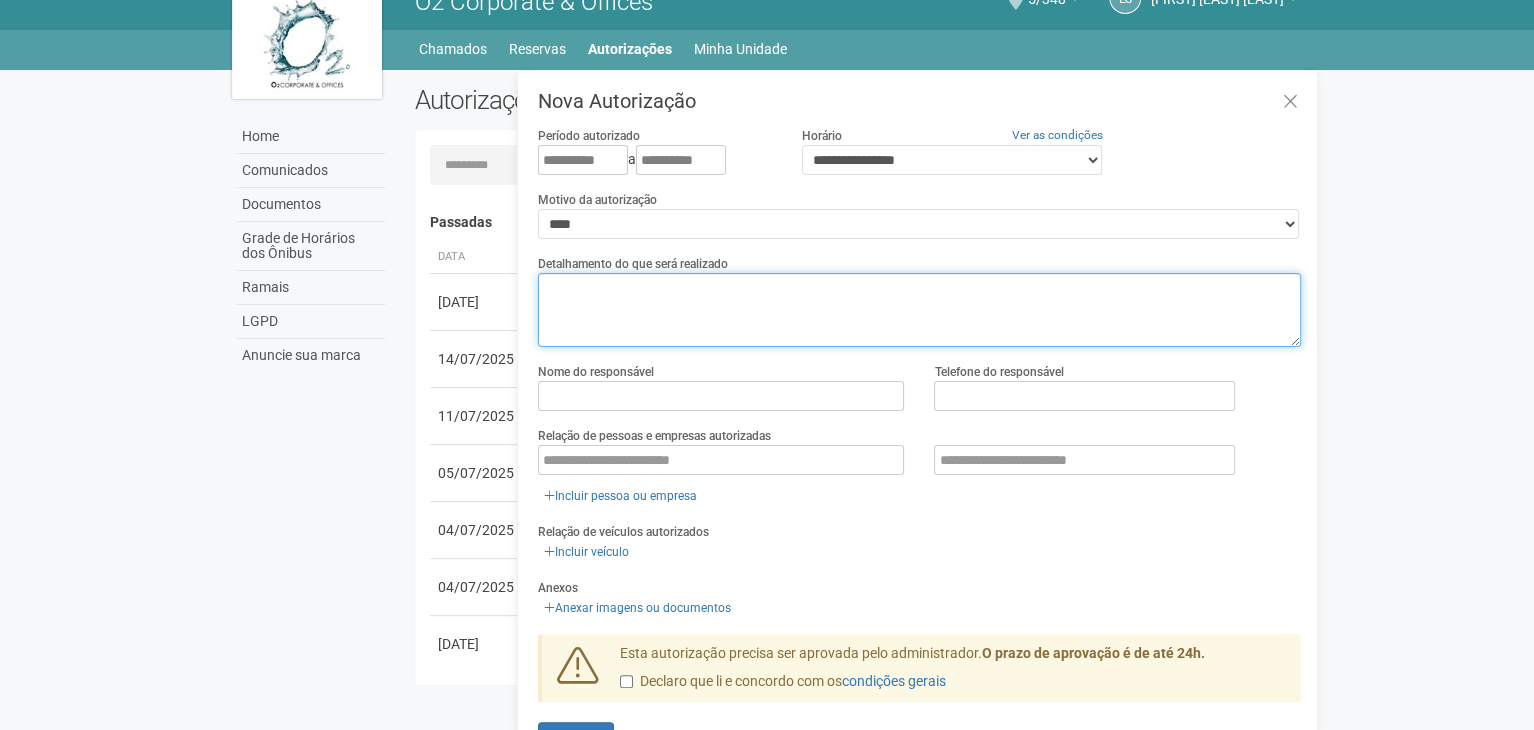 click at bounding box center (919, 310) 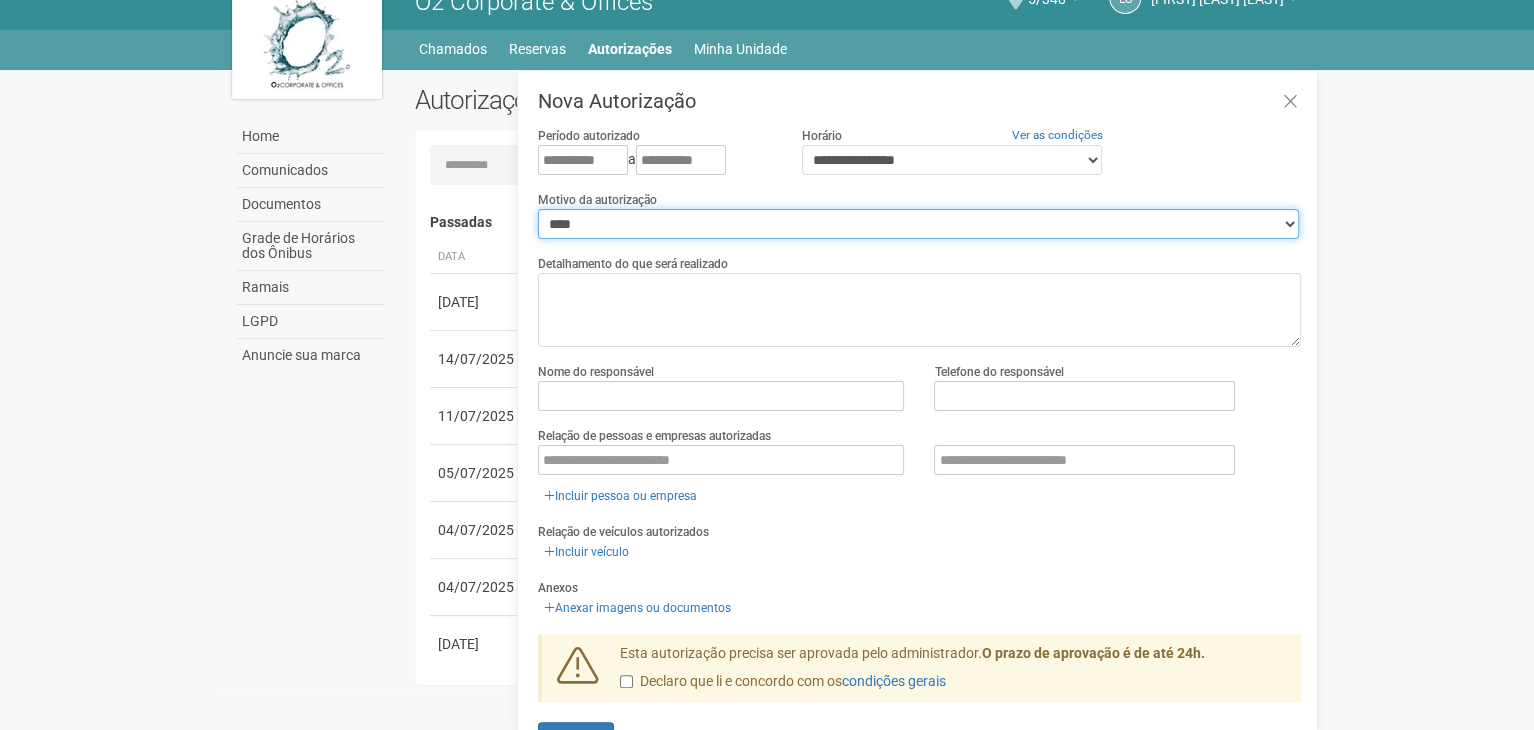 click on "**********" at bounding box center [918, 224] 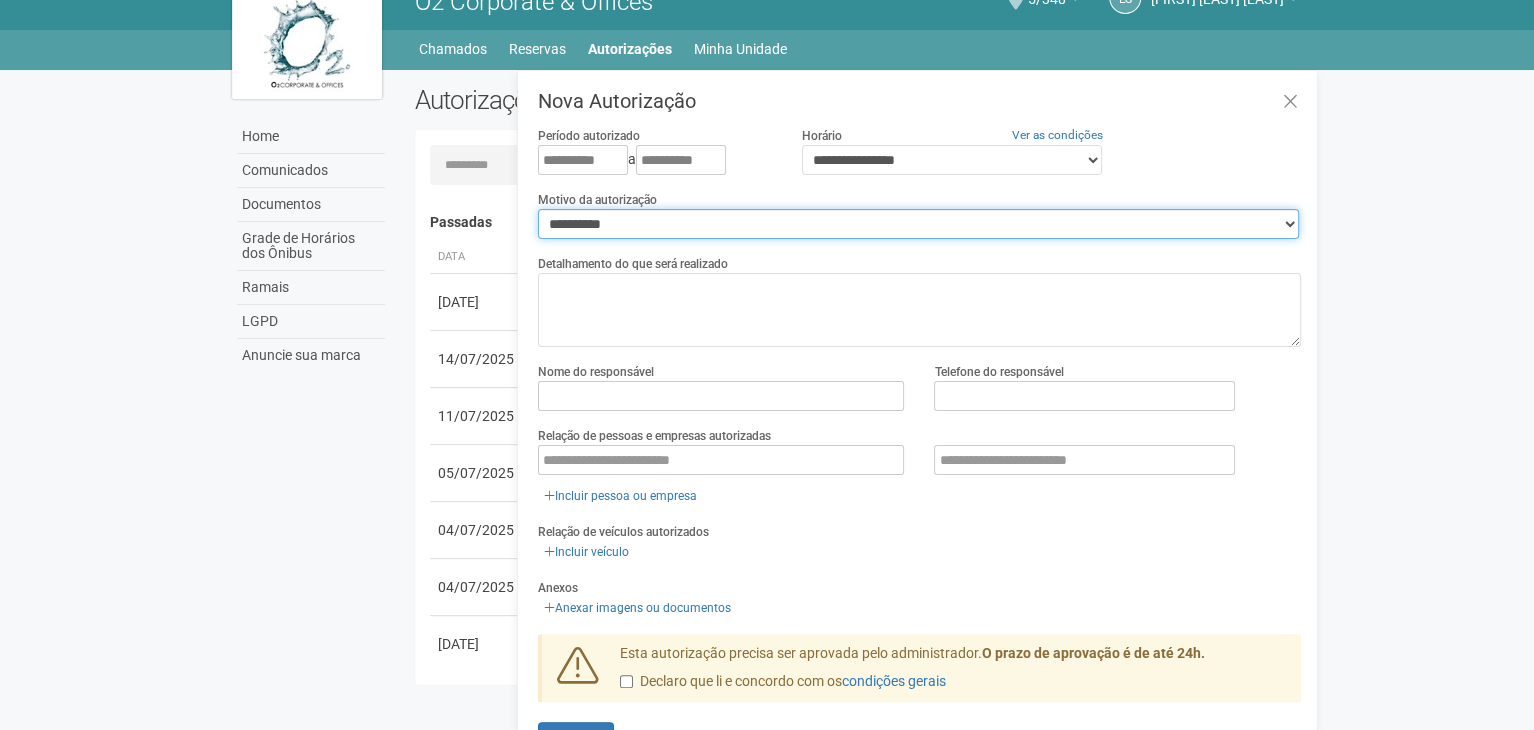 click on "**********" at bounding box center (918, 224) 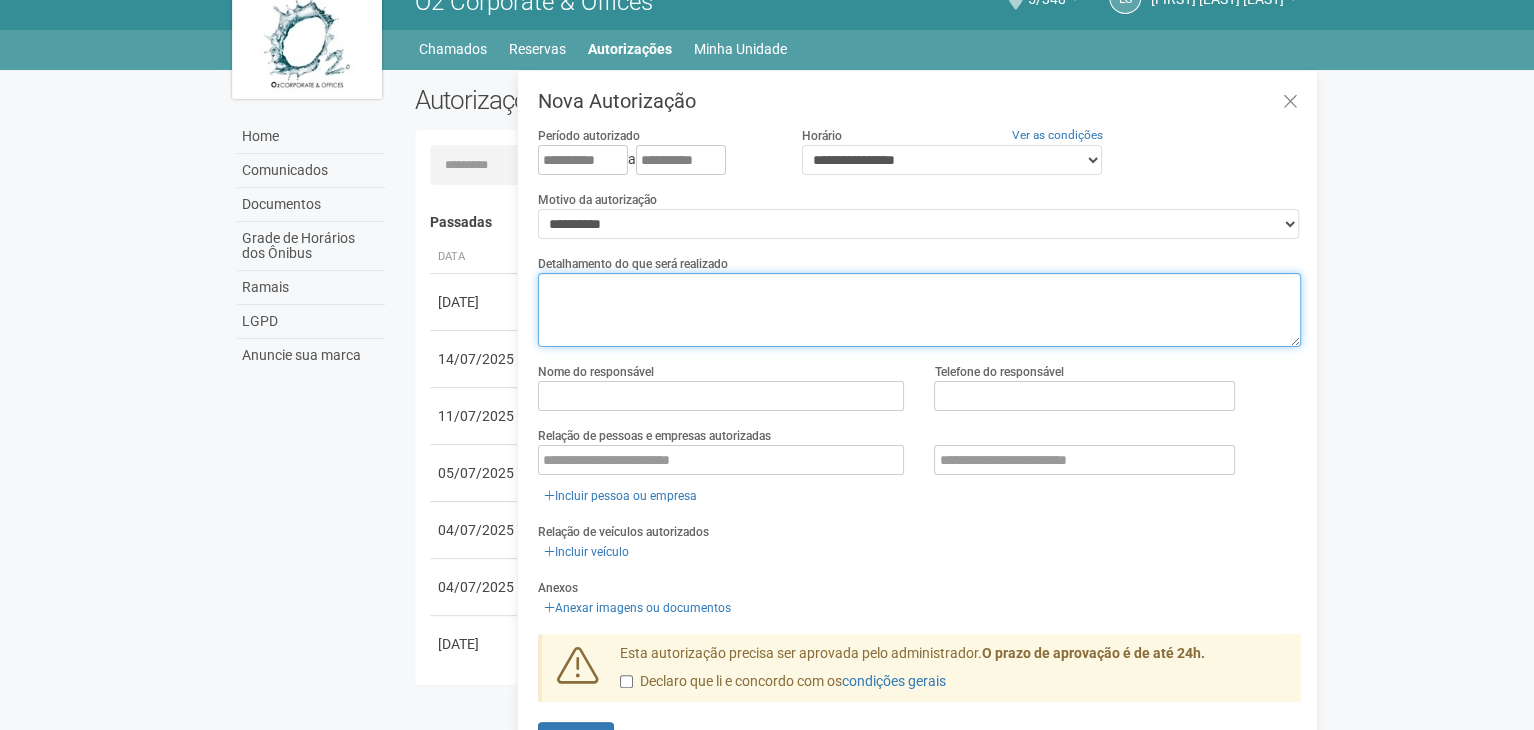 click at bounding box center [919, 310] 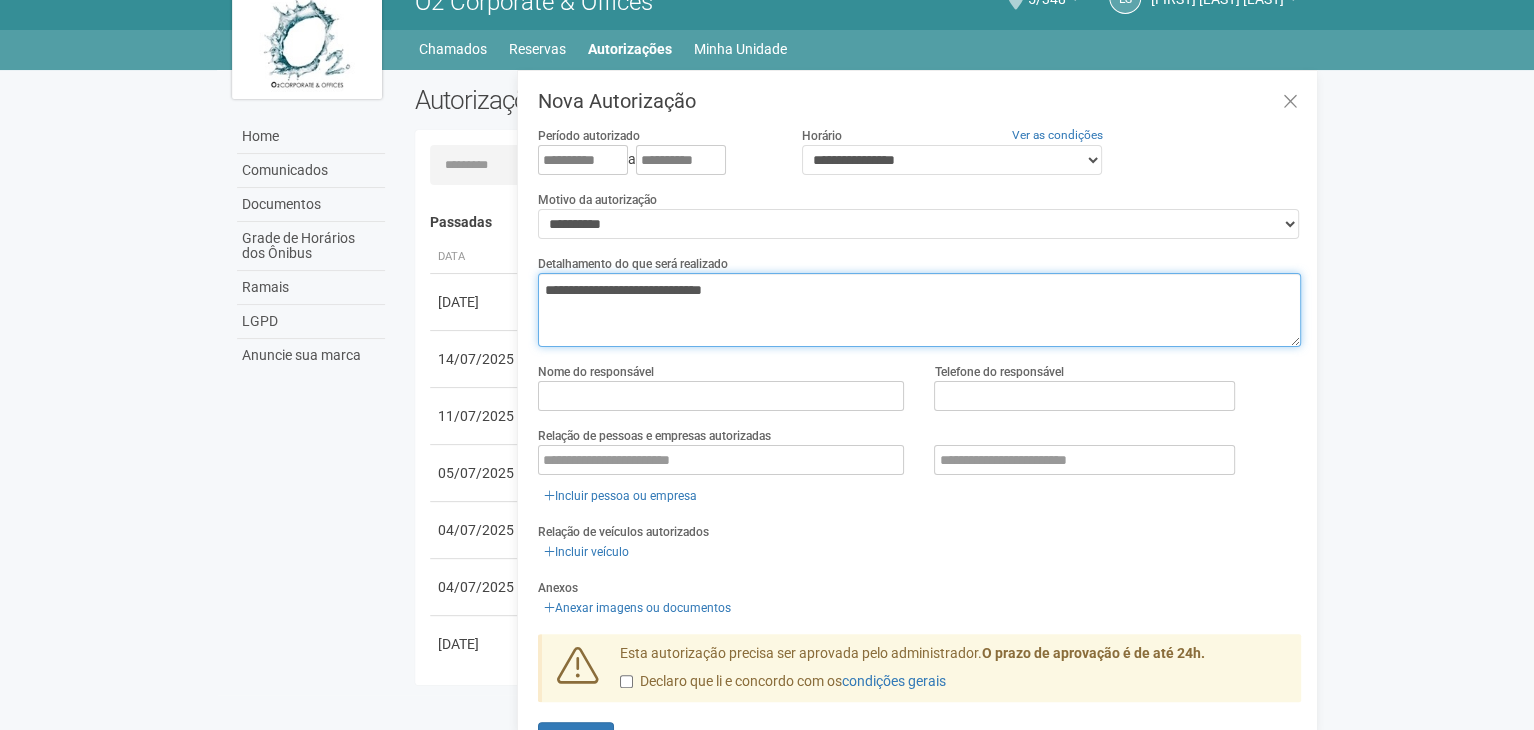 type on "**********" 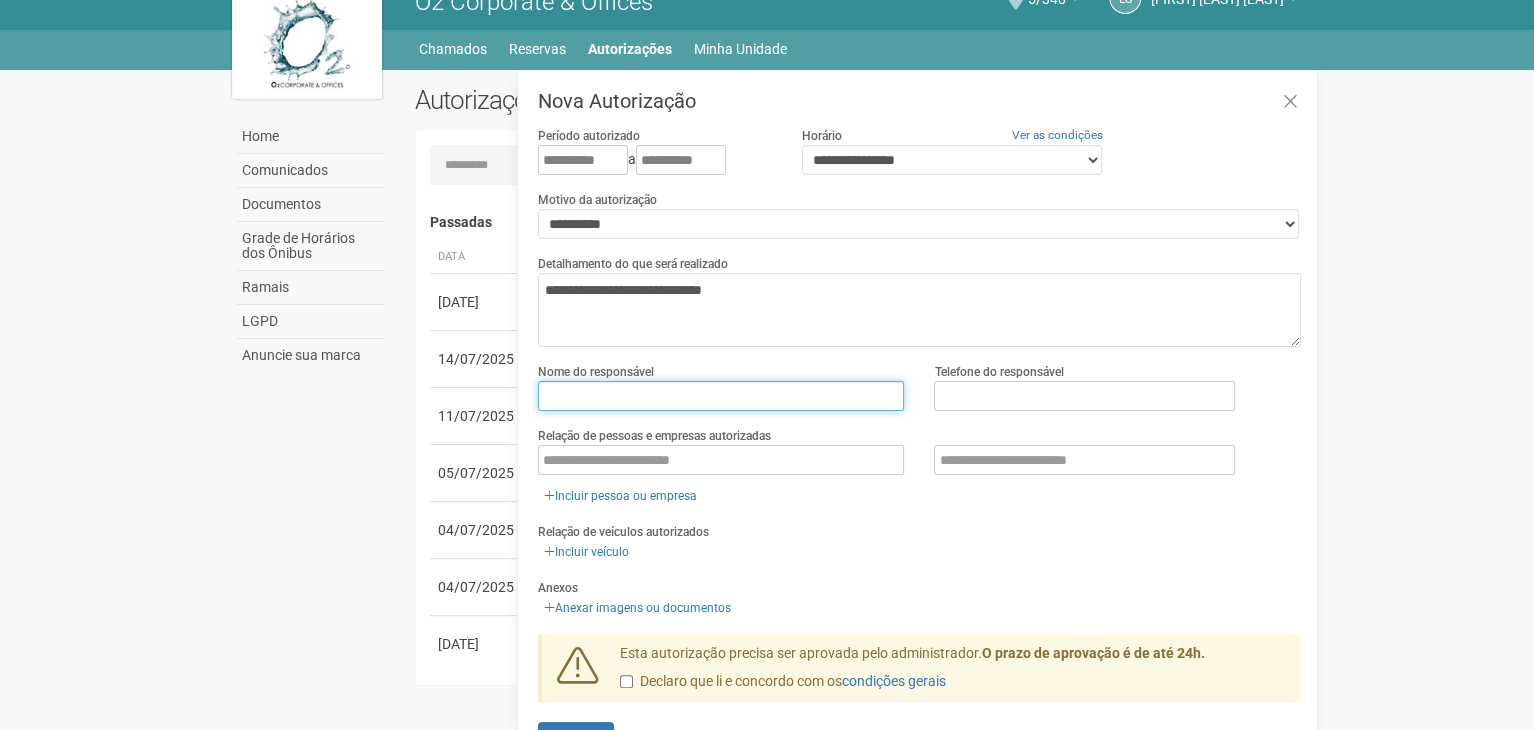 click at bounding box center (721, 396) 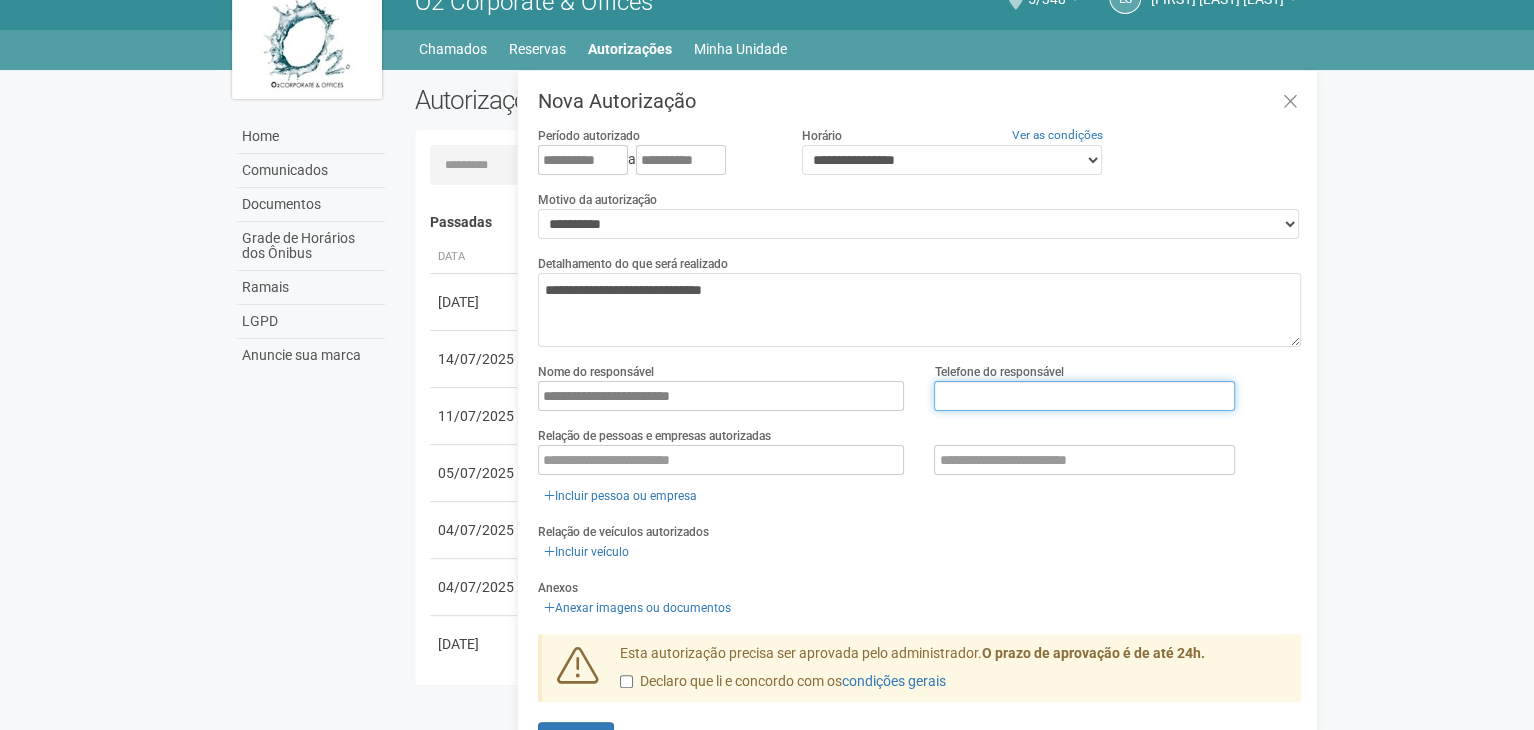 type on "**********" 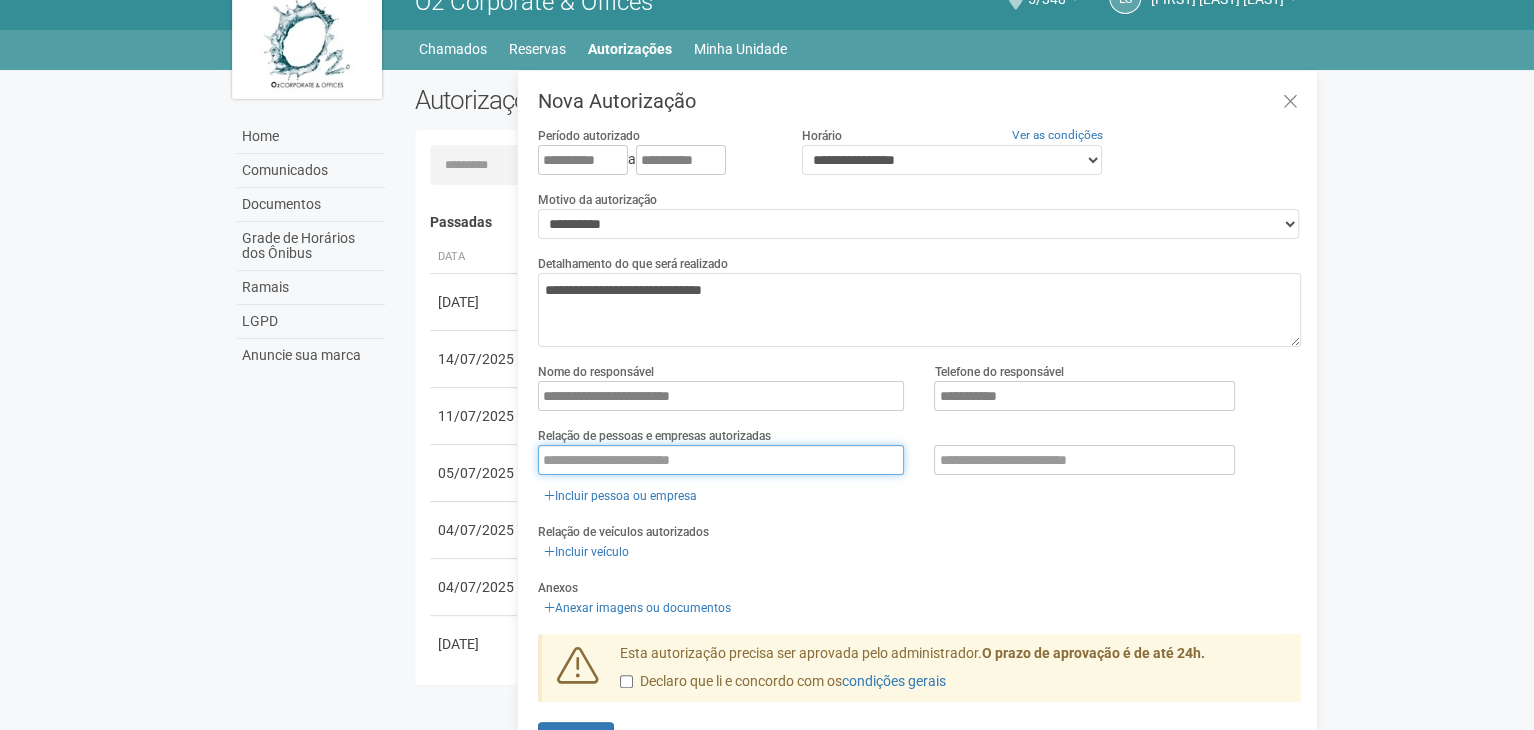 click at bounding box center [721, 460] 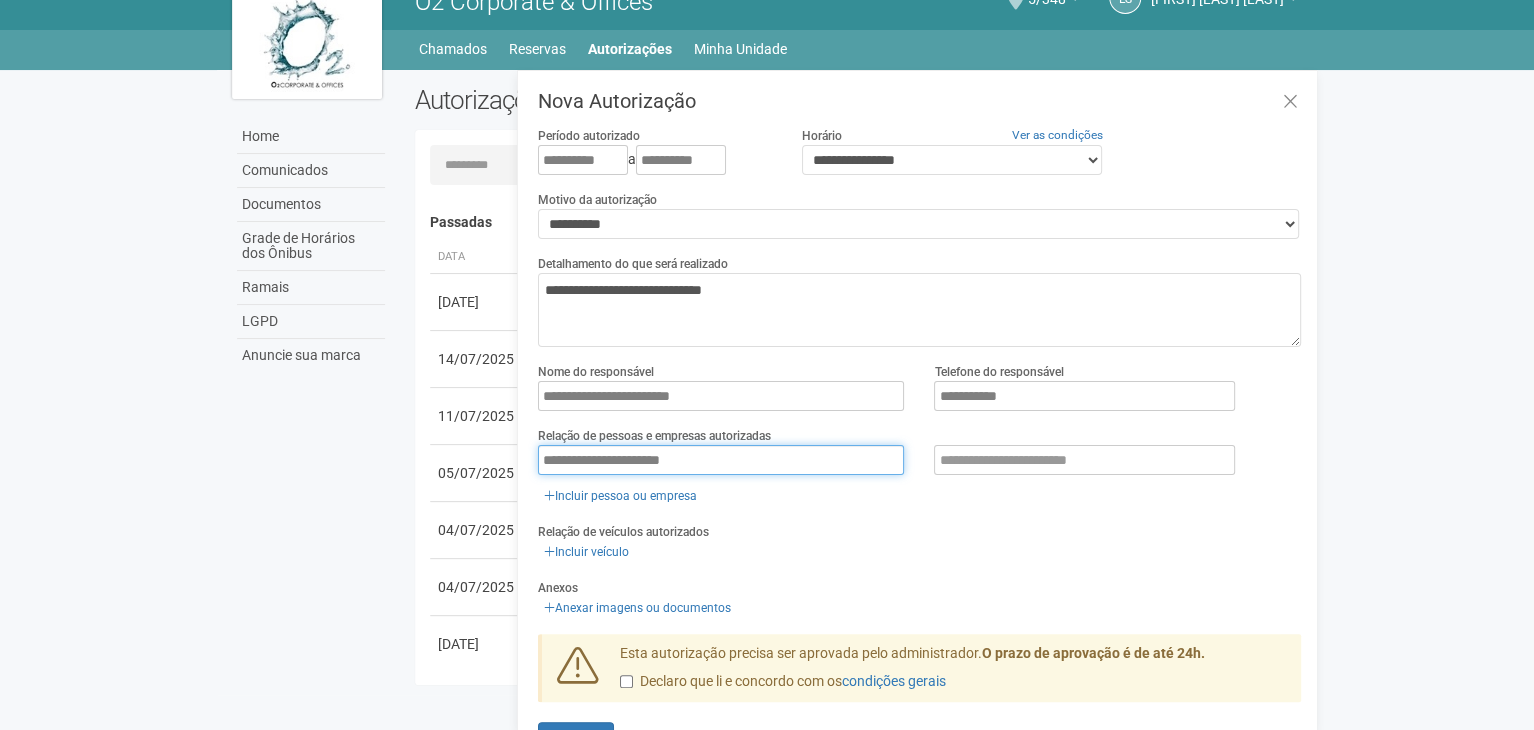 type on "**********" 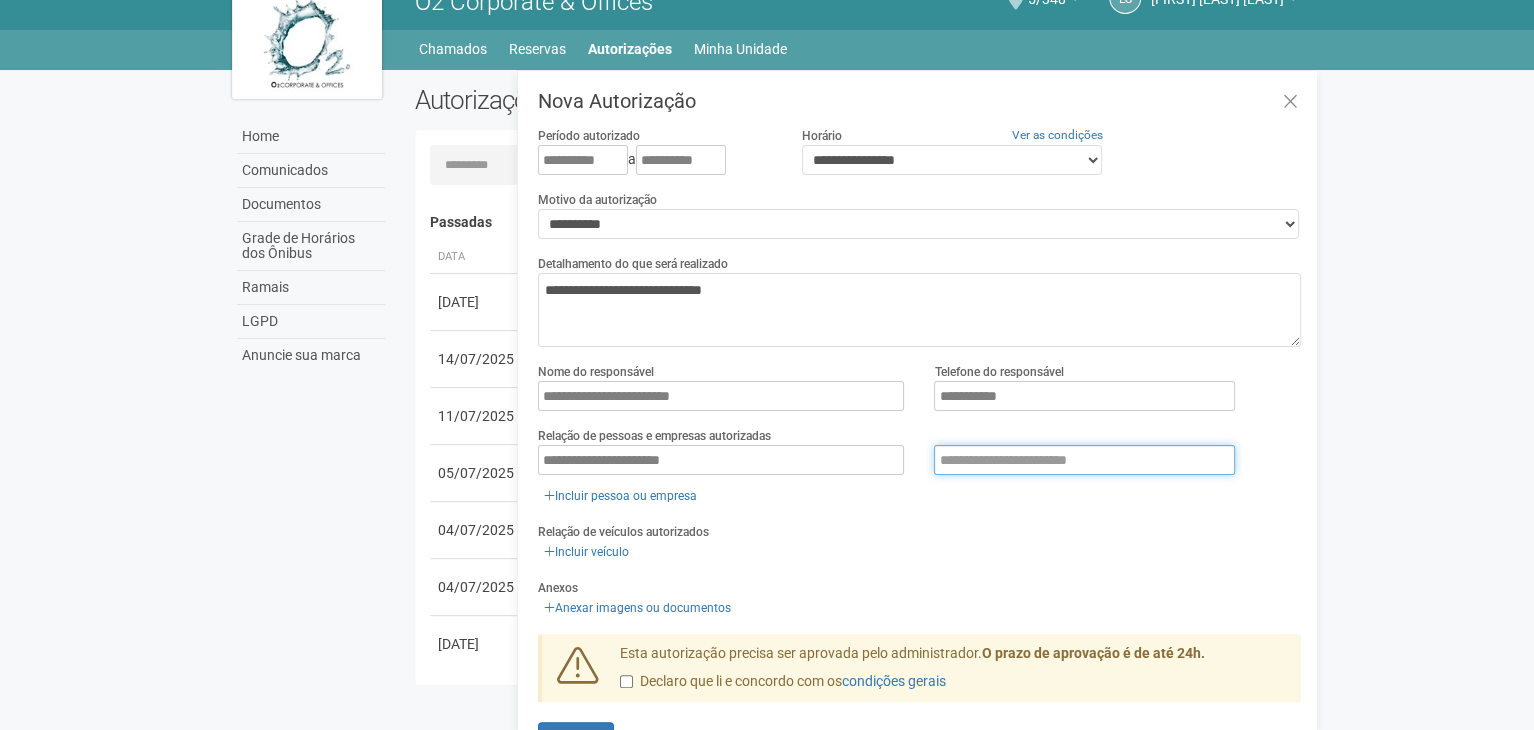 click at bounding box center [1084, 460] 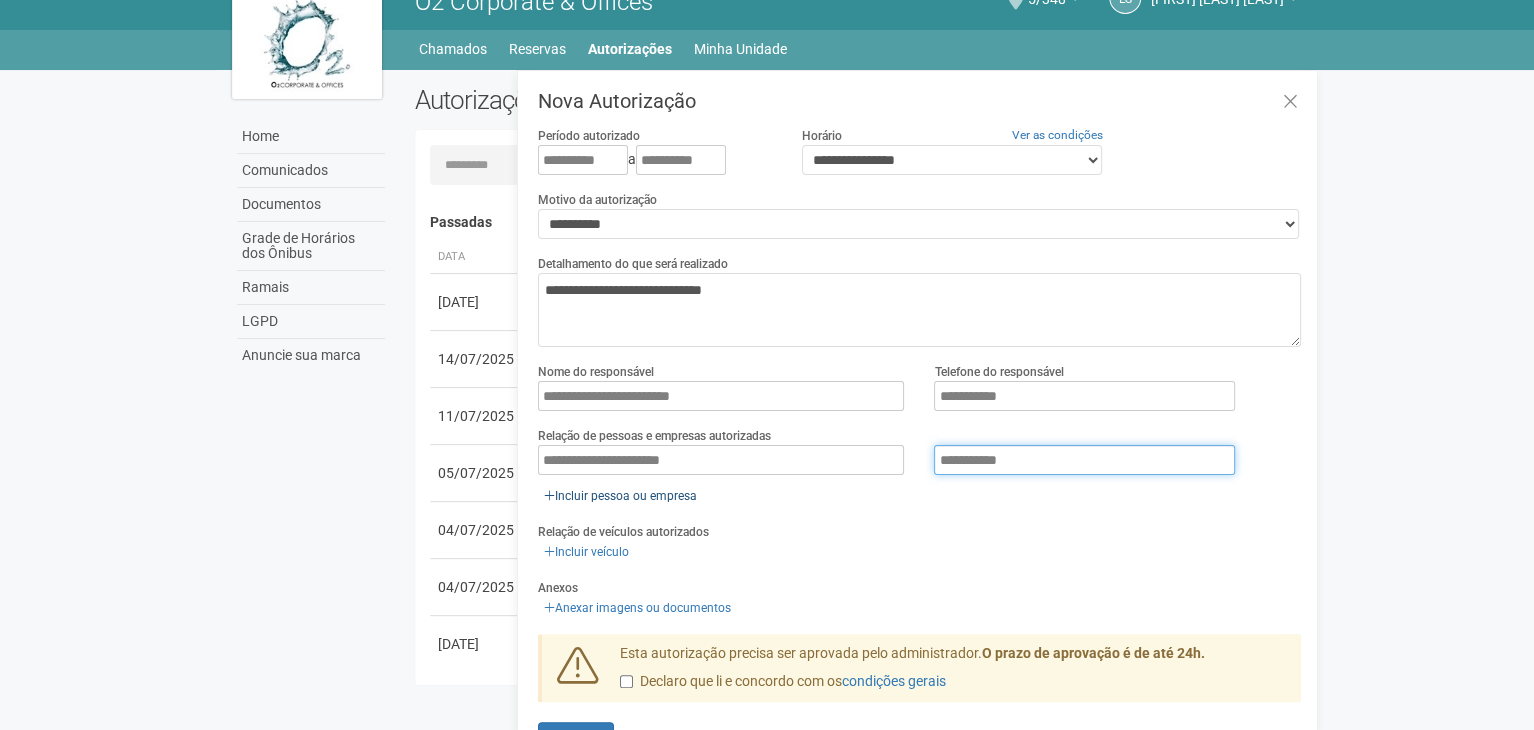 type on "**********" 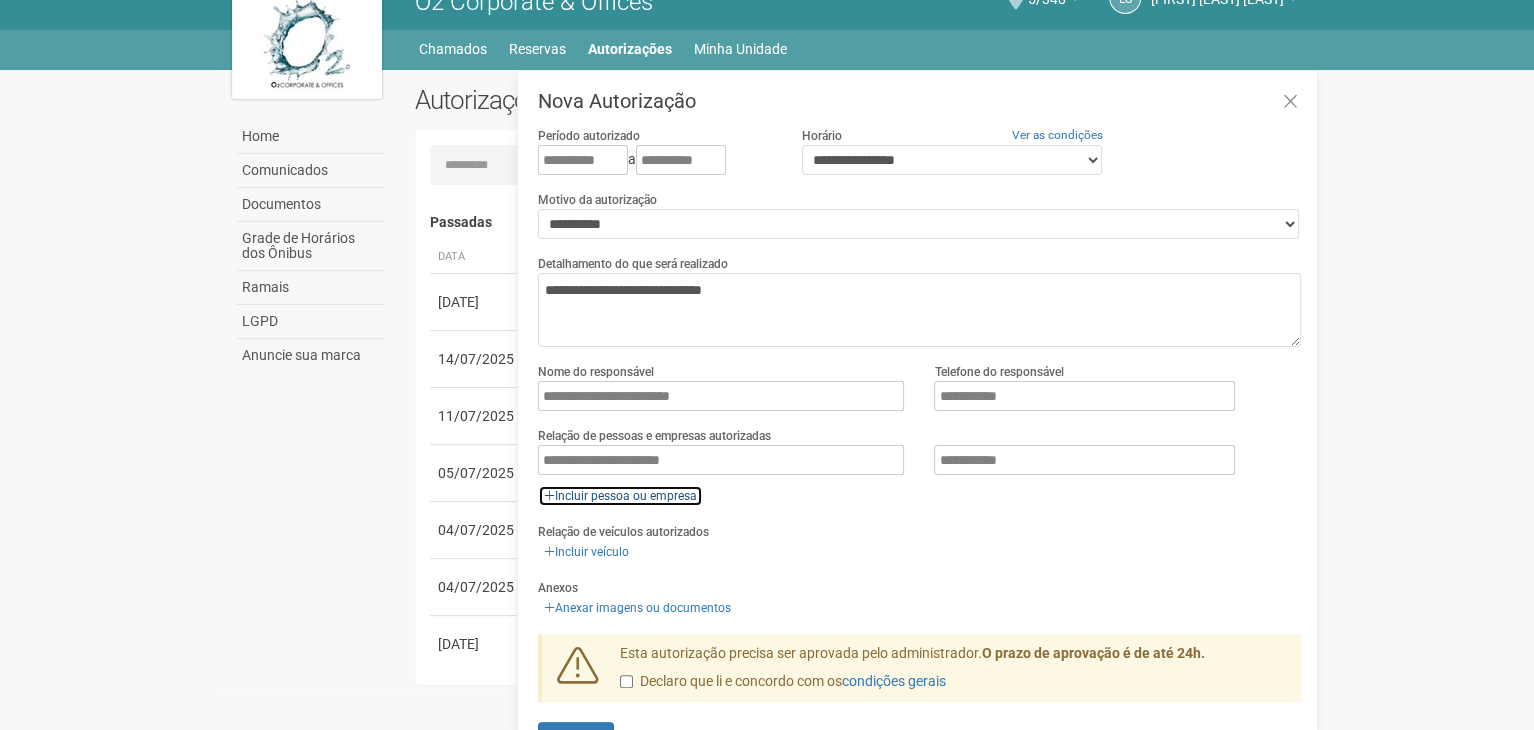 click on "Incluir pessoa ou empresa" at bounding box center (620, 496) 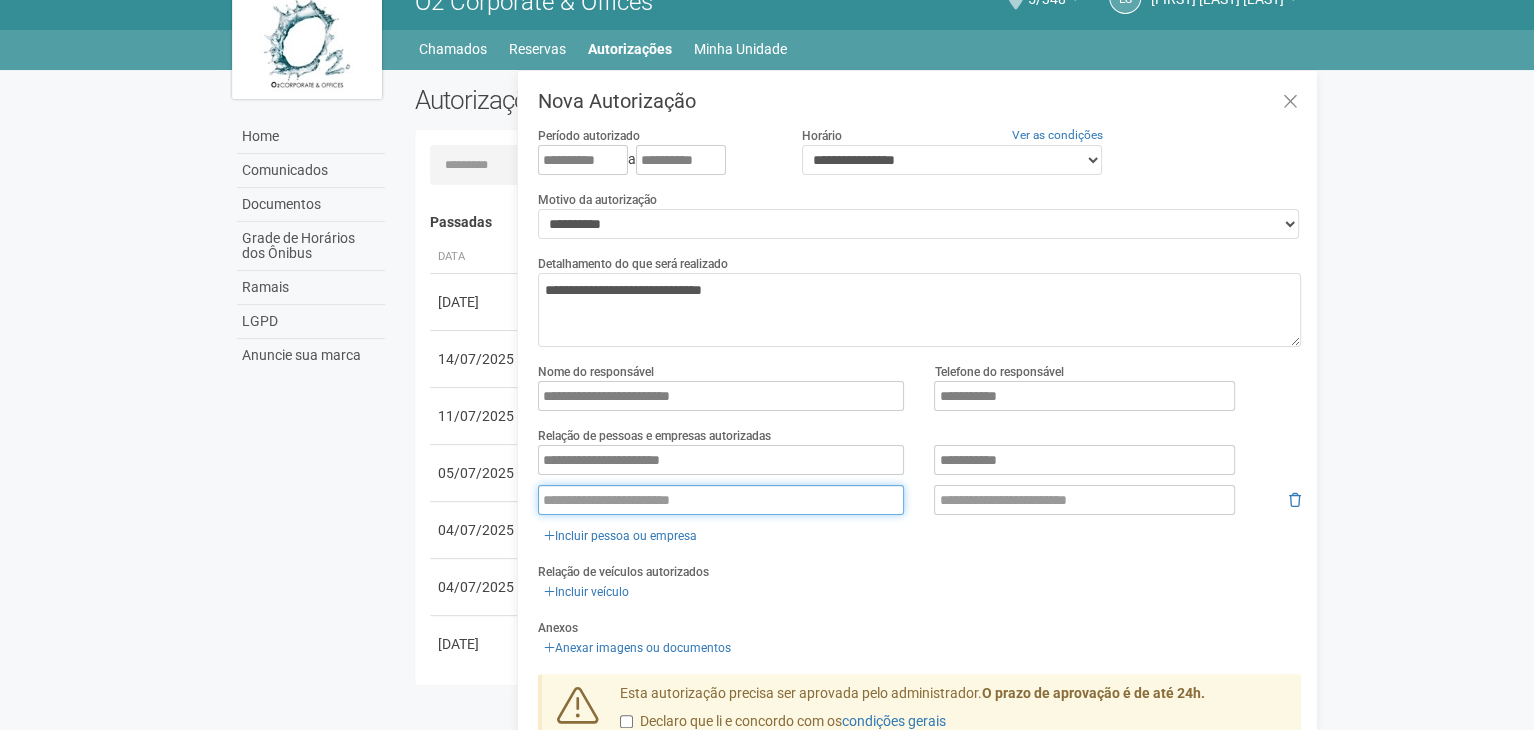 click at bounding box center [721, 500] 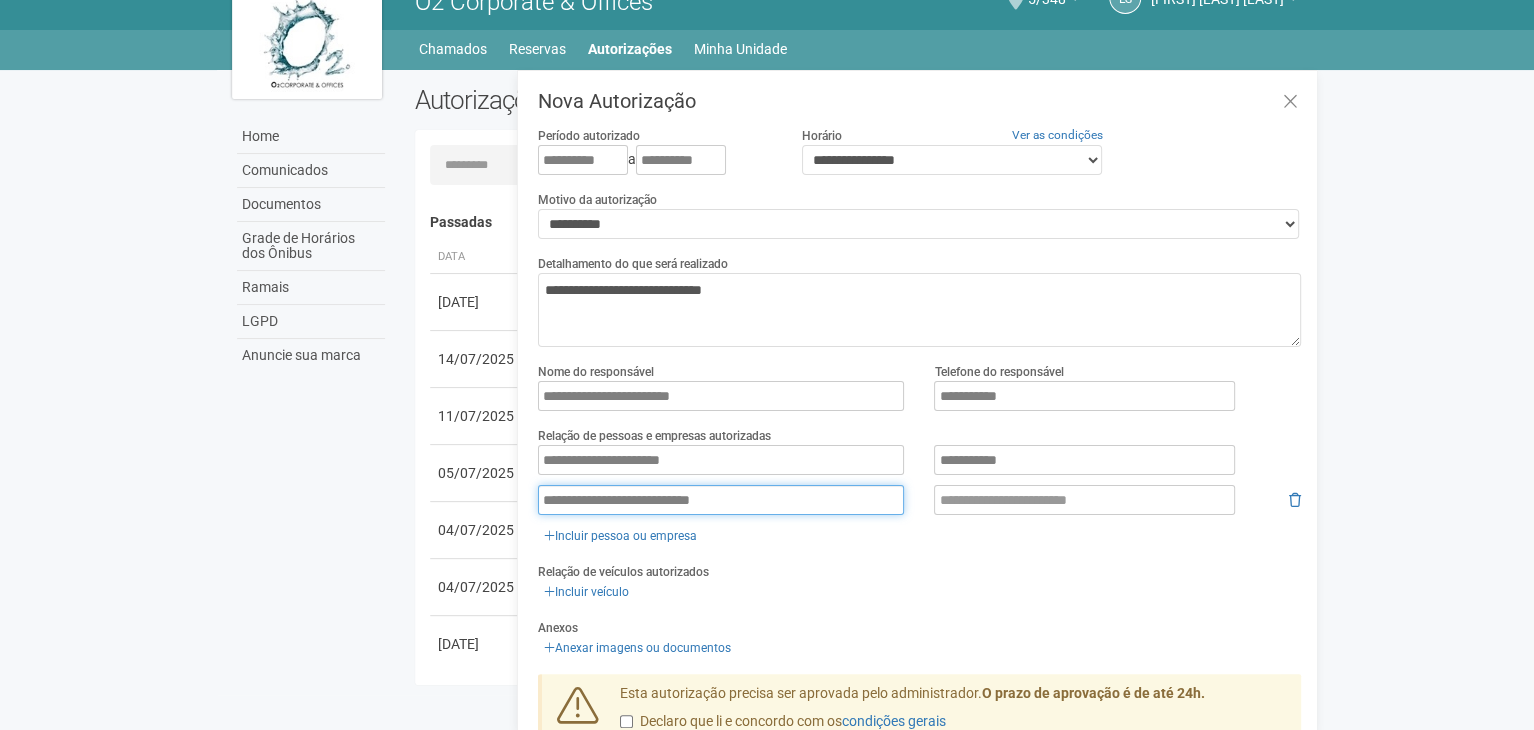 type on "**********" 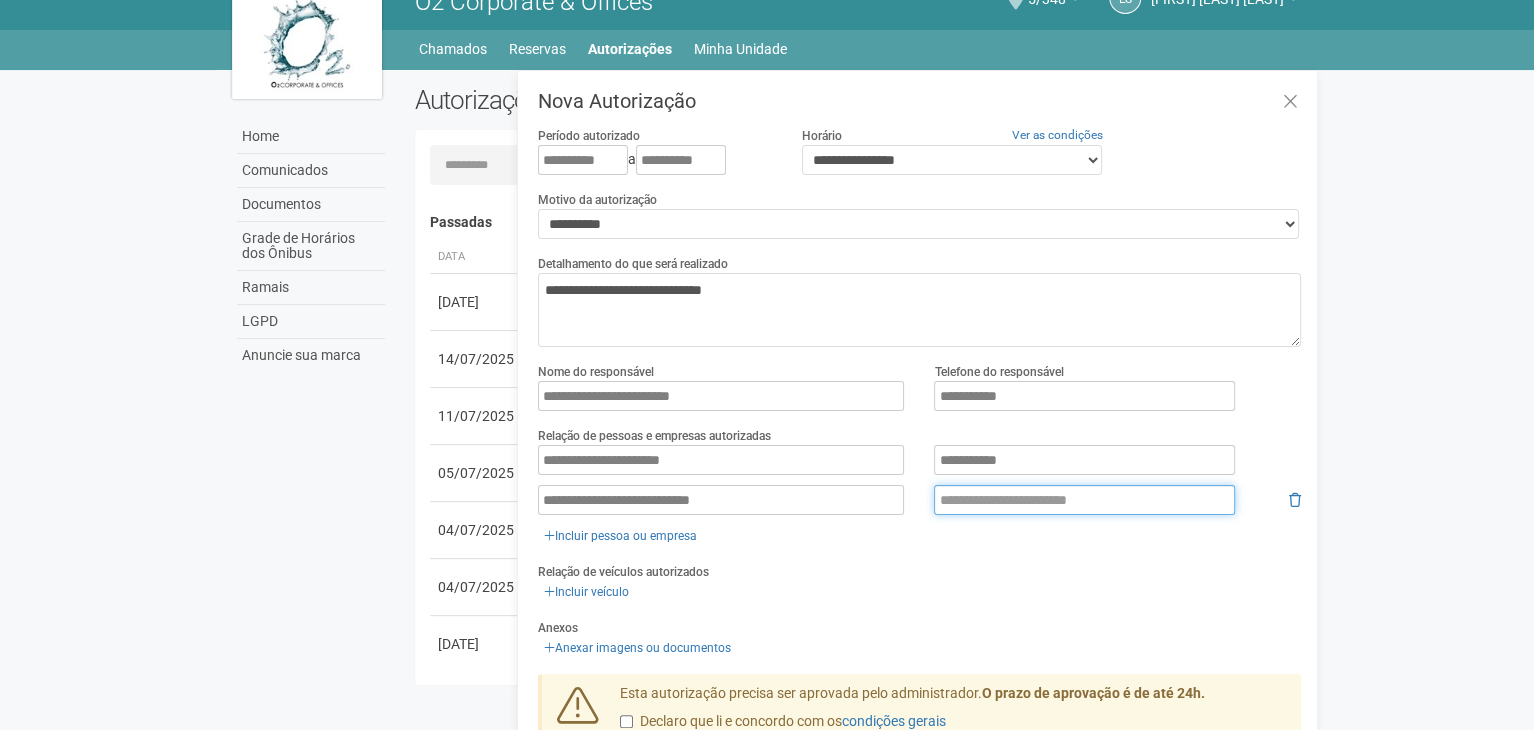 click at bounding box center [1084, 500] 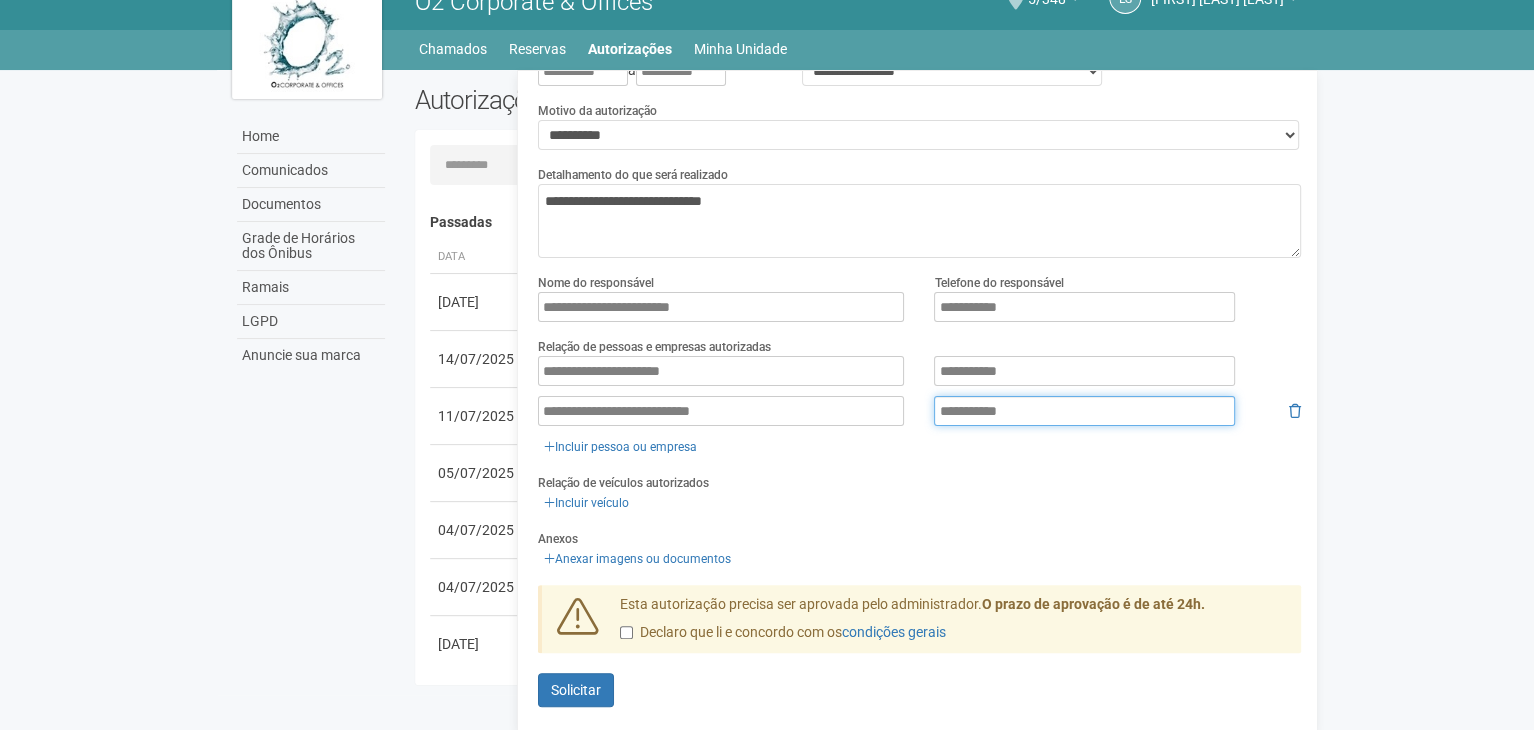 scroll, scrollTop: 96, scrollLeft: 0, axis: vertical 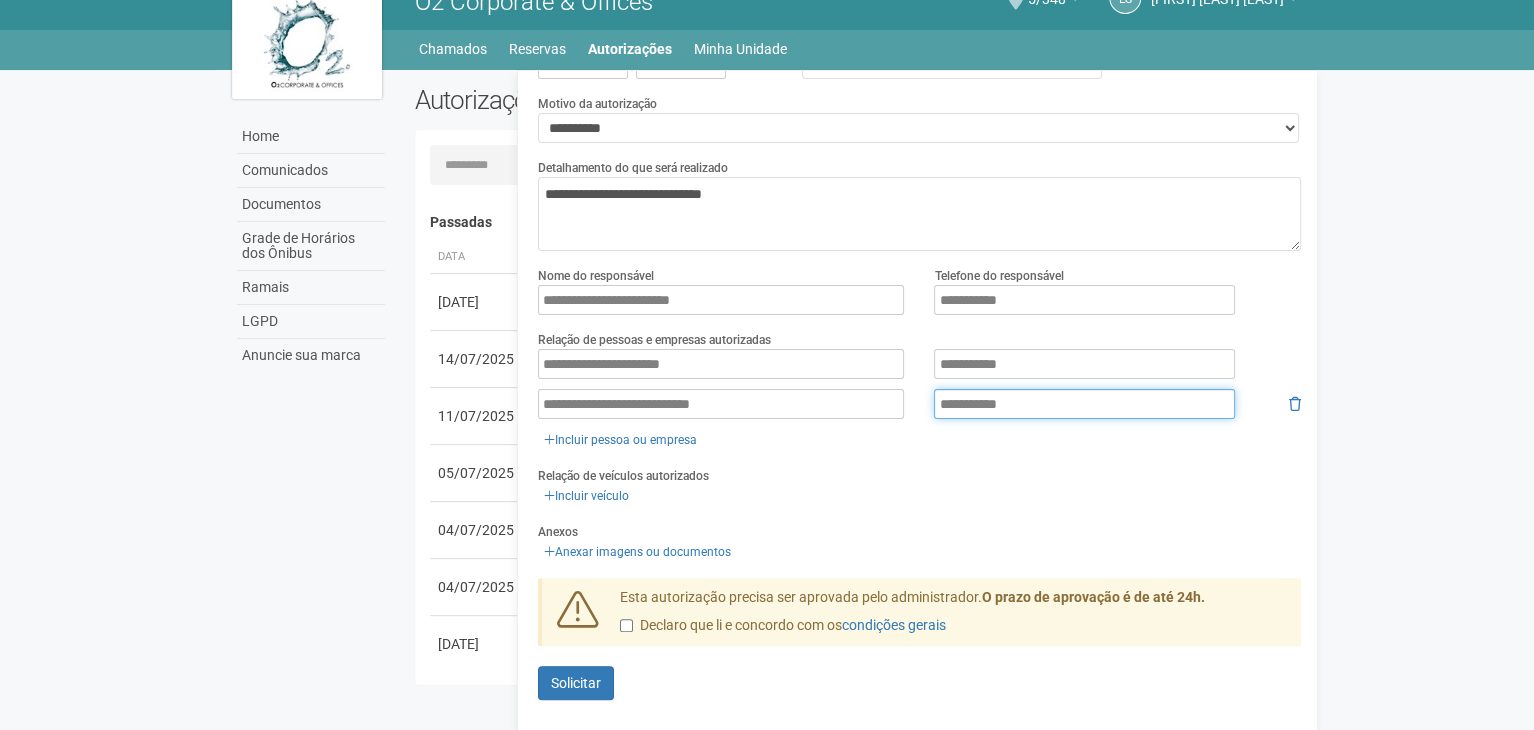 type on "**********" 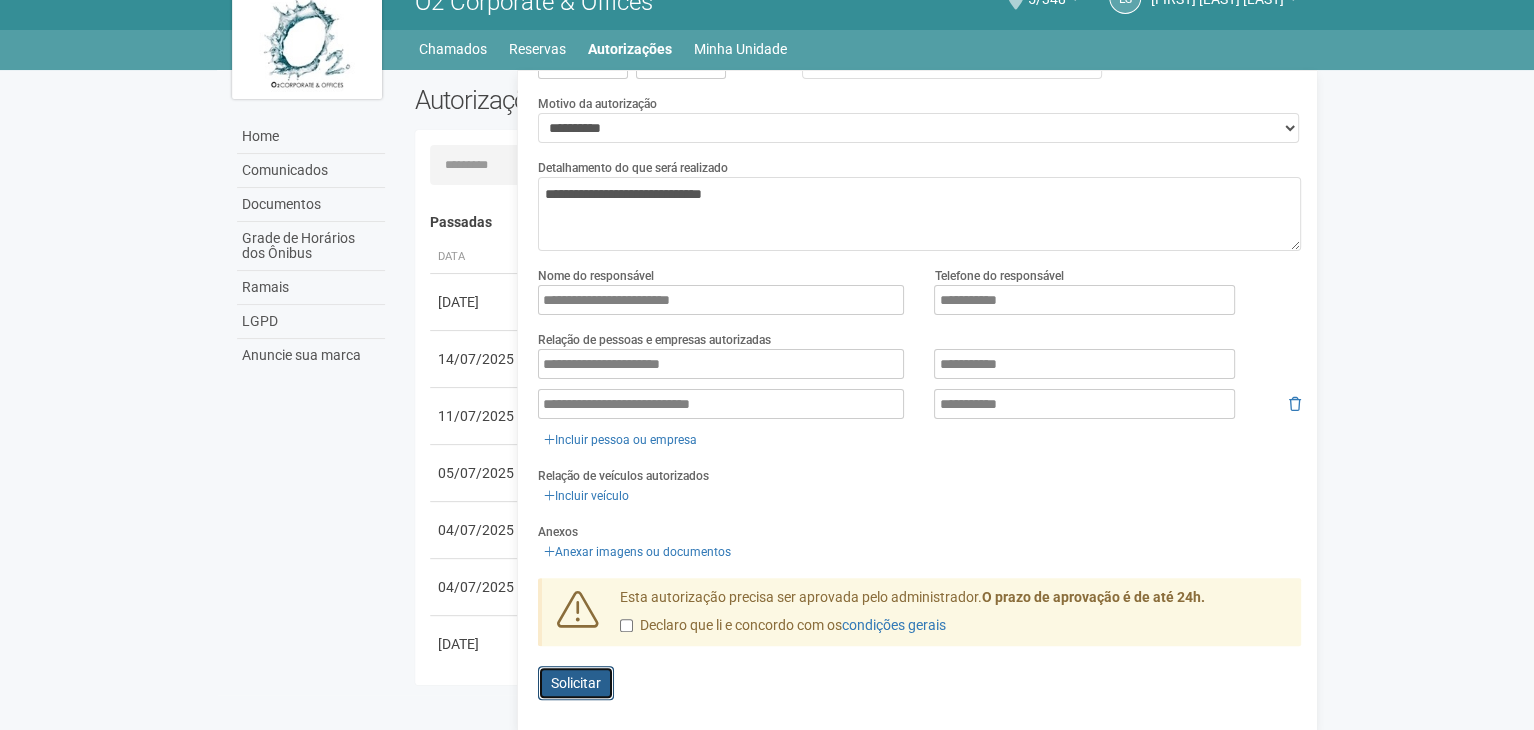 click on "Solicitar" at bounding box center [576, 683] 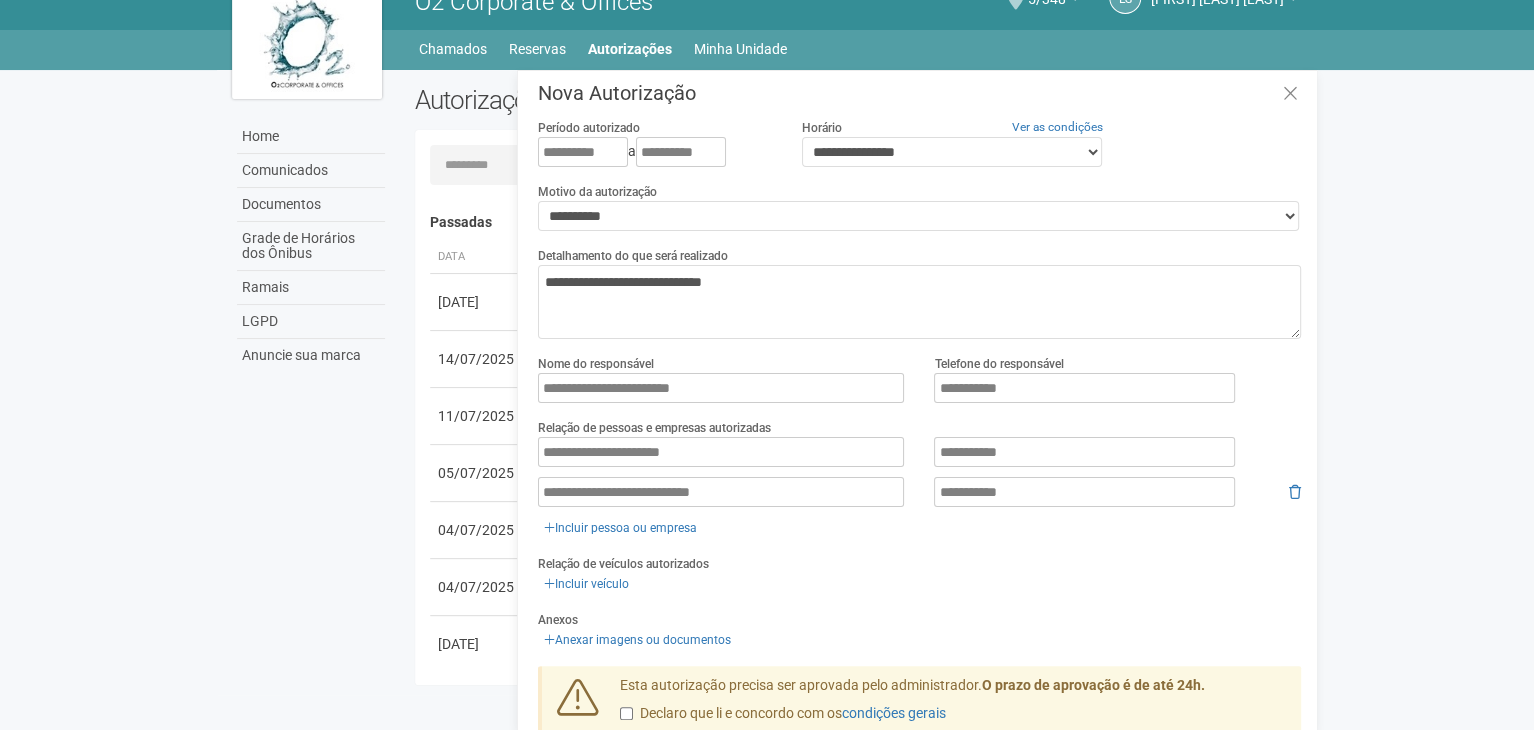 scroll, scrollTop: 0, scrollLeft: 0, axis: both 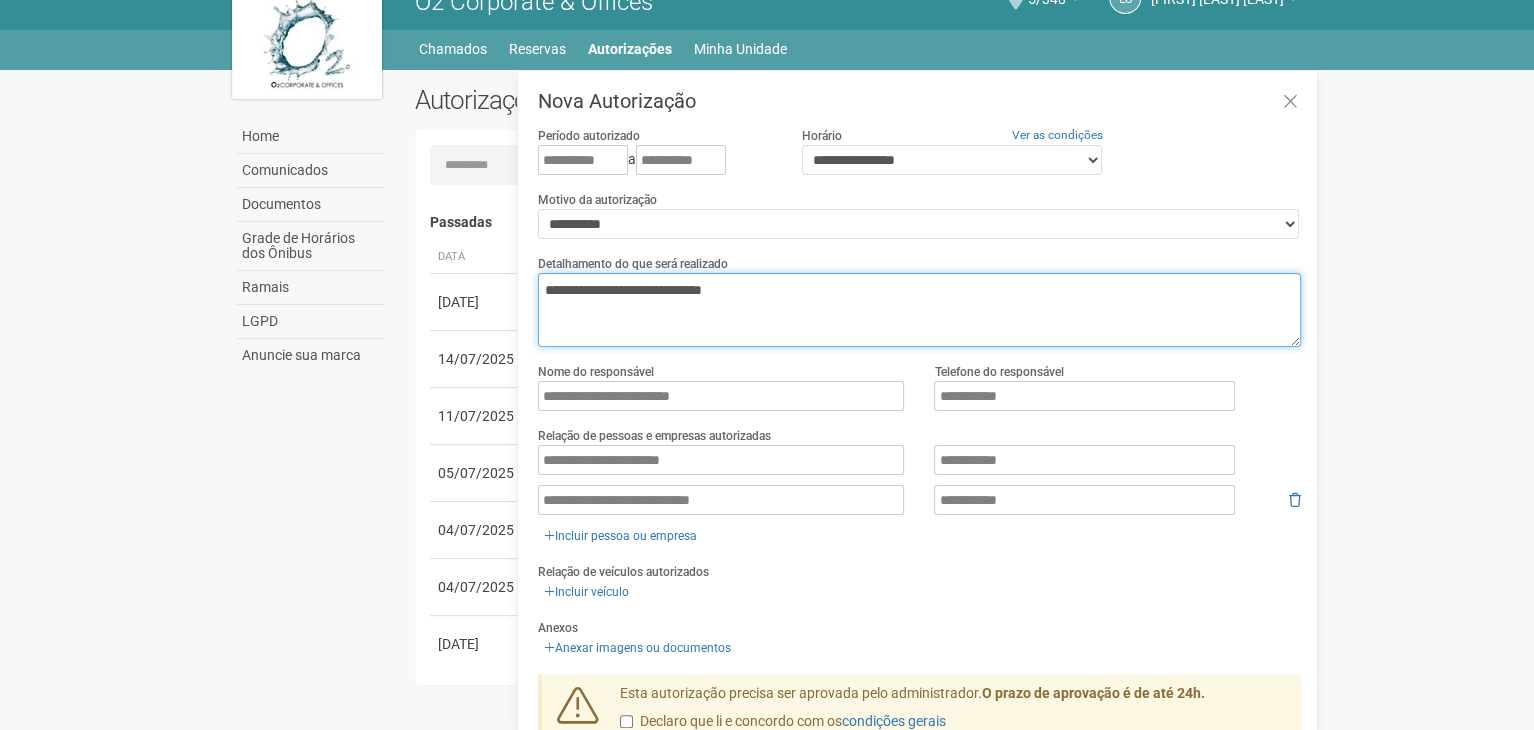 click on "**********" at bounding box center [919, 310] 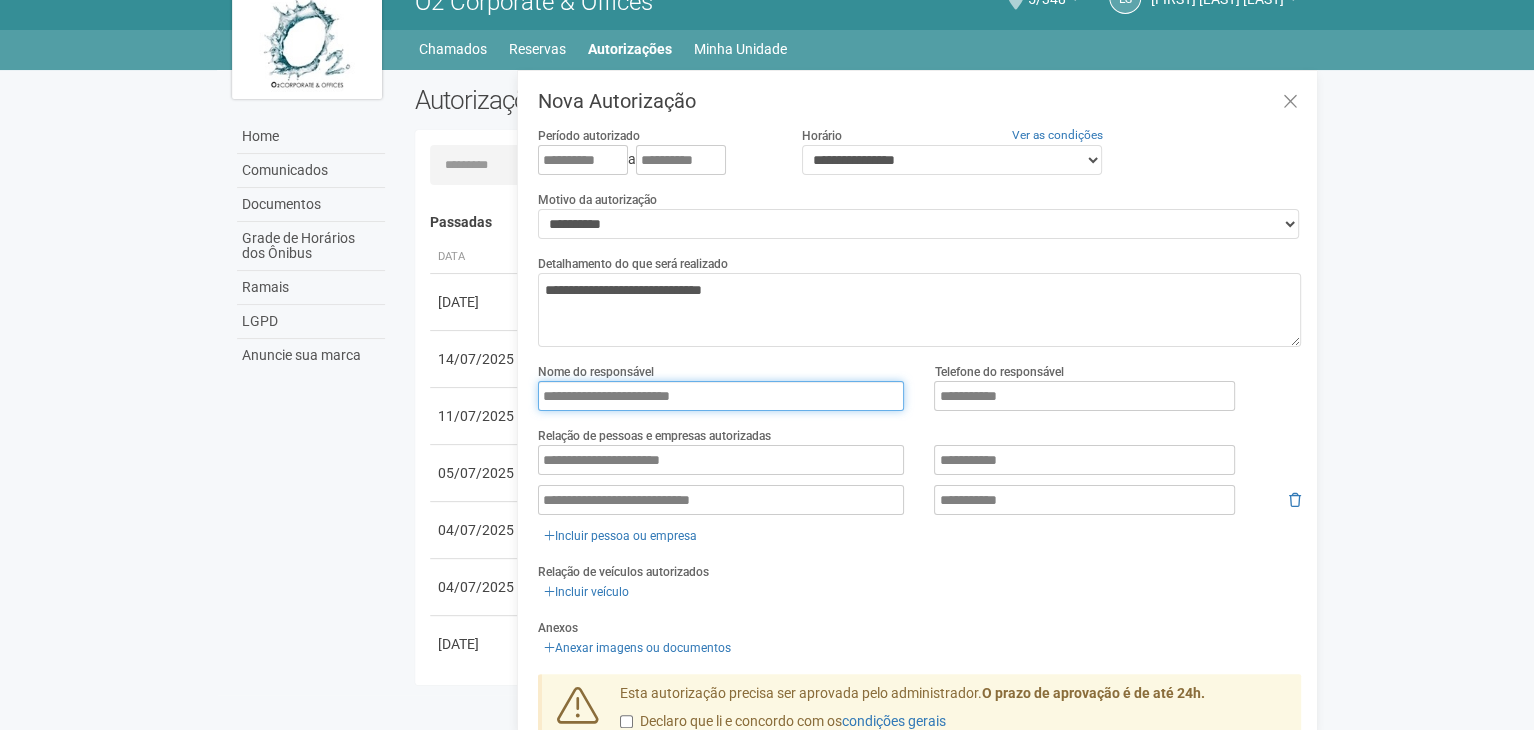 click on "**********" at bounding box center (721, 396) 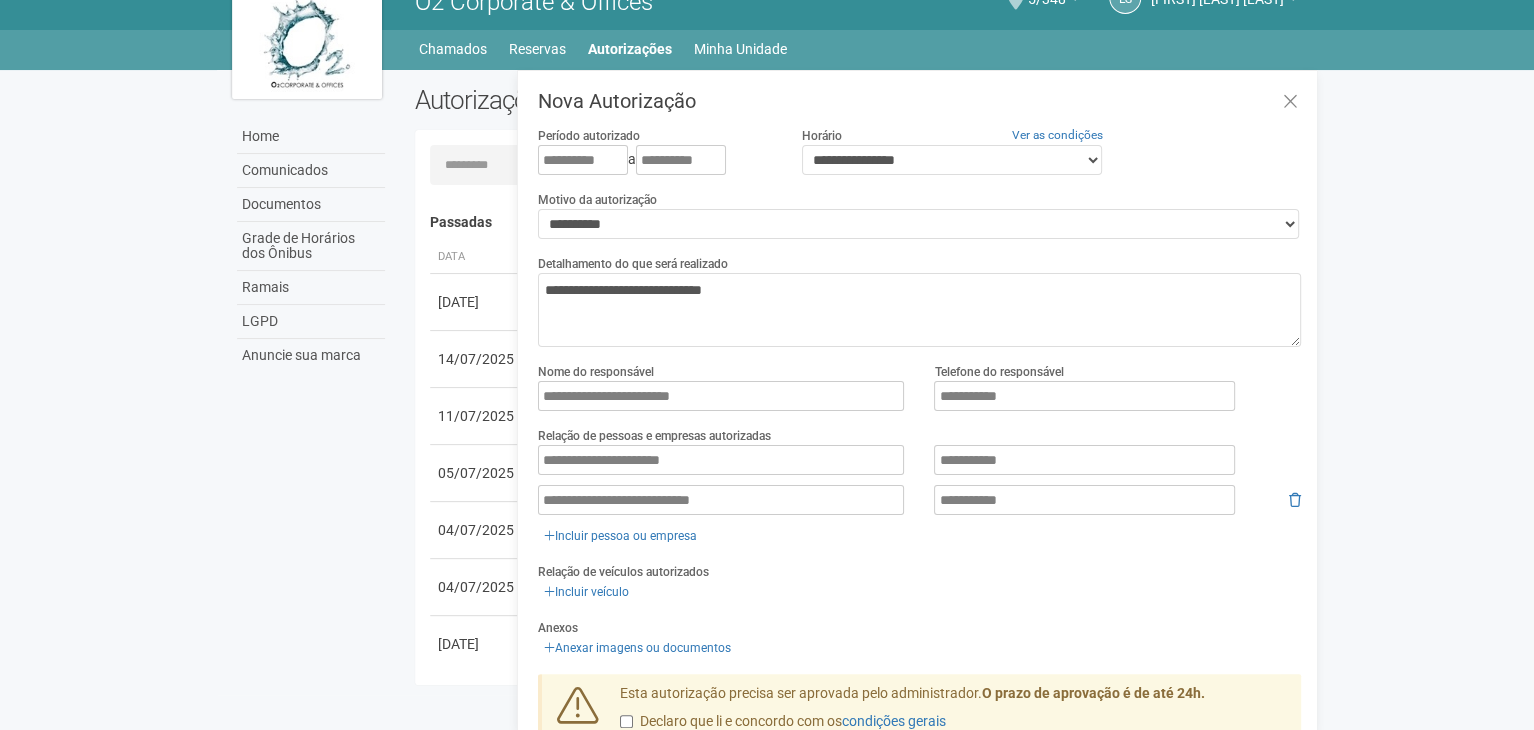 click on "Anexos
Anexar imagens ou documentos" at bounding box center [919, 638] 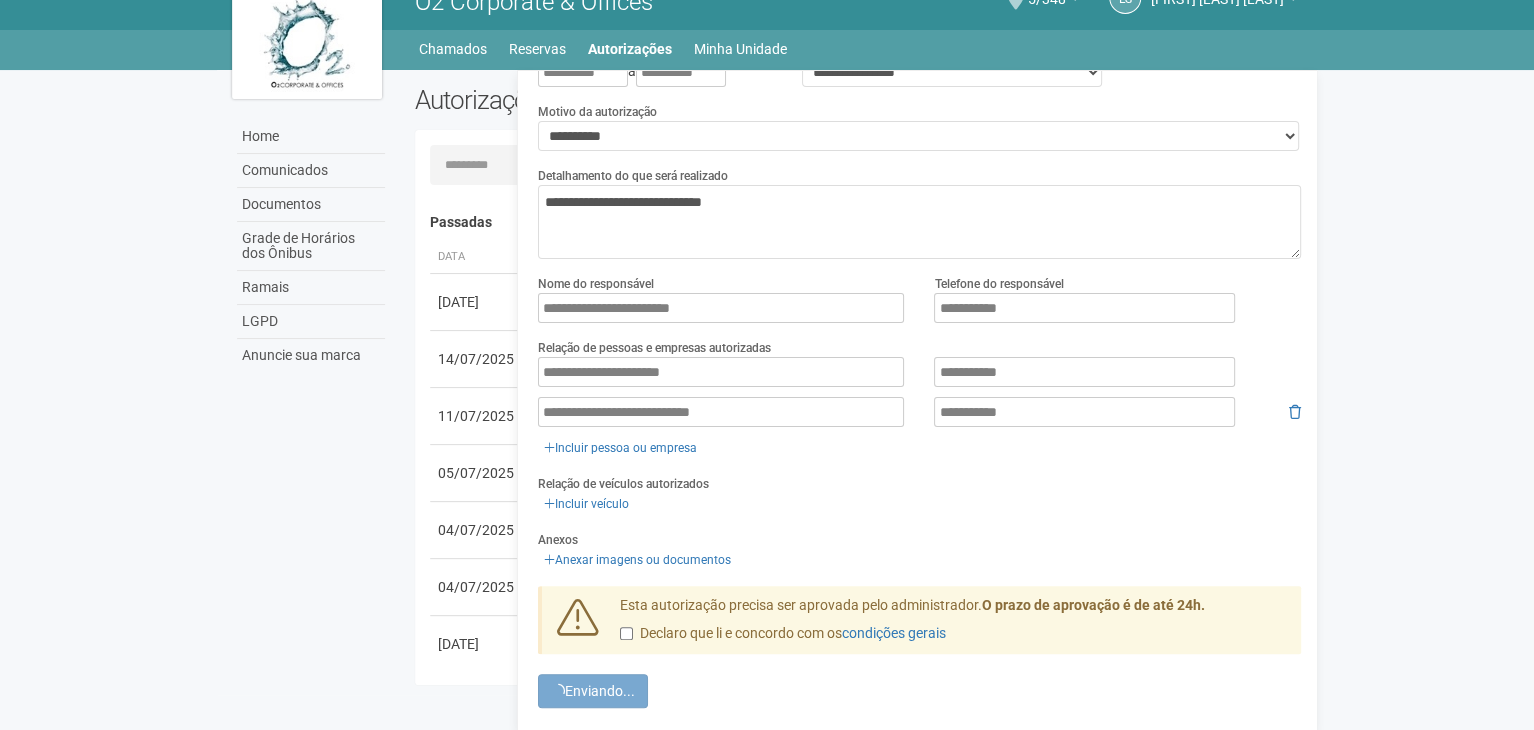 scroll, scrollTop: 96, scrollLeft: 0, axis: vertical 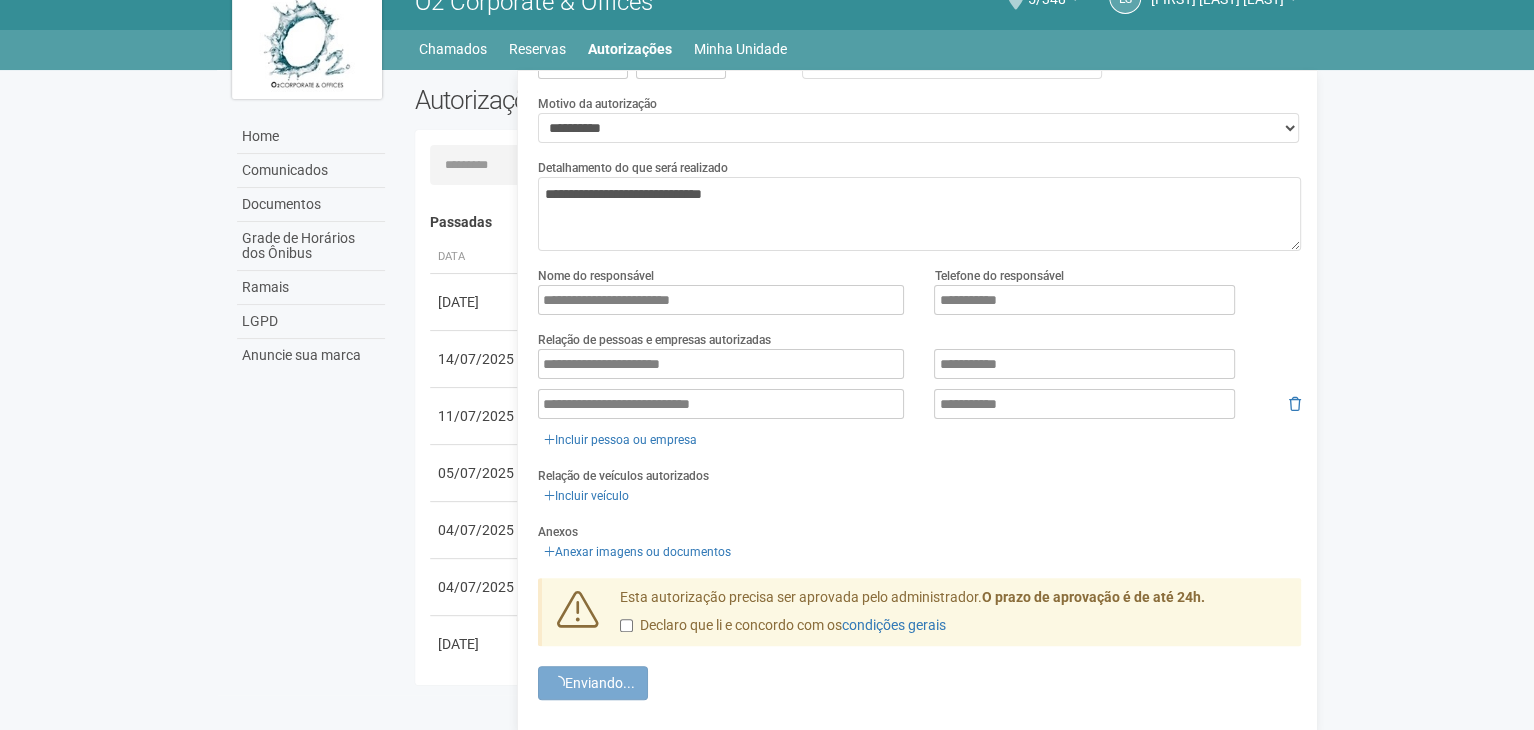 click on "Enviando...
Solicitar" at bounding box center (919, 683) 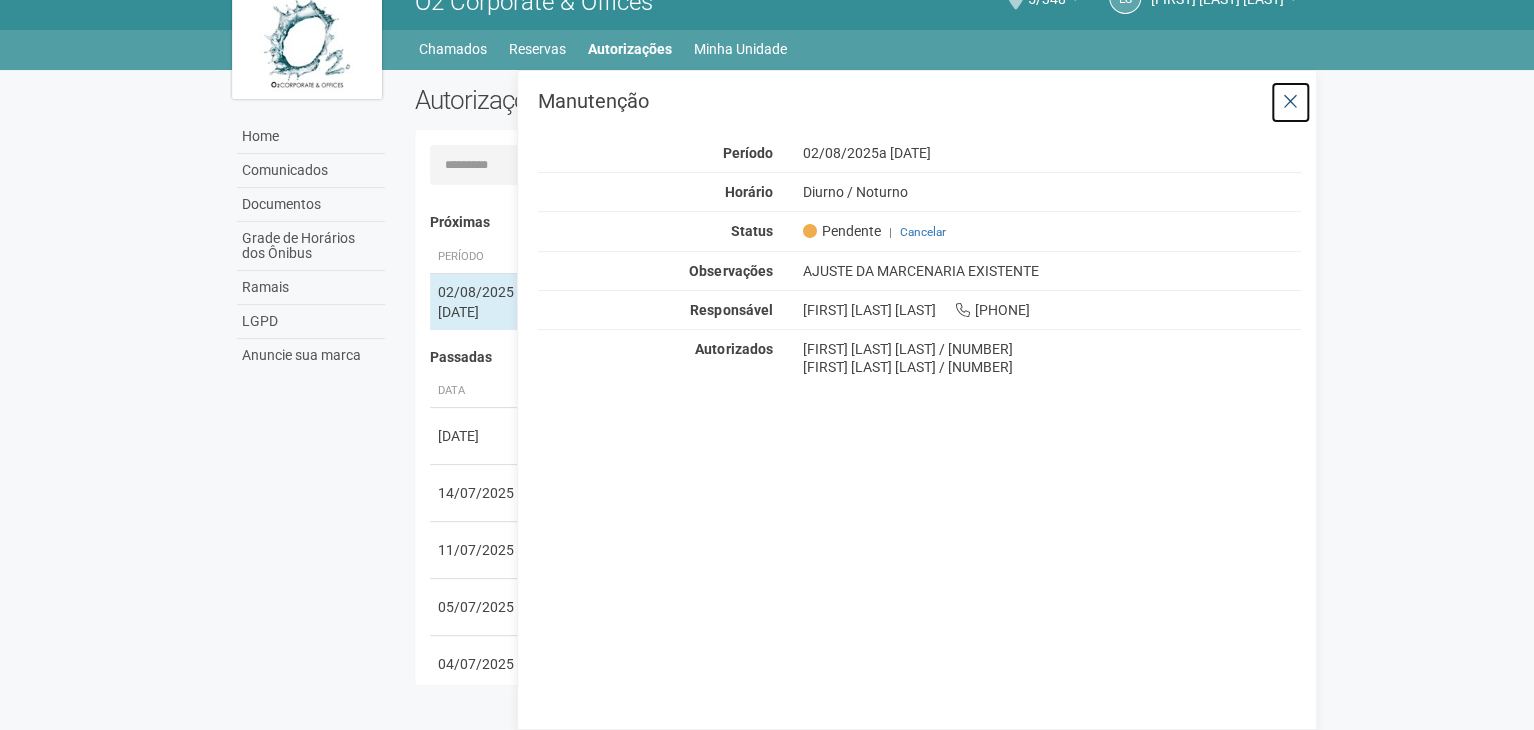 click at bounding box center (1290, 102) 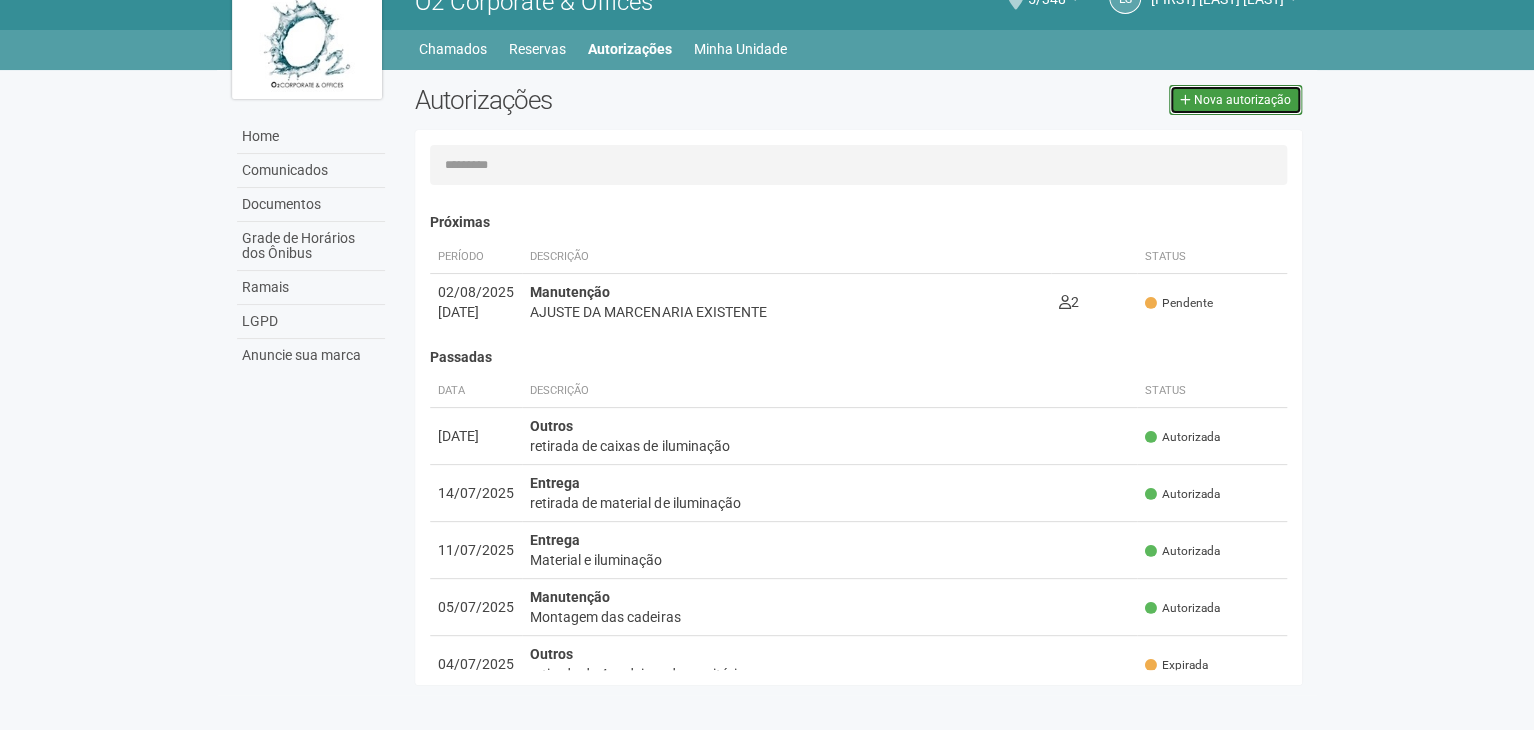 click on "Nova autorização" at bounding box center (1242, 100) 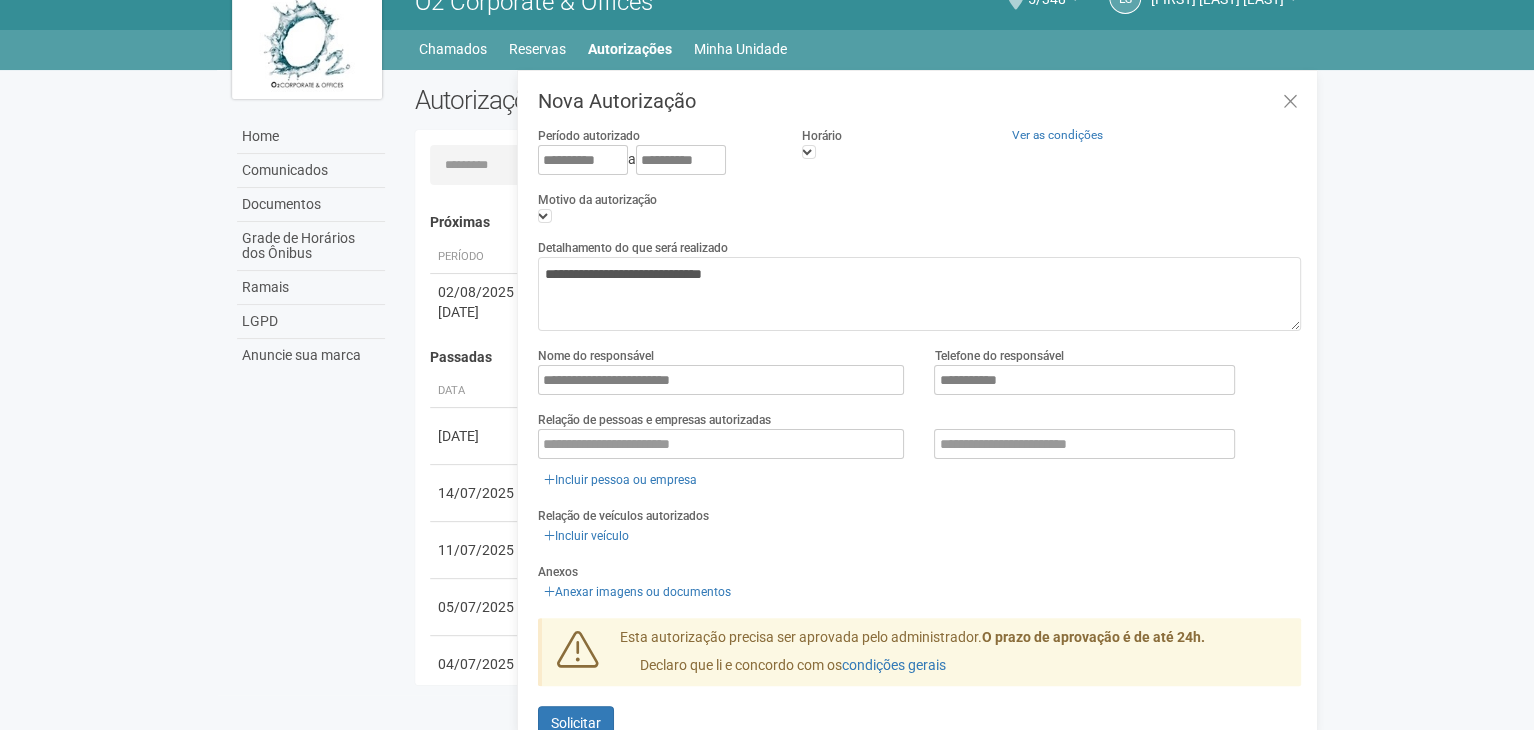 type 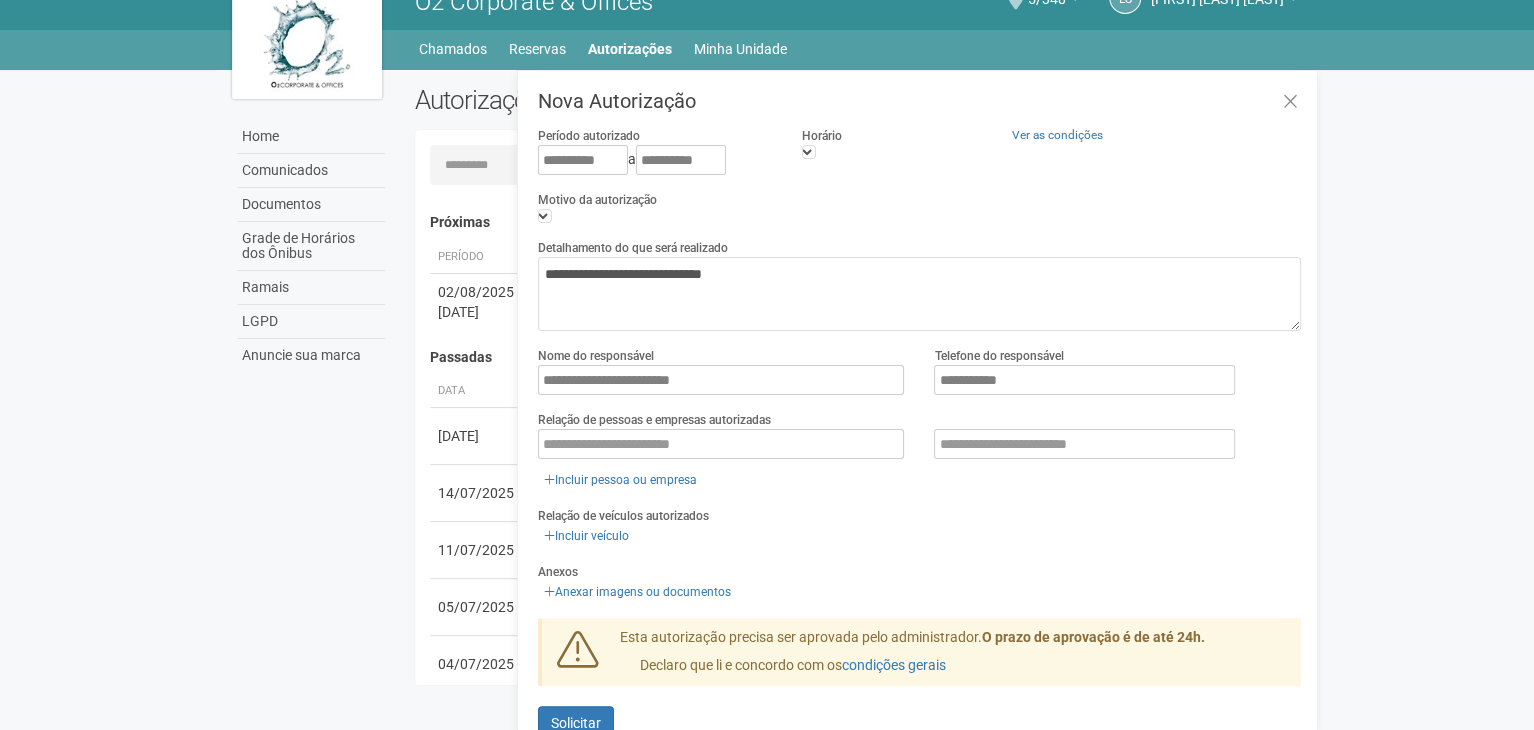 type 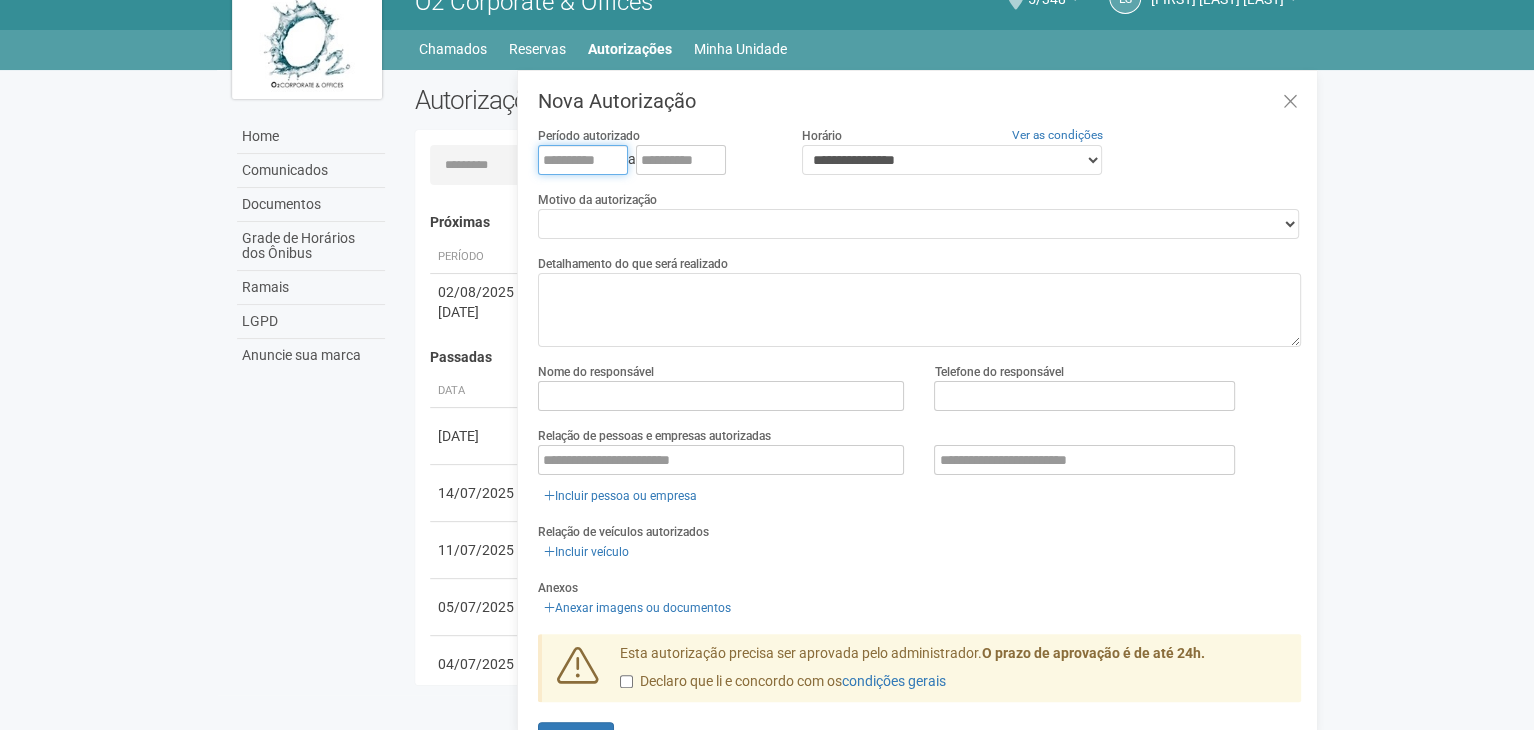 click at bounding box center [583, 160] 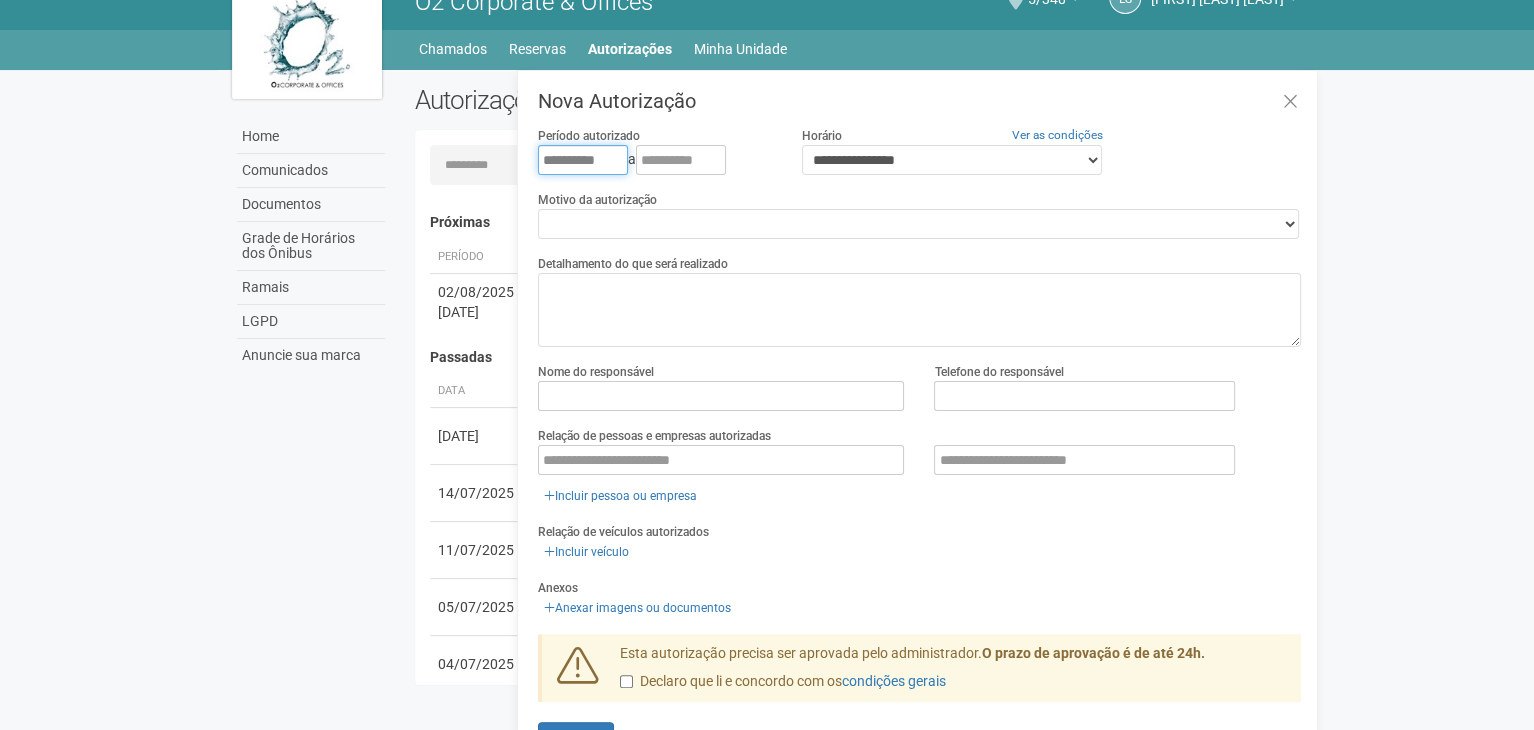 type on "**********" 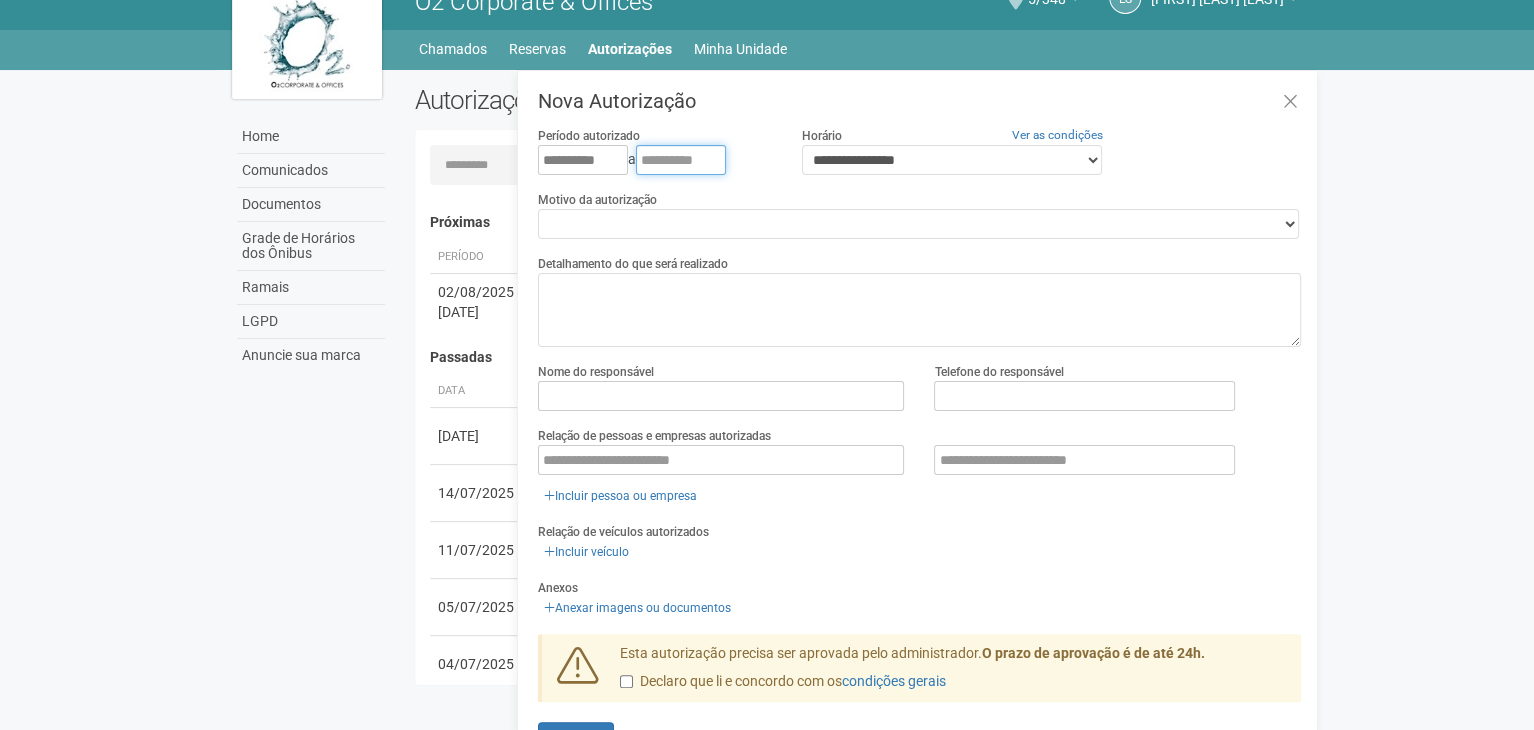 click at bounding box center (681, 160) 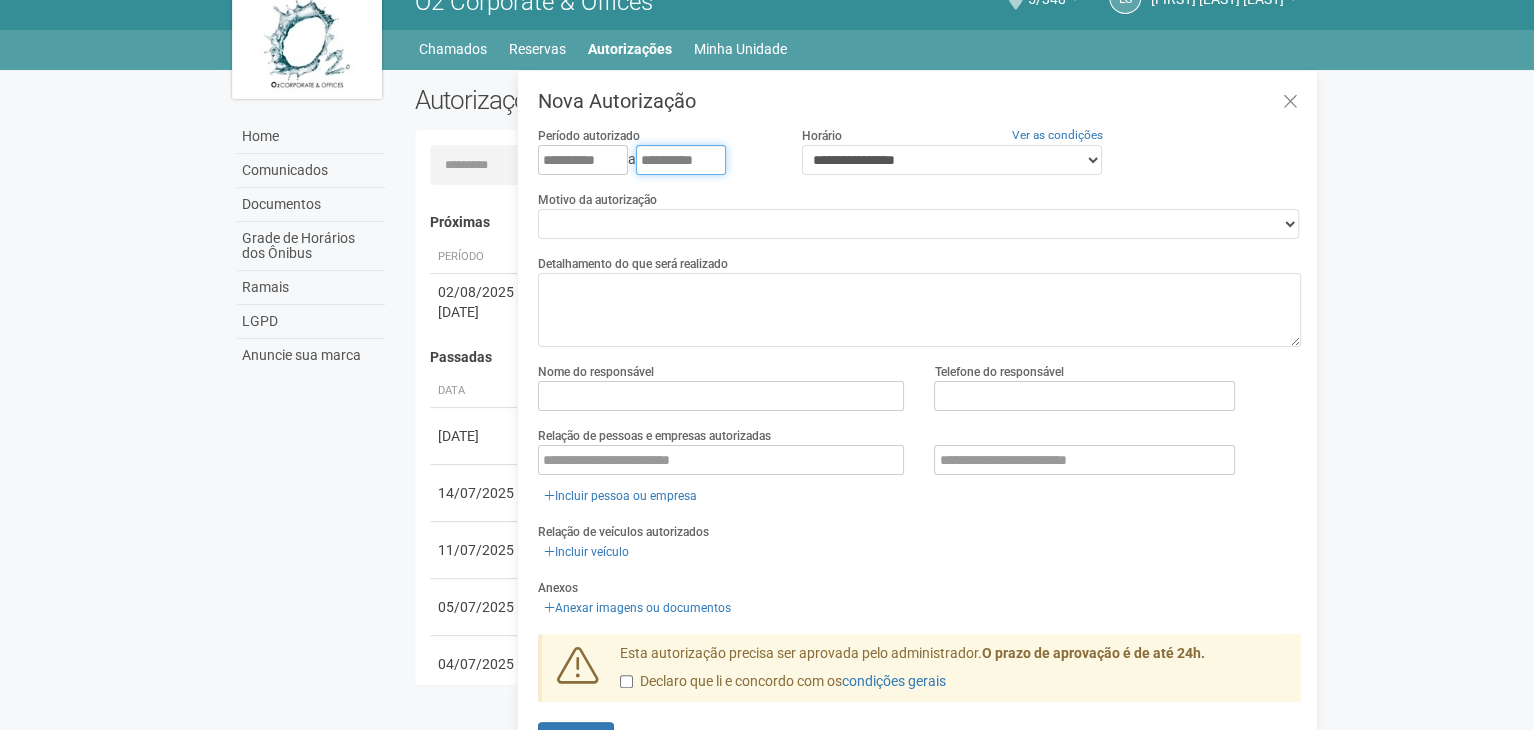type on "**********" 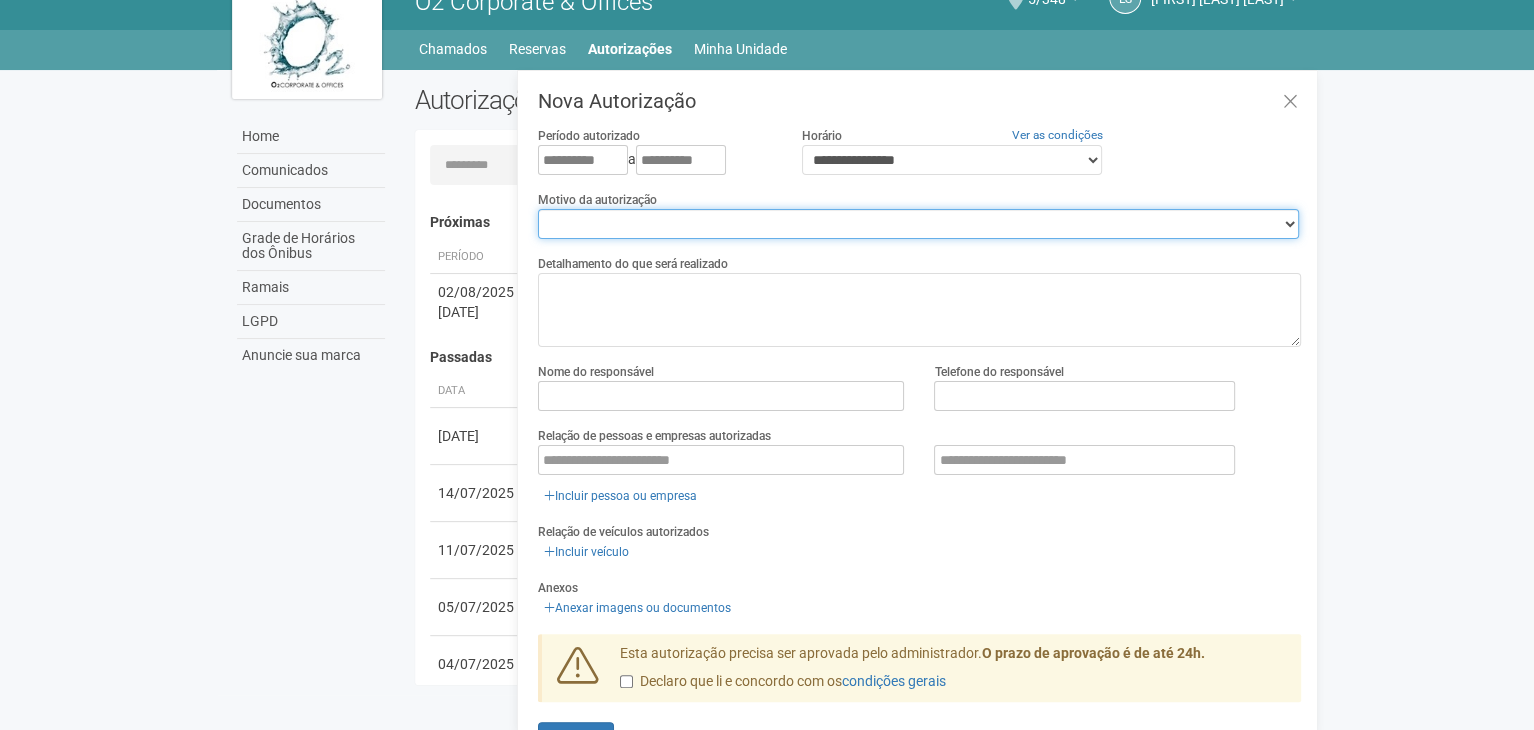 click on "**********" at bounding box center (918, 224) 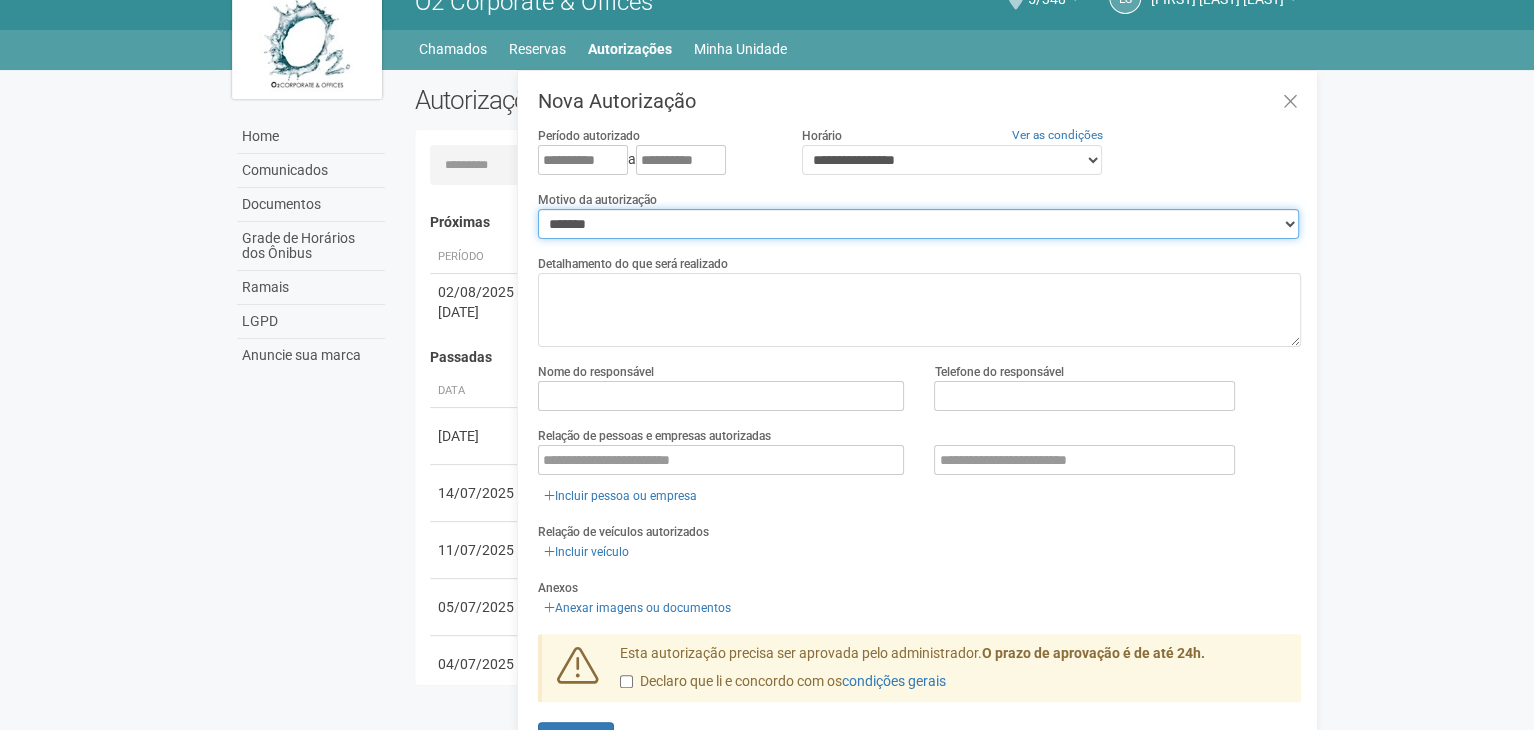 click on "**********" at bounding box center (918, 224) 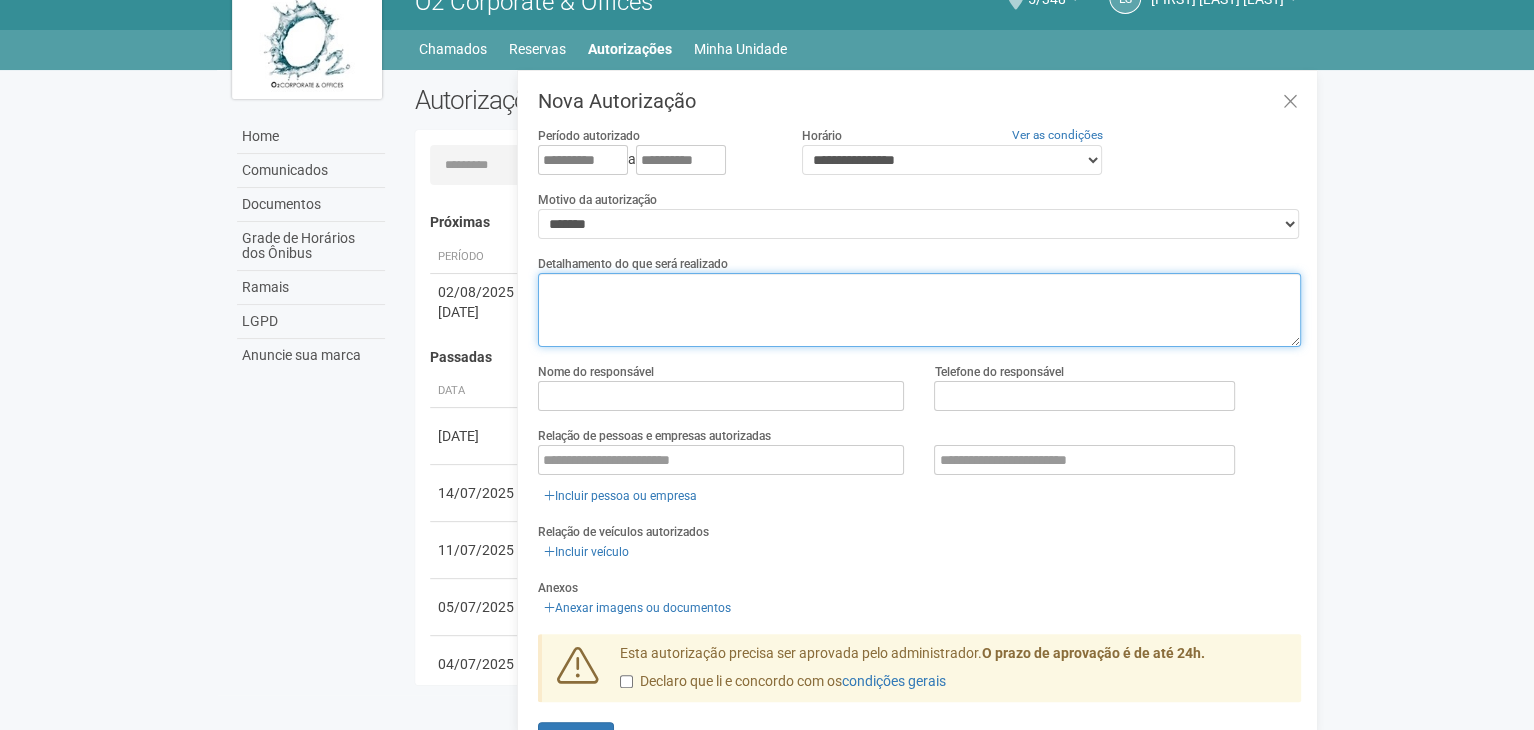 click at bounding box center [919, 310] 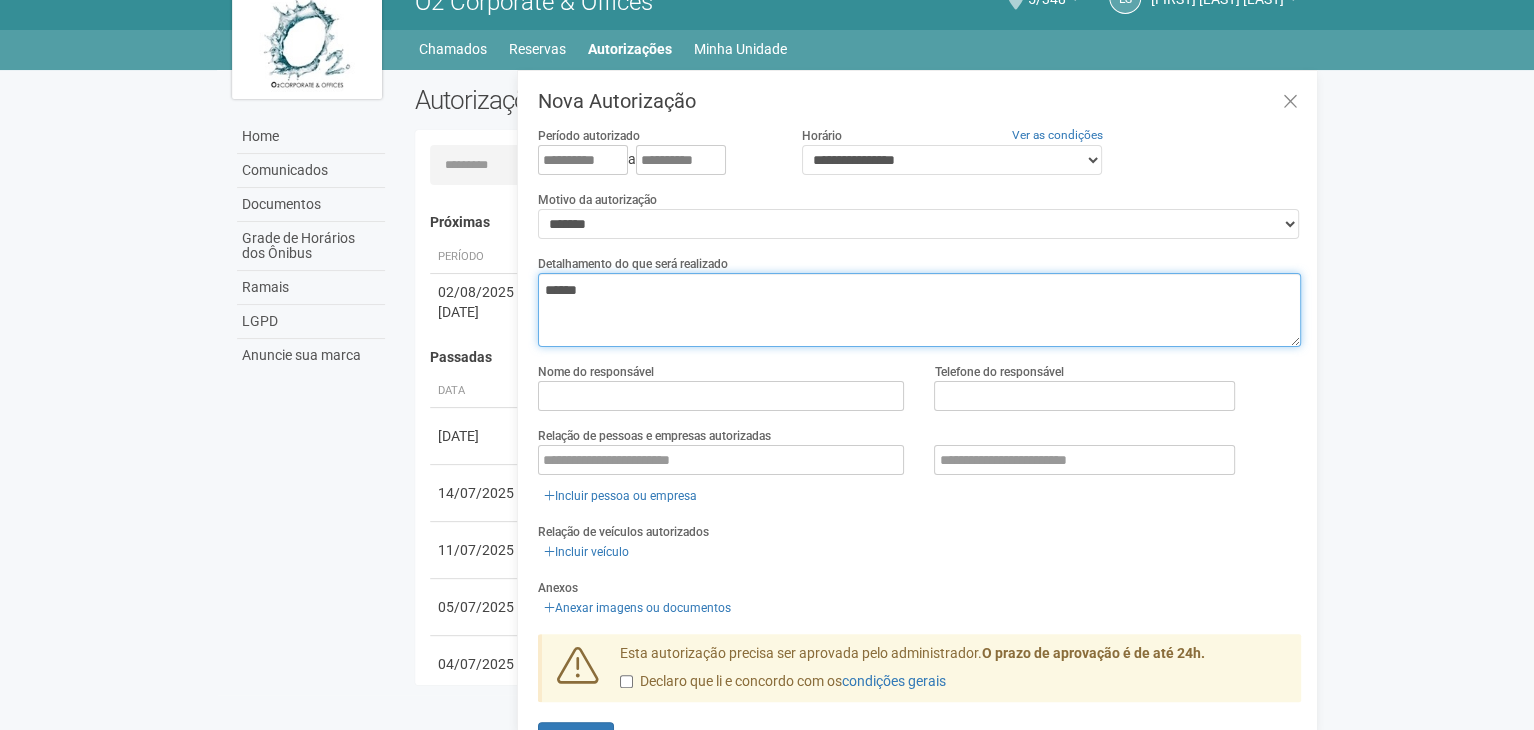 type on "******" 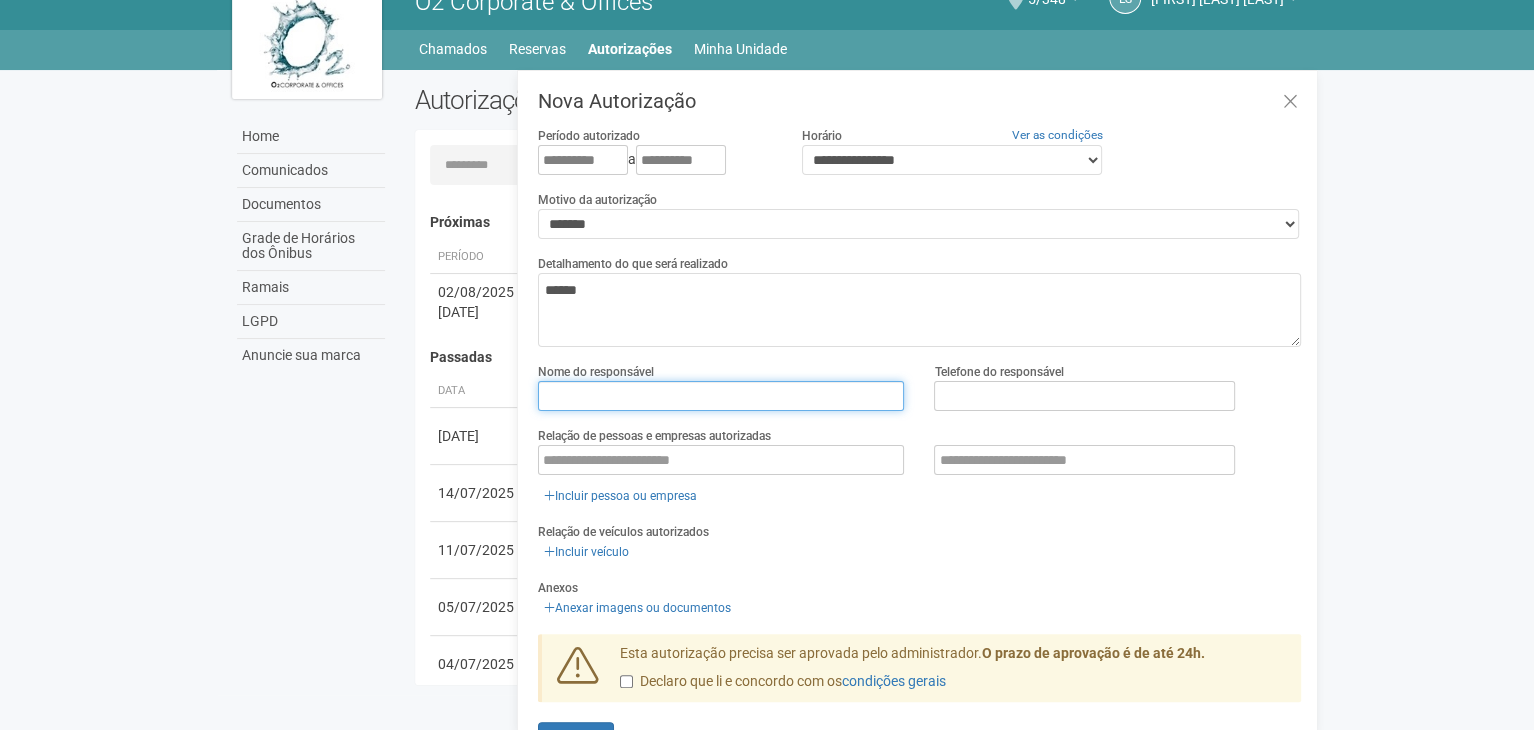click at bounding box center [721, 396] 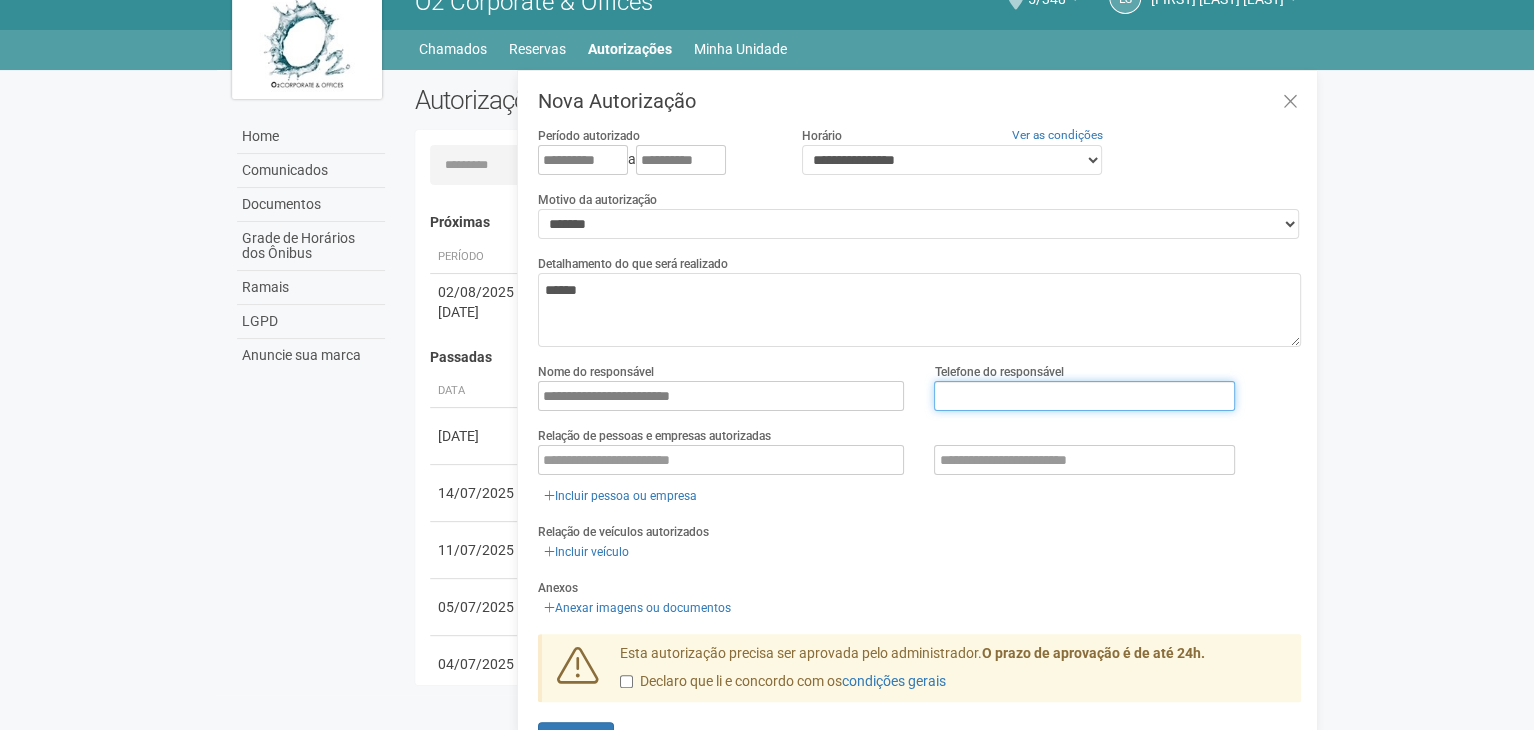type on "**********" 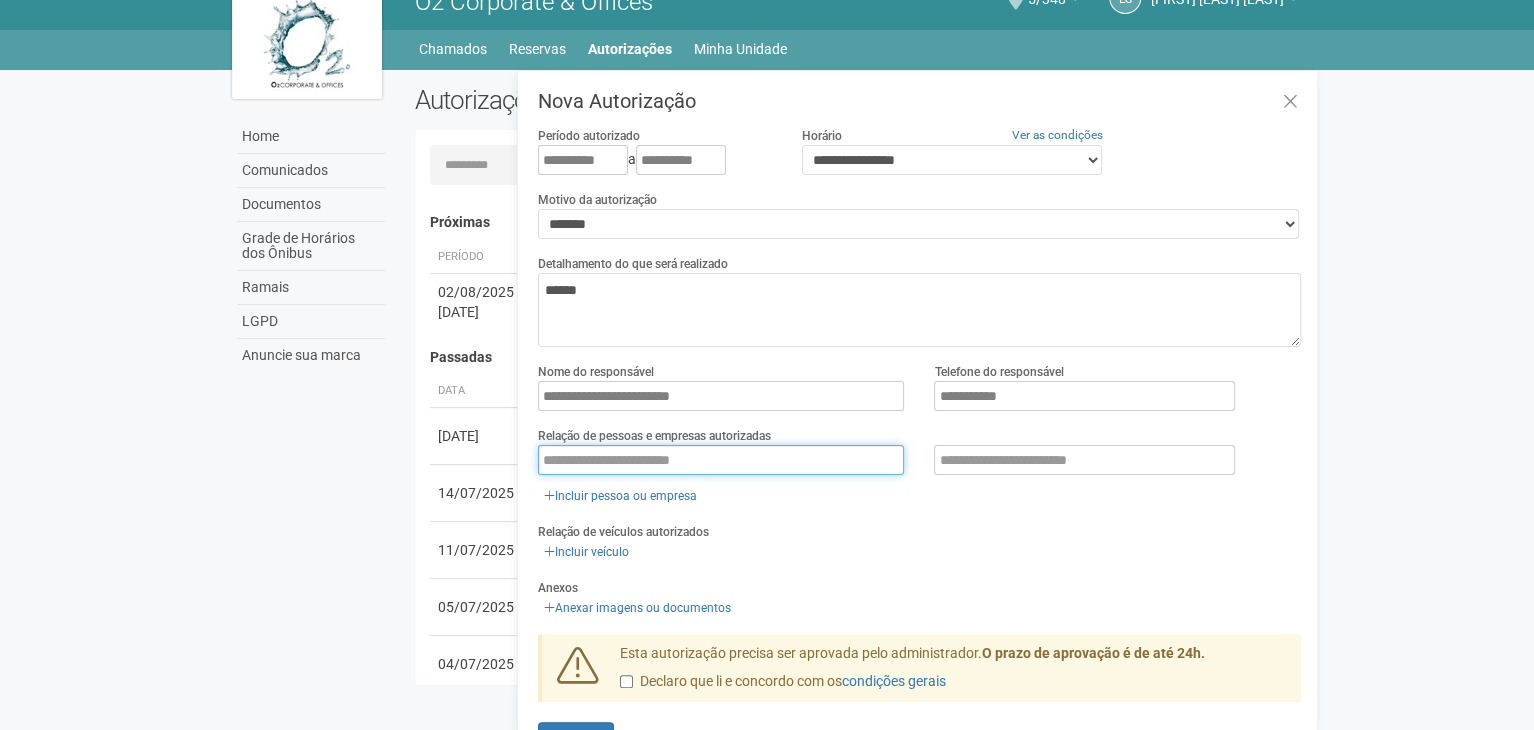 click at bounding box center (721, 460) 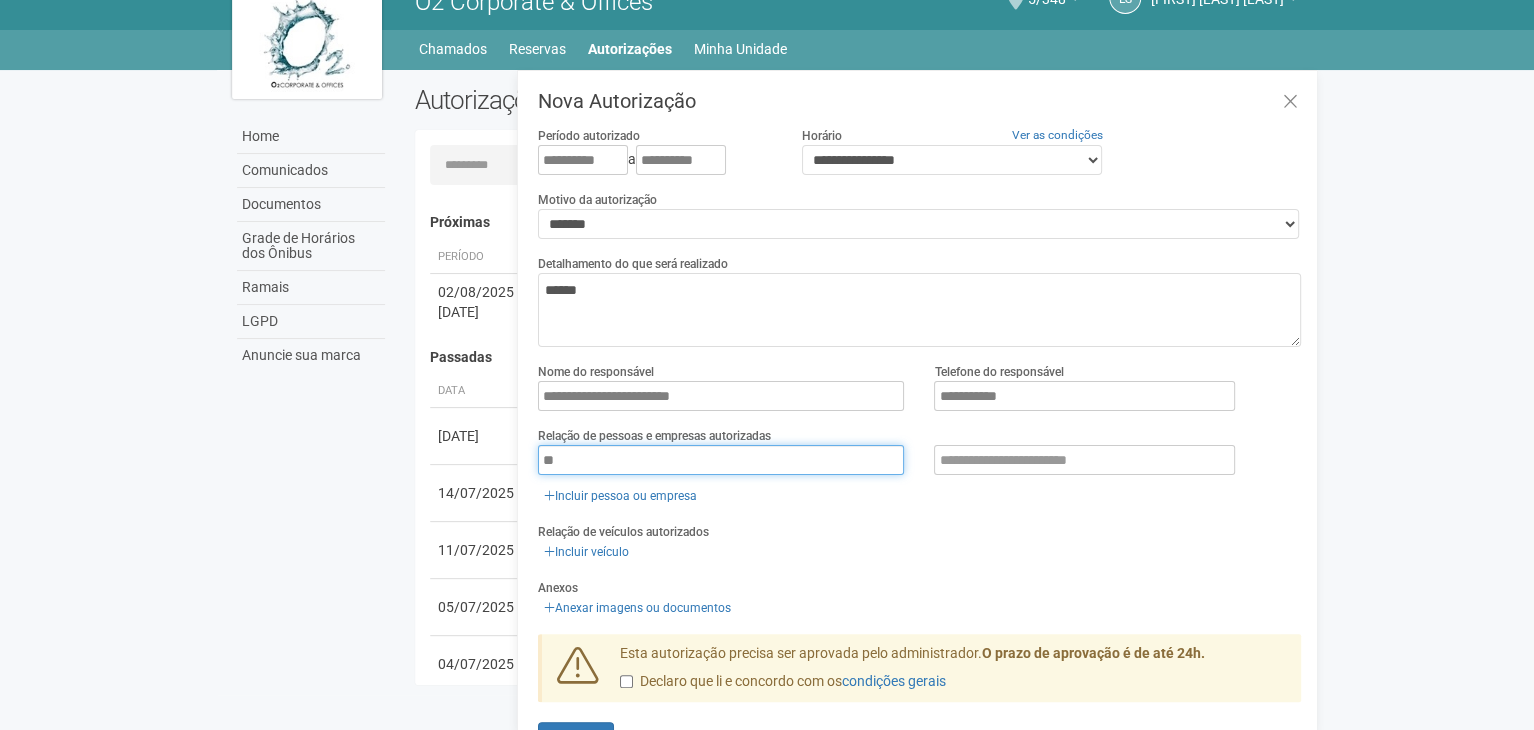 type on "*" 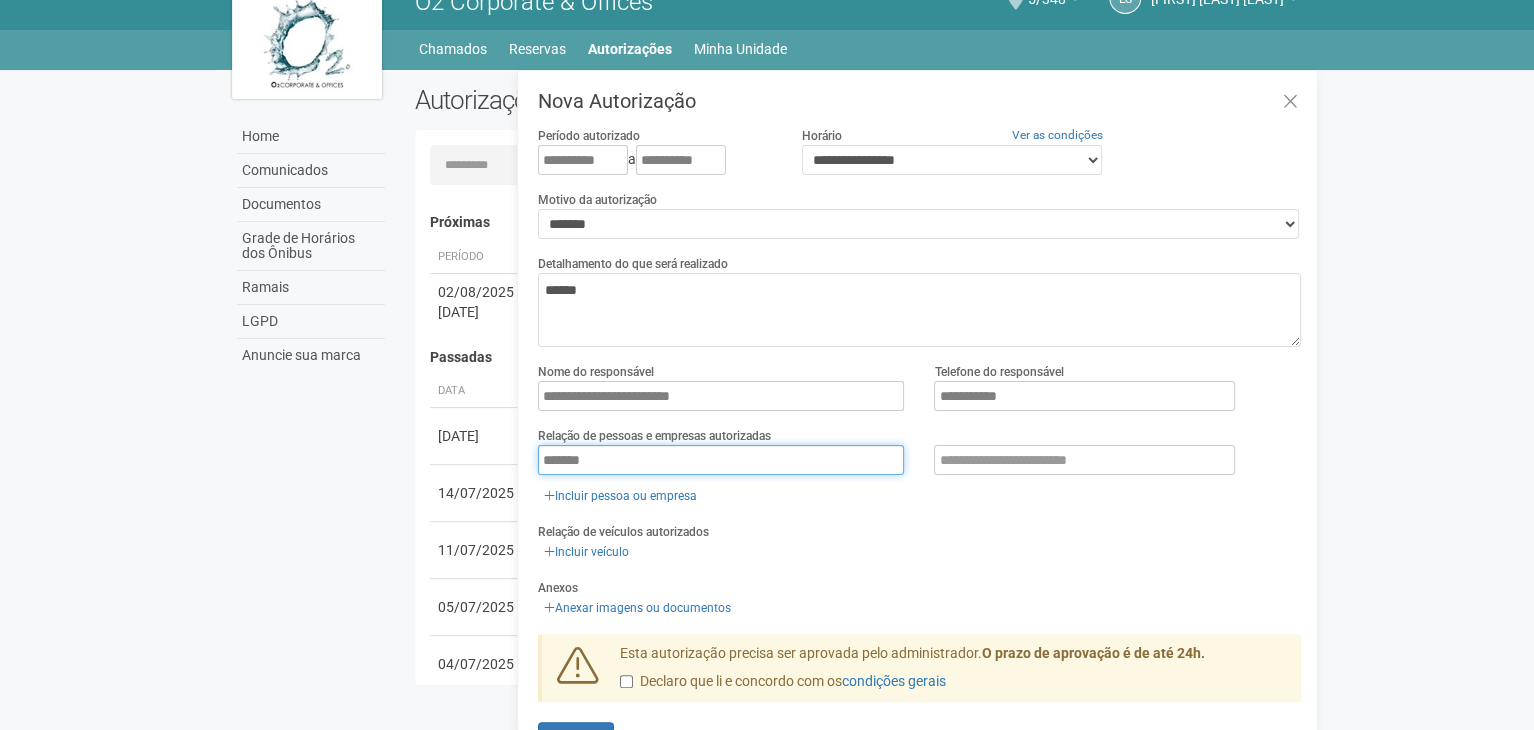 type on "*******" 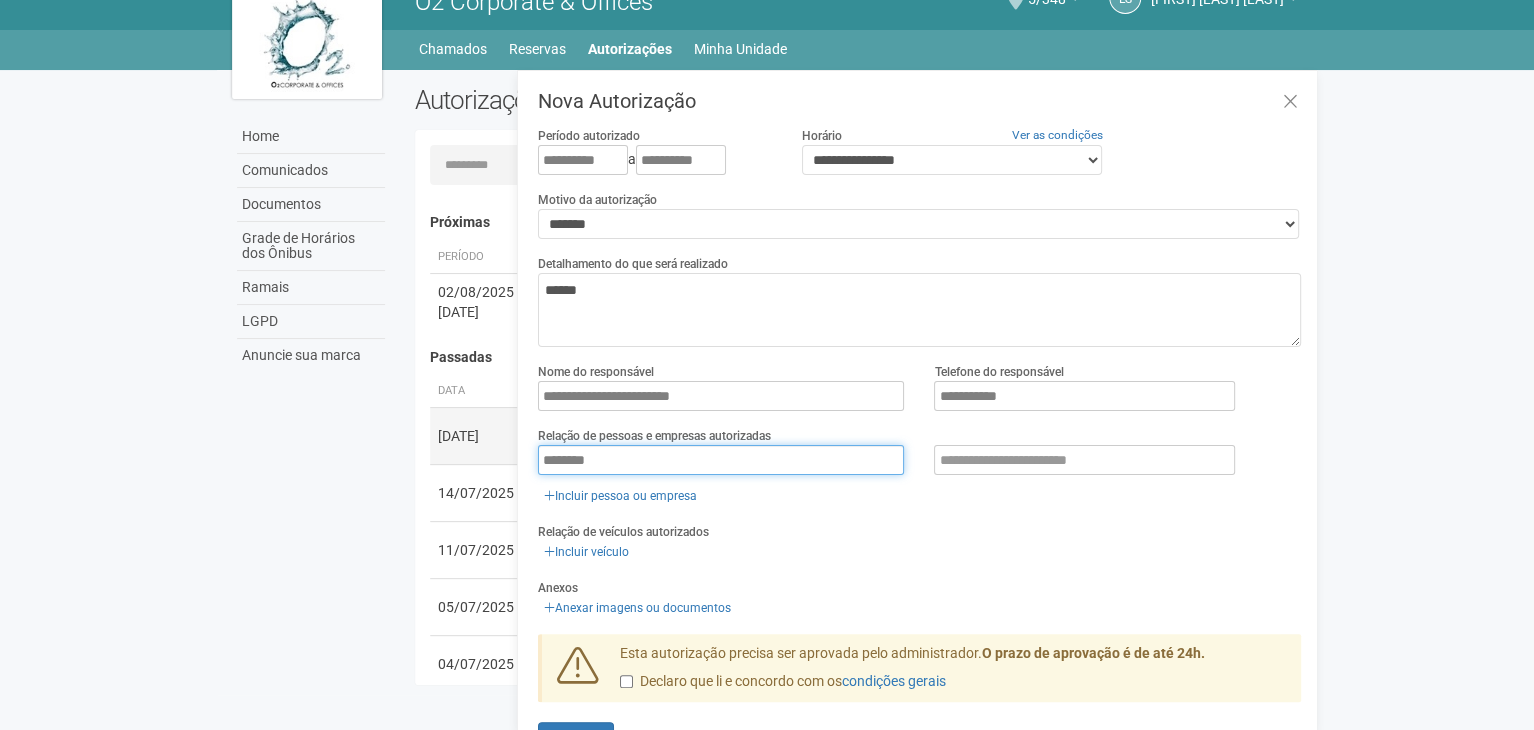 drag, startPoint x: 540, startPoint y: 453, endPoint x: 442, endPoint y: 453, distance: 98 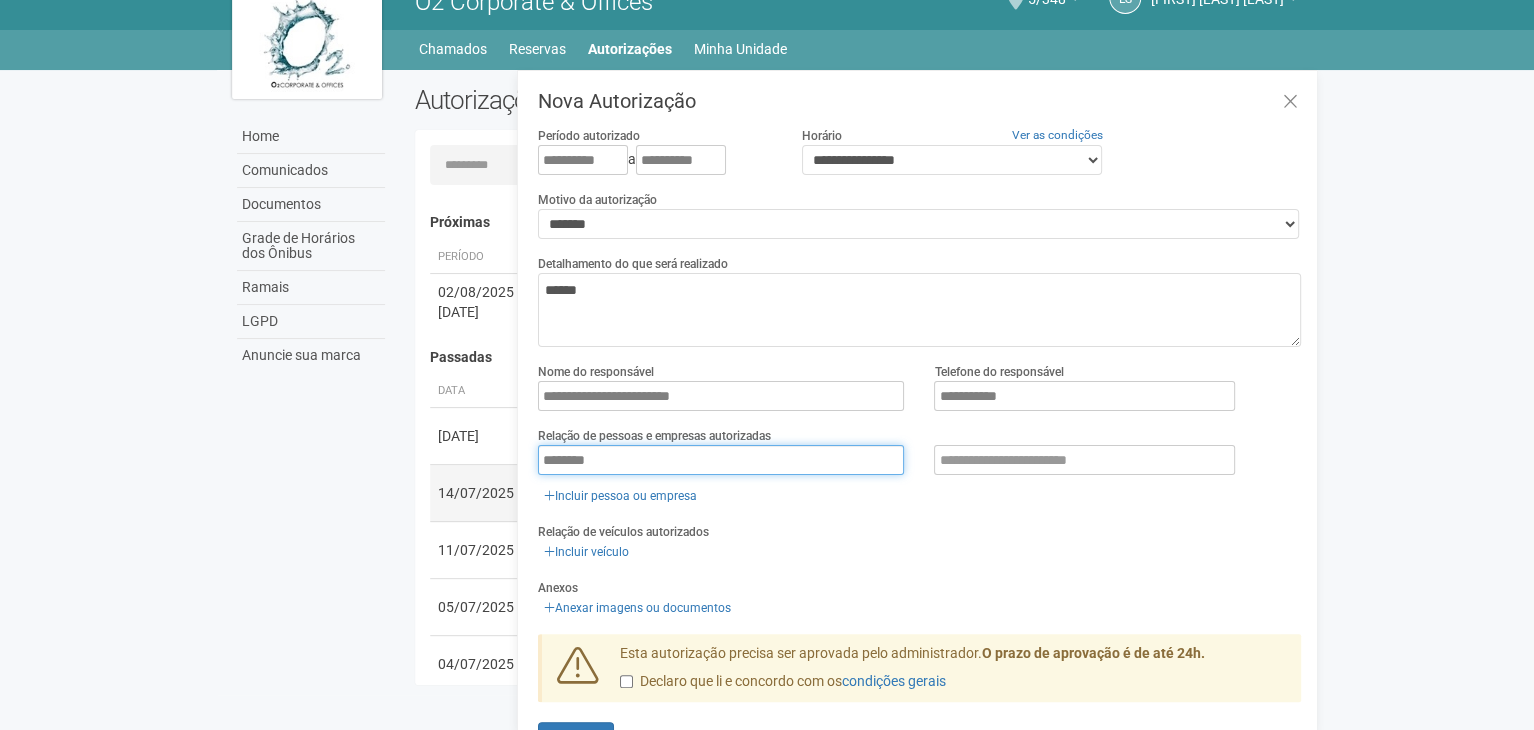 type 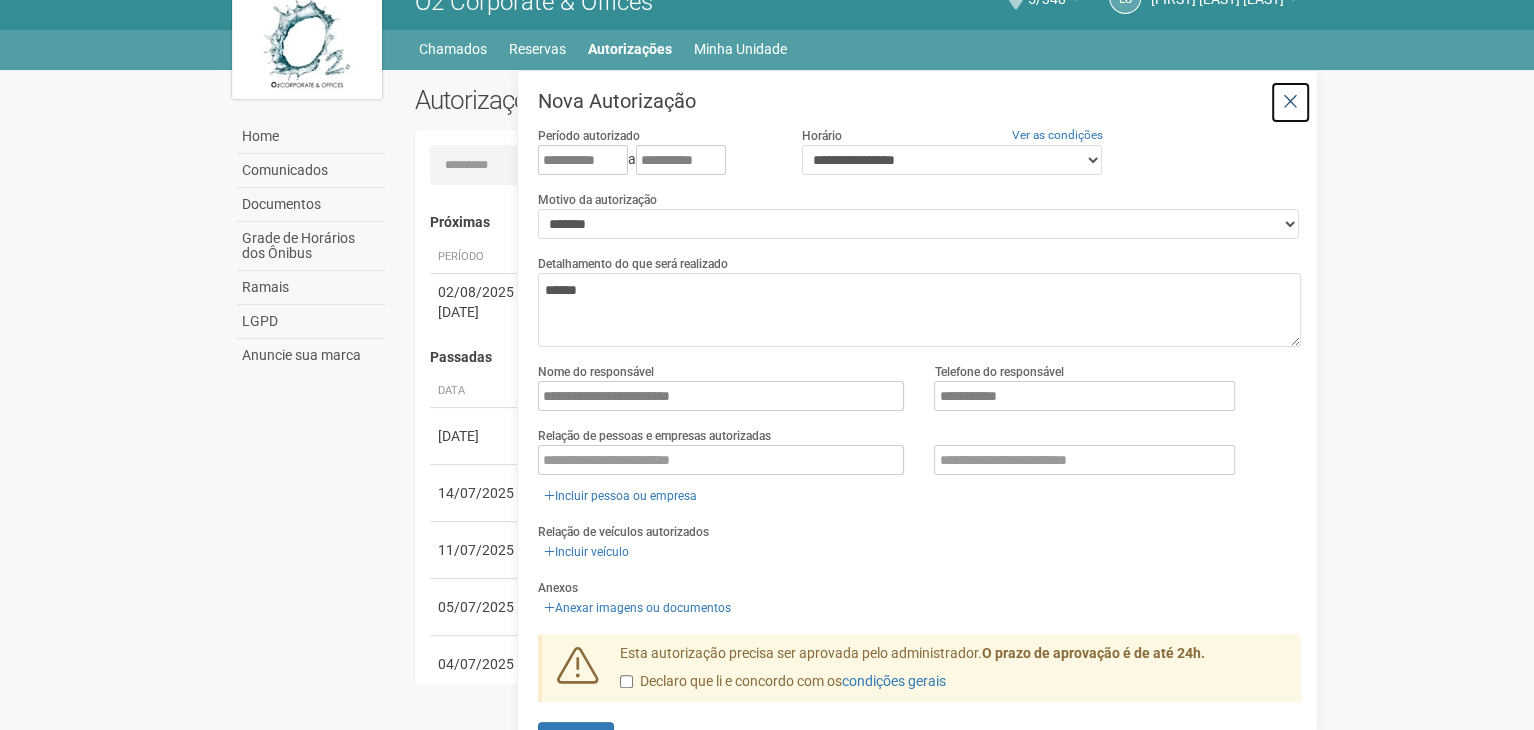click at bounding box center [1290, 102] 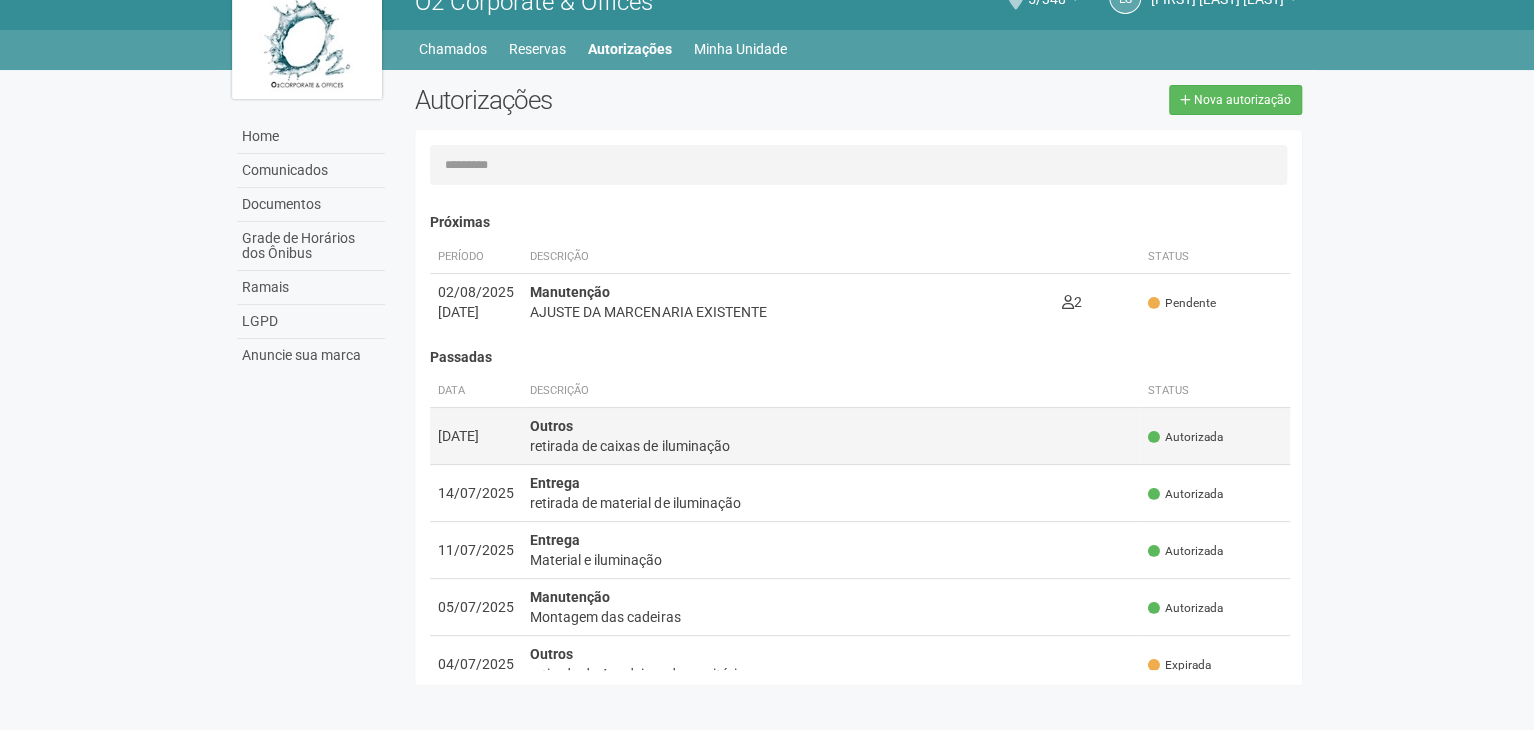 drag, startPoint x: 729, startPoint y: 435, endPoint x: 740, endPoint y: 417, distance: 21.095022 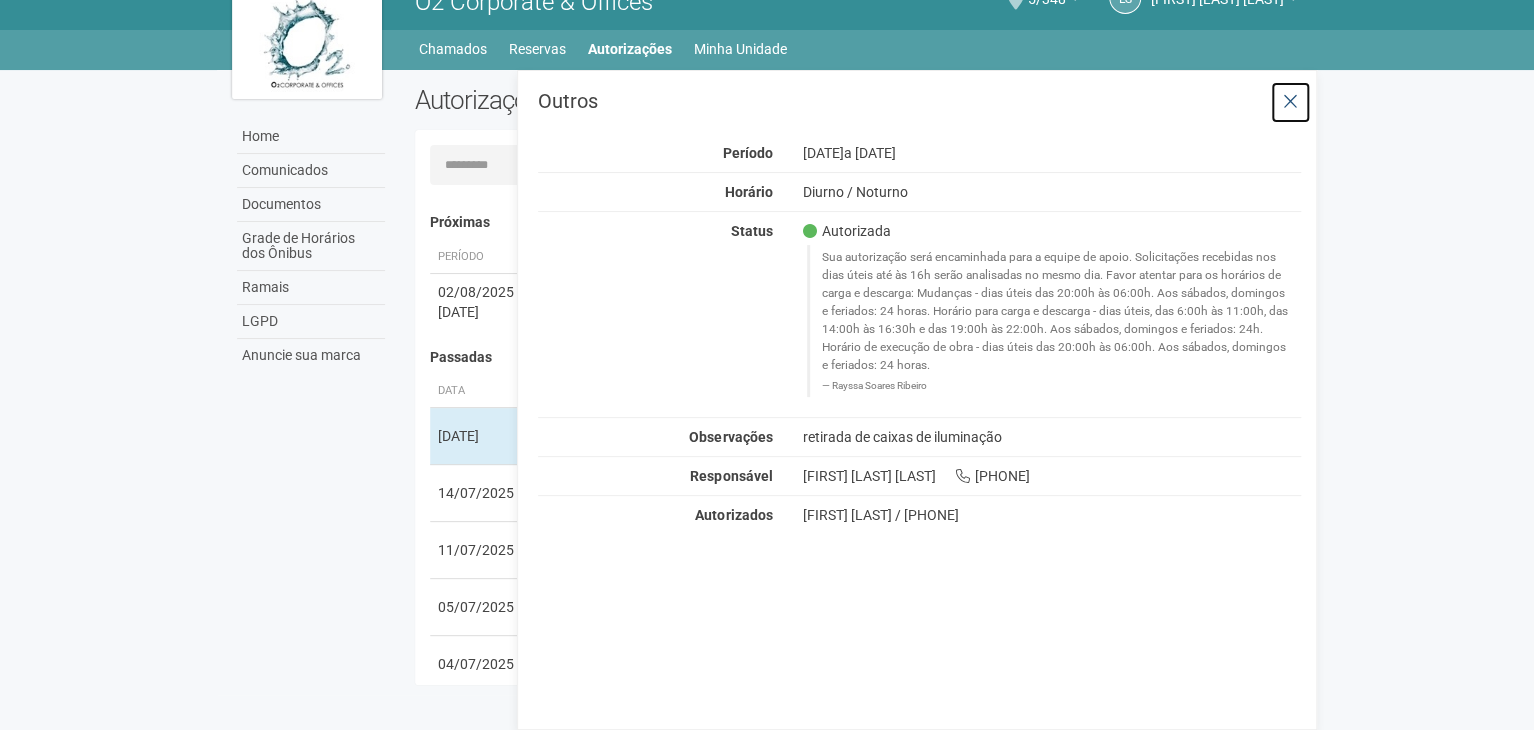 click at bounding box center [1290, 102] 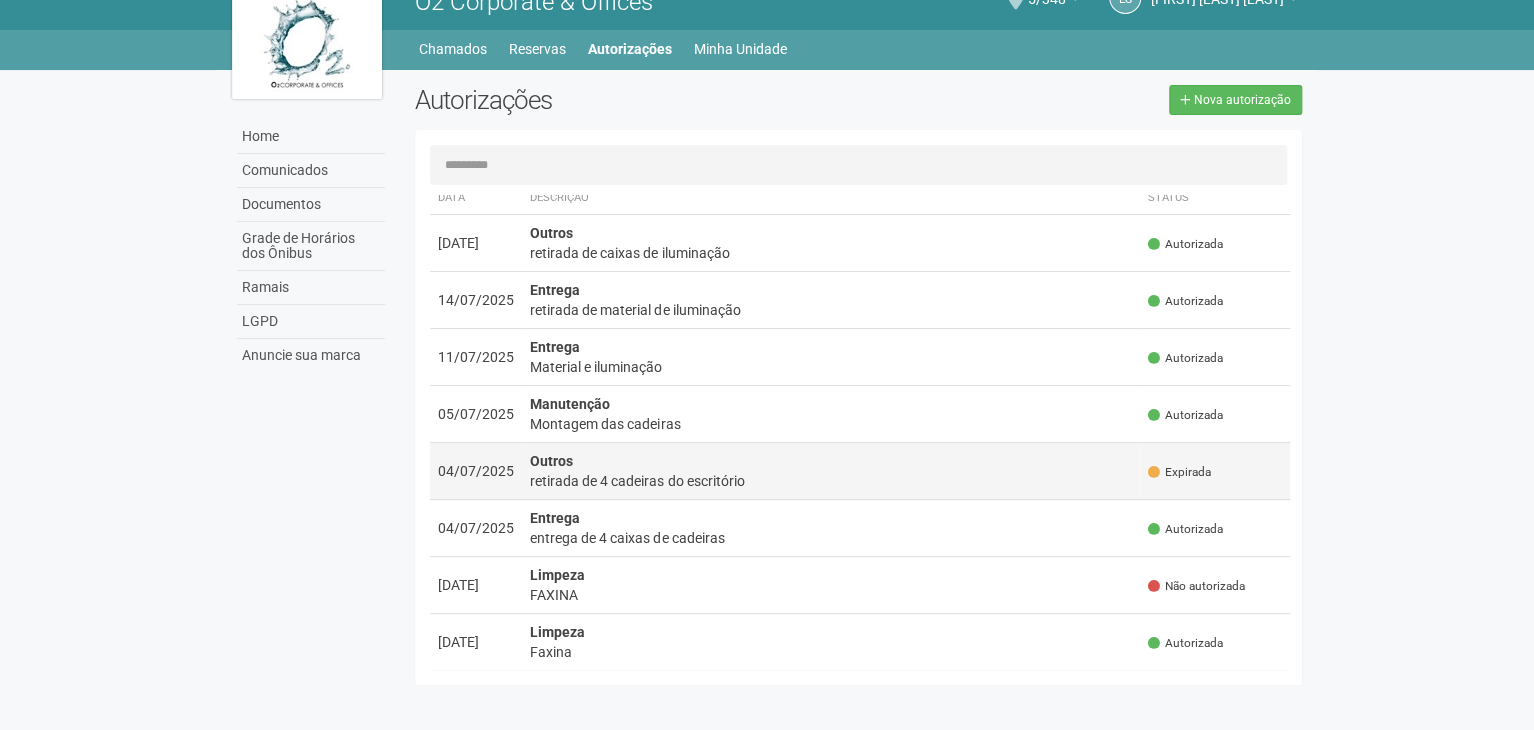 scroll, scrollTop: 200, scrollLeft: 0, axis: vertical 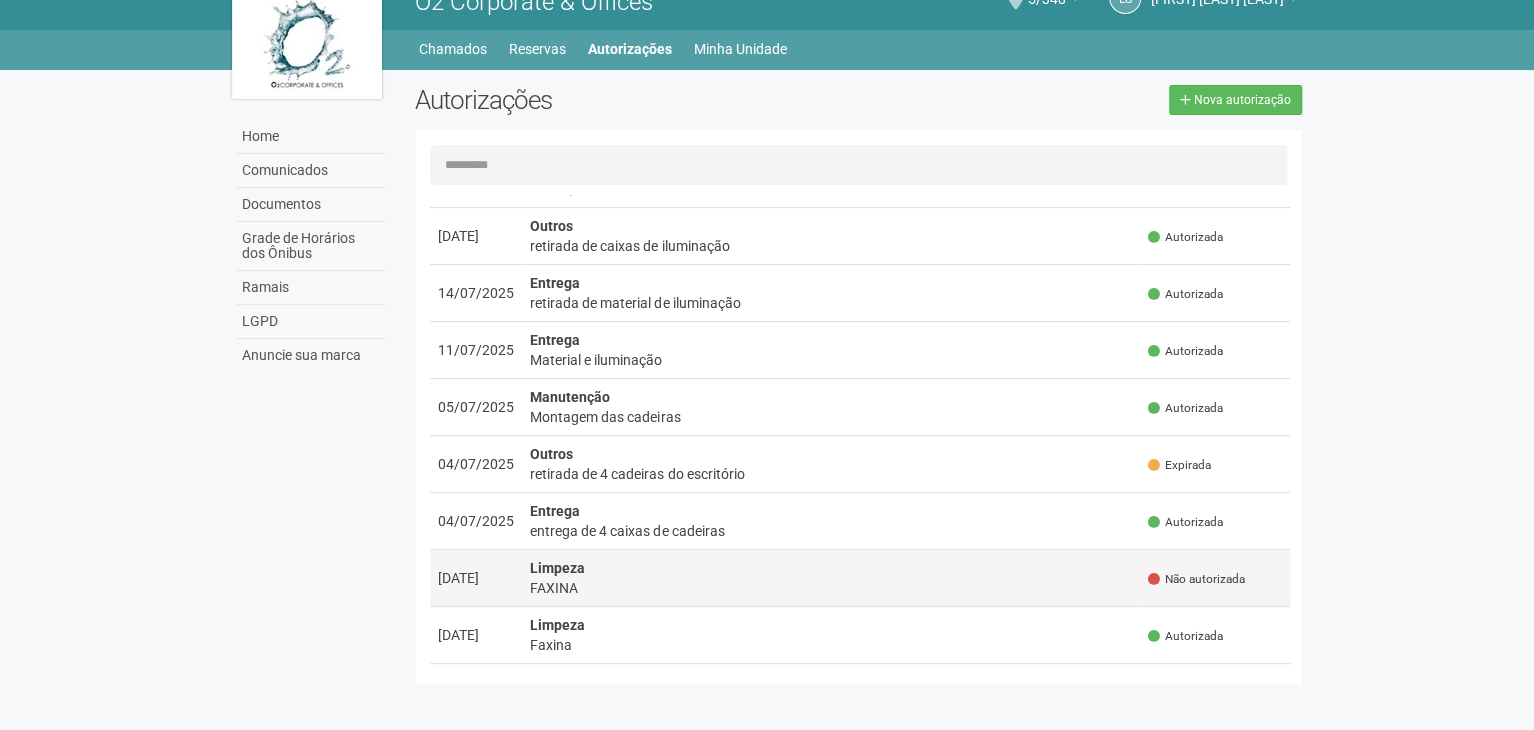 click on "Limpeza
FAXINA" at bounding box center (831, 578) 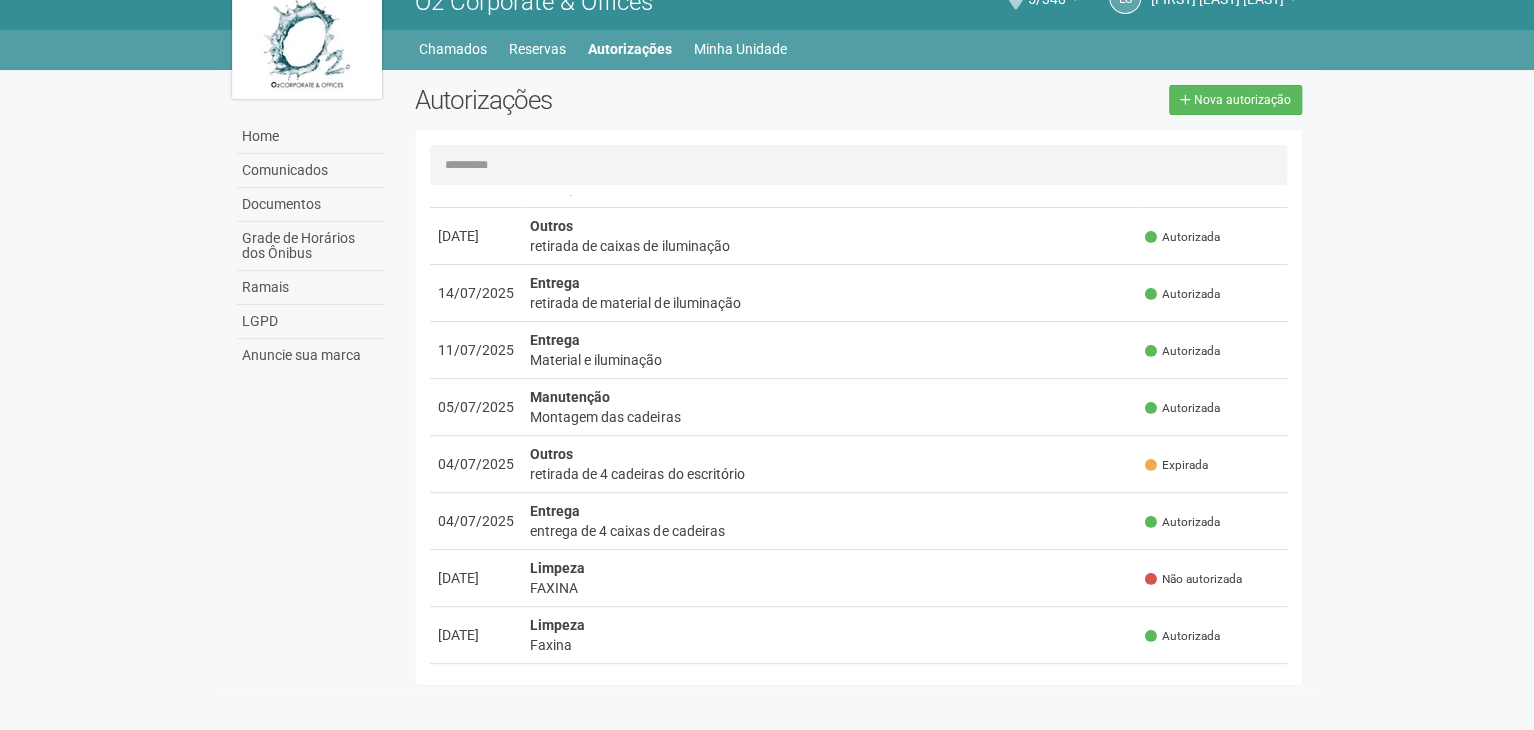 scroll, scrollTop: 0, scrollLeft: 0, axis: both 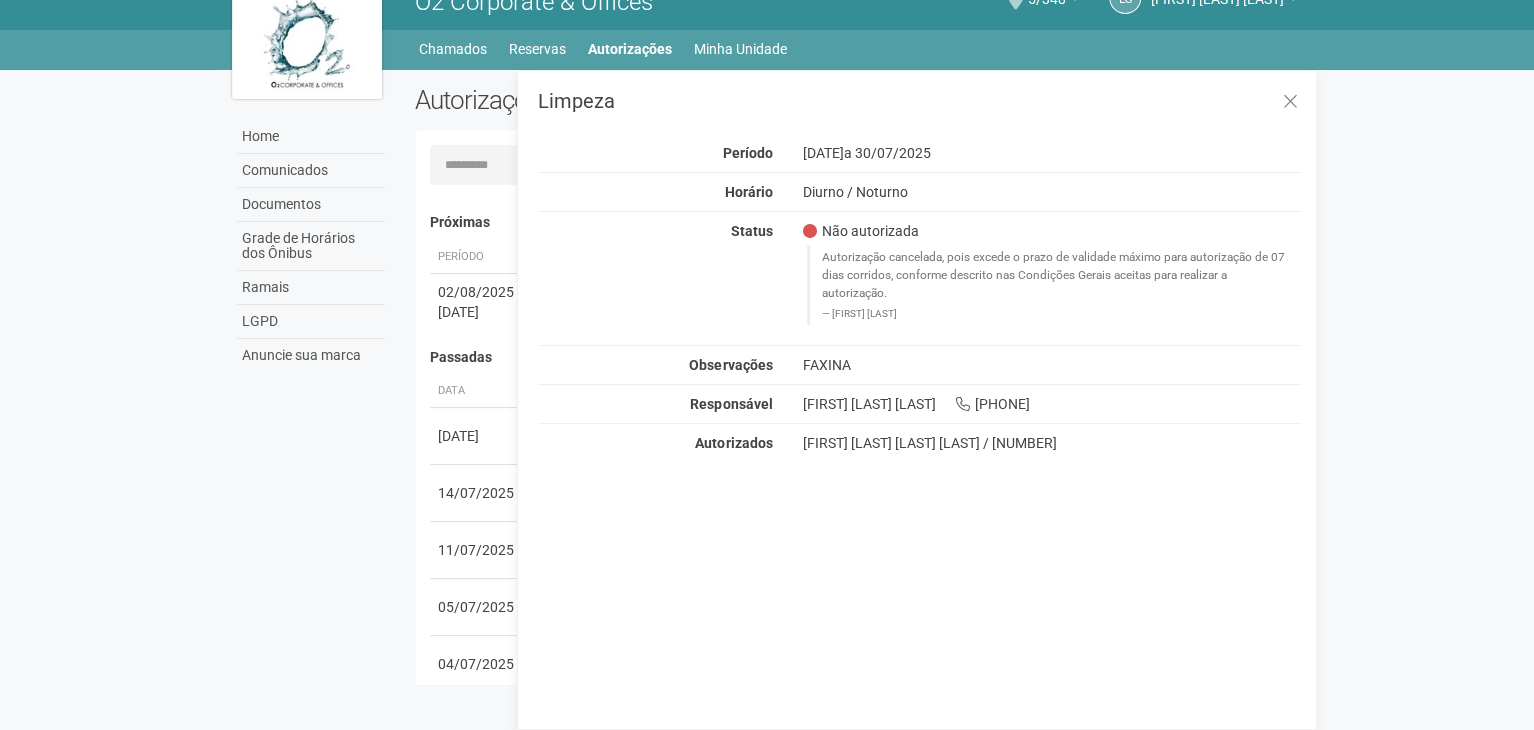 drag, startPoint x: 1104, startPoint y: 437, endPoint x: 1006, endPoint y: 445, distance: 98.32599 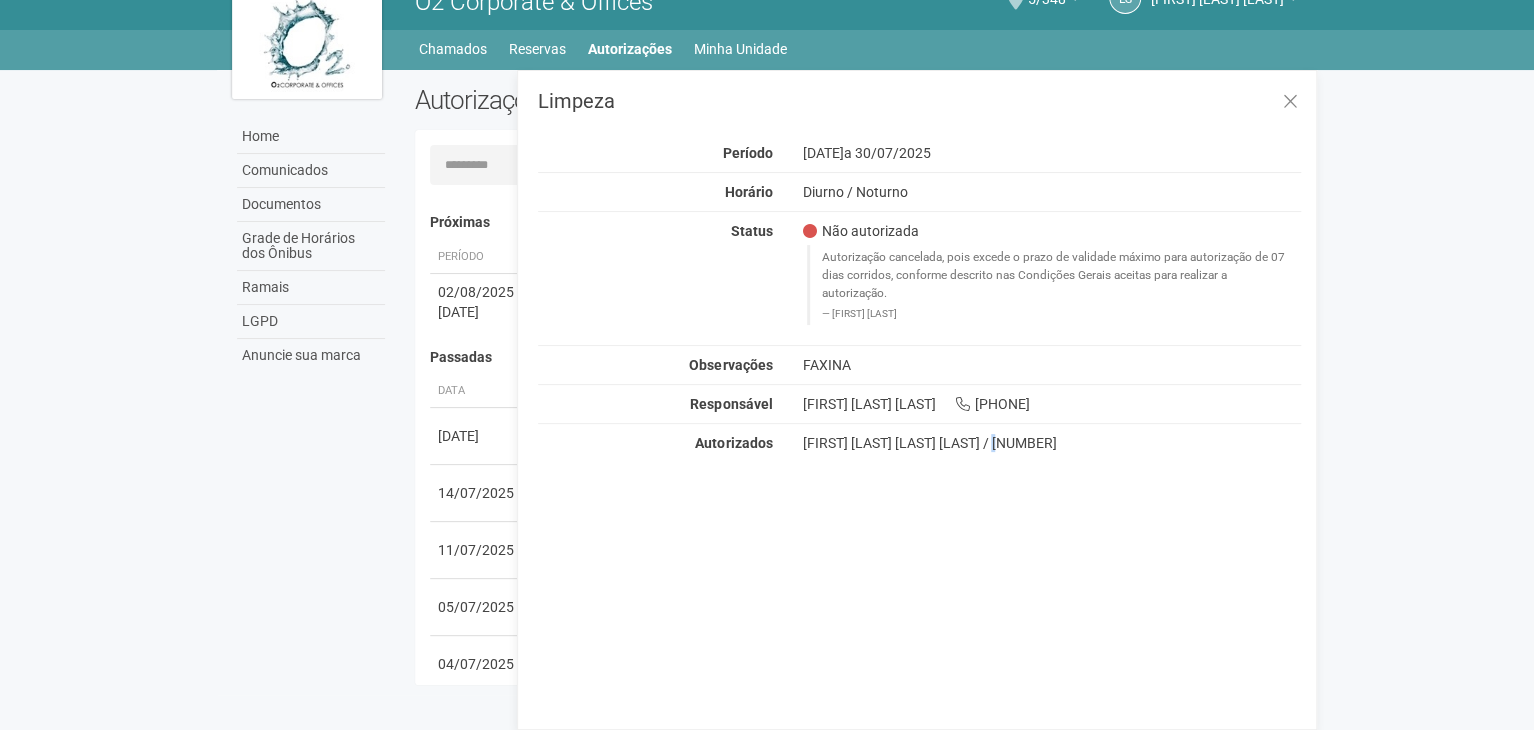 click on "Limpeza
Período
[DATE]
a [DATE]
Horário
Diurno / Noturno
Status
Não autorizada
Autorização cancelada, pois excede o prazo de validade máximo para autorização de 07 dias corridos, conforme descrito nas Condições Gerais aceitas para realizar a autorização.
[FIRST] [LAST]
Observações
FAXINA
Responsável
[FIRST] [LAST] [LAST]
[PHONE]
Autorizados" at bounding box center [917, 400] 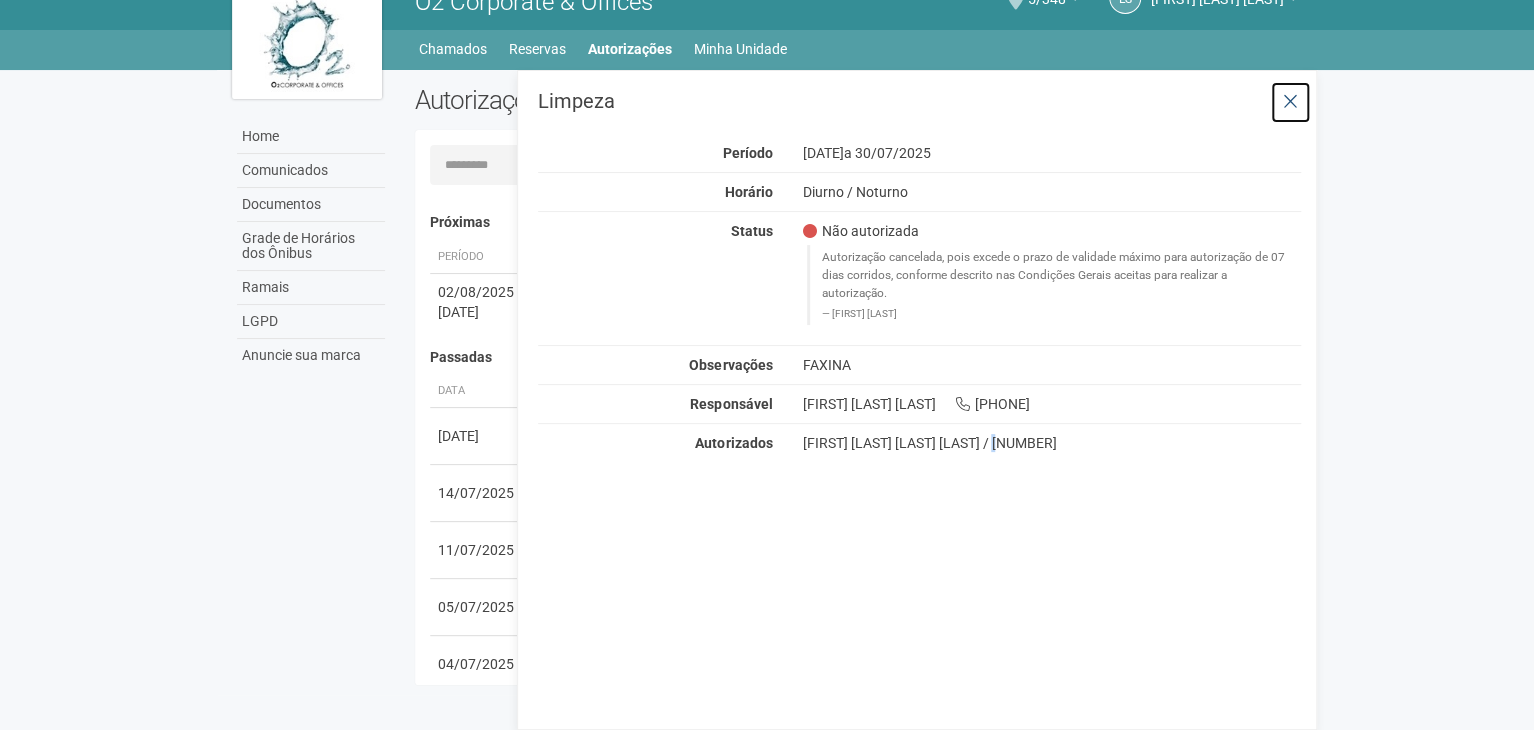 click at bounding box center [1290, 102] 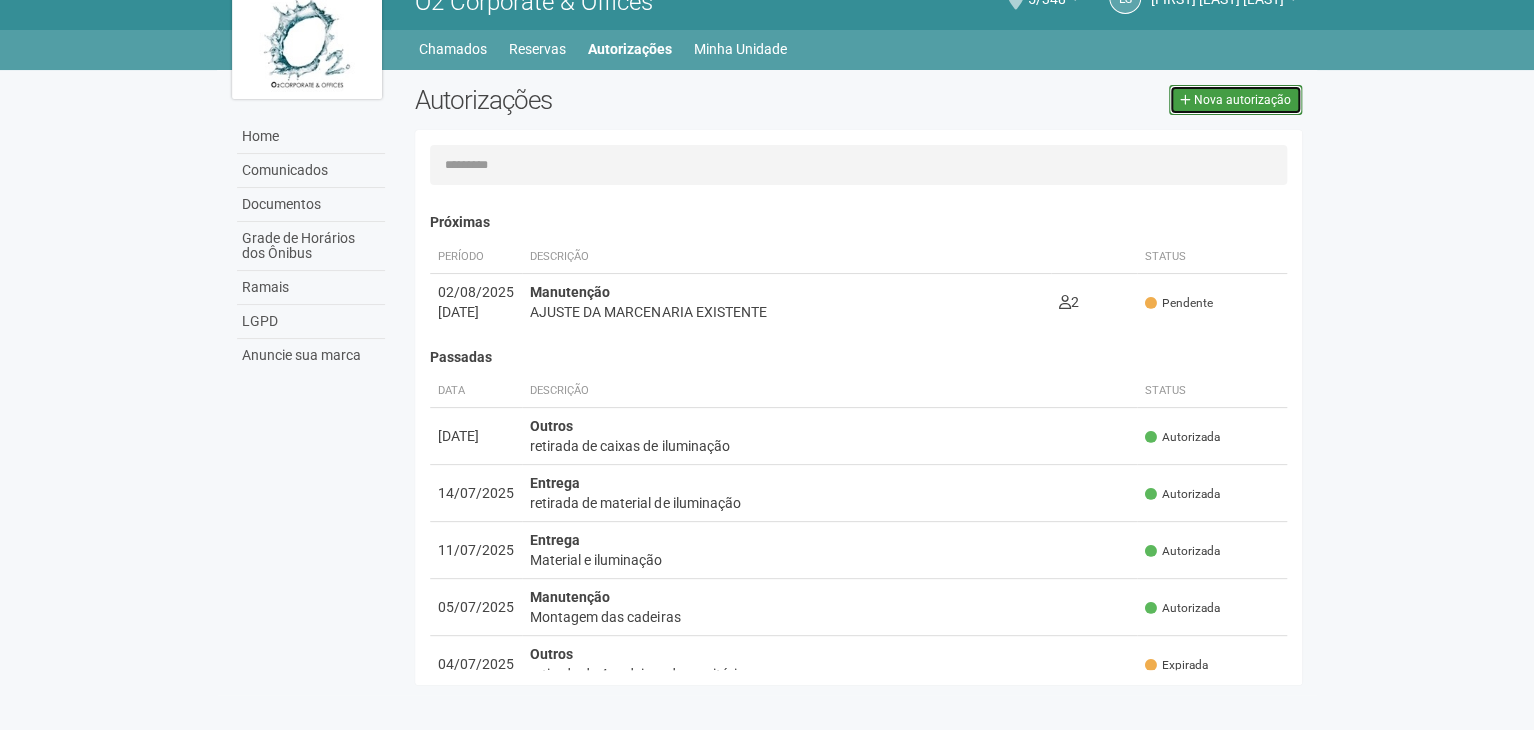 click on "Nova autorização" at bounding box center [1242, 100] 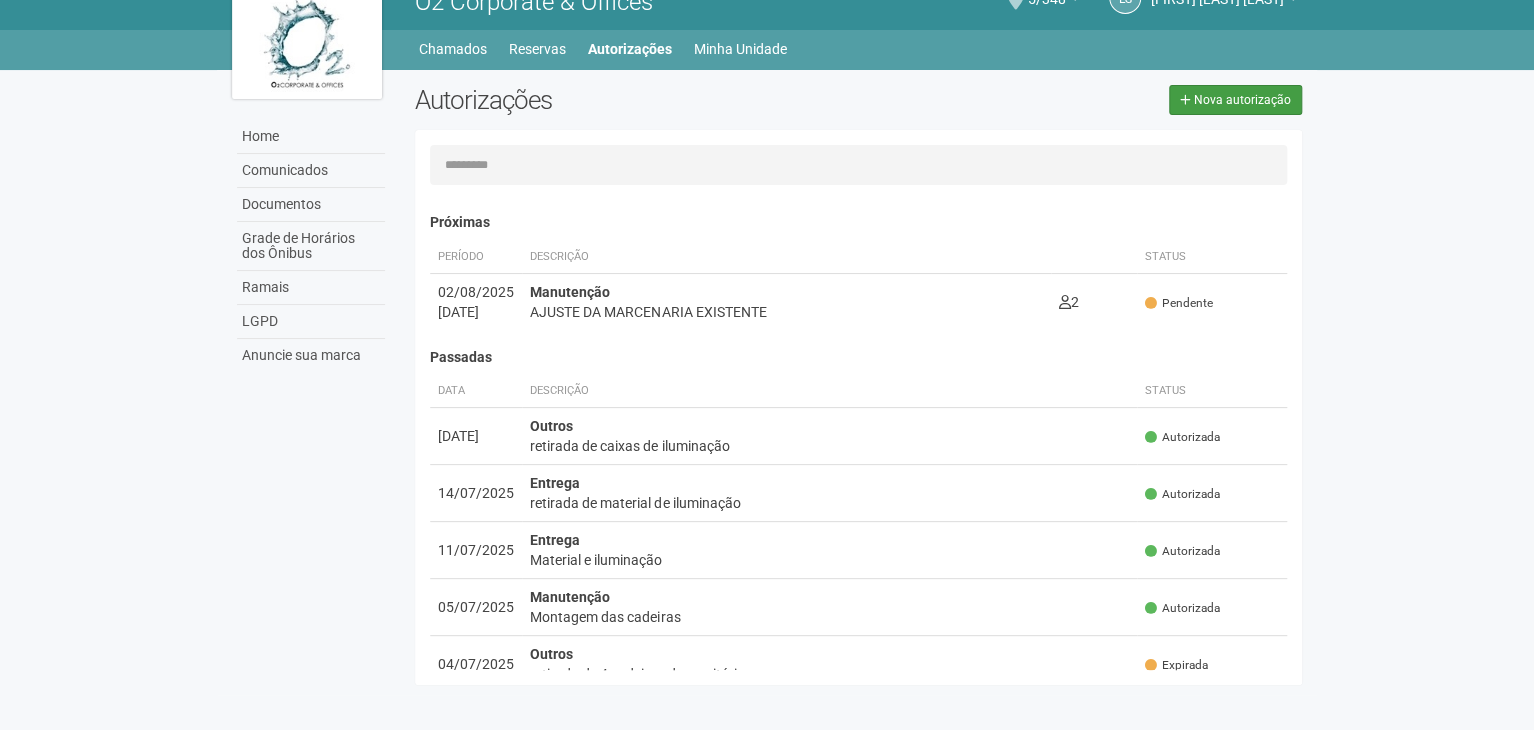 type 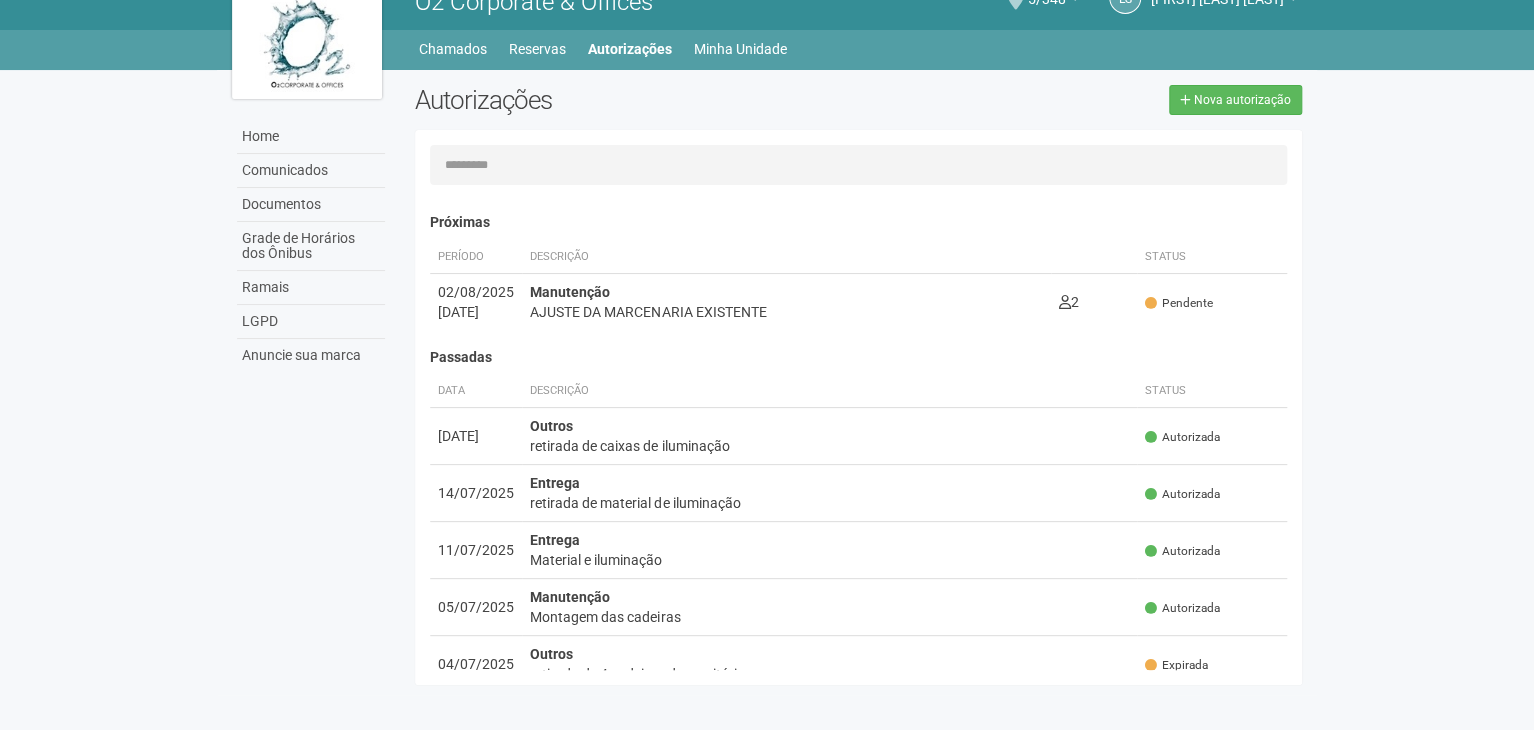 select on "**********" 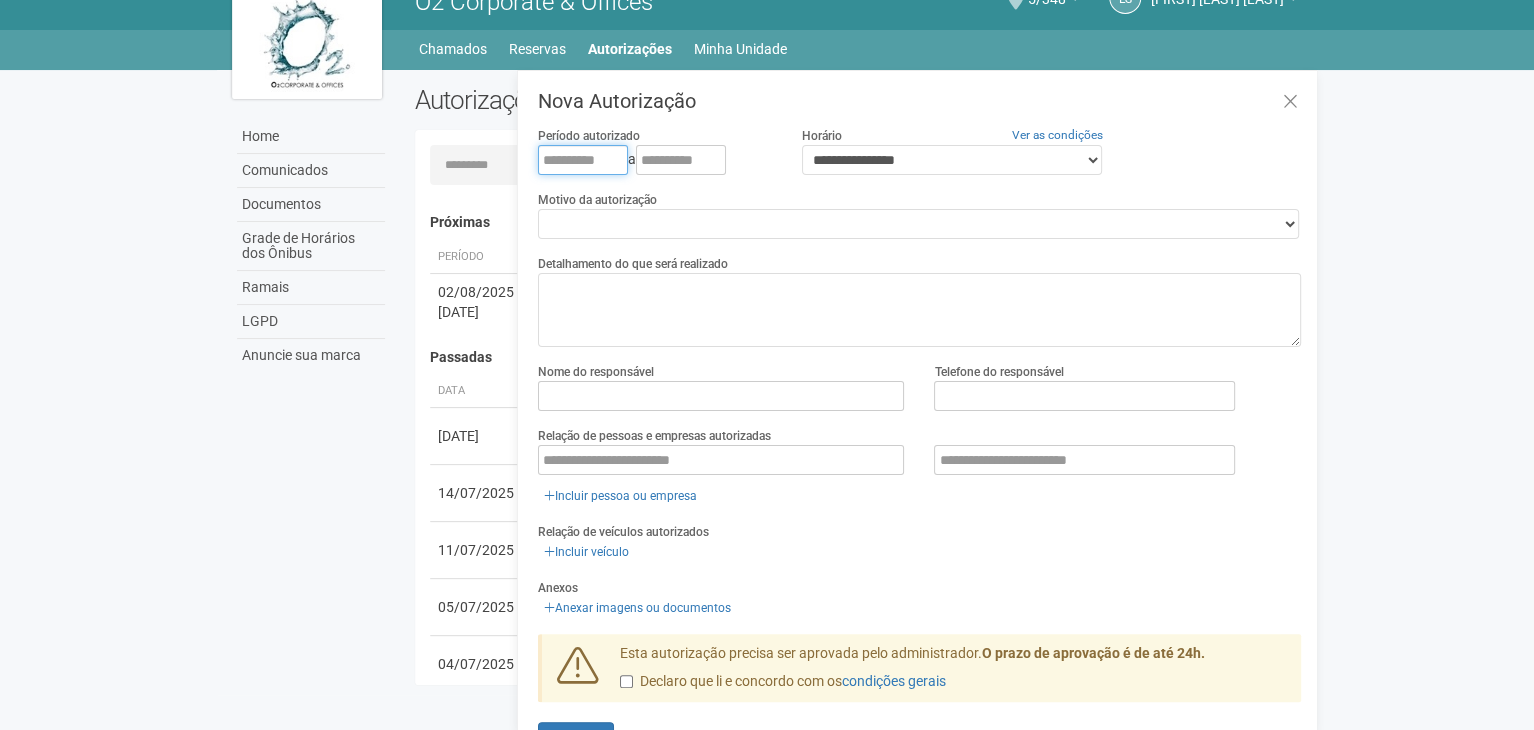 click at bounding box center (583, 160) 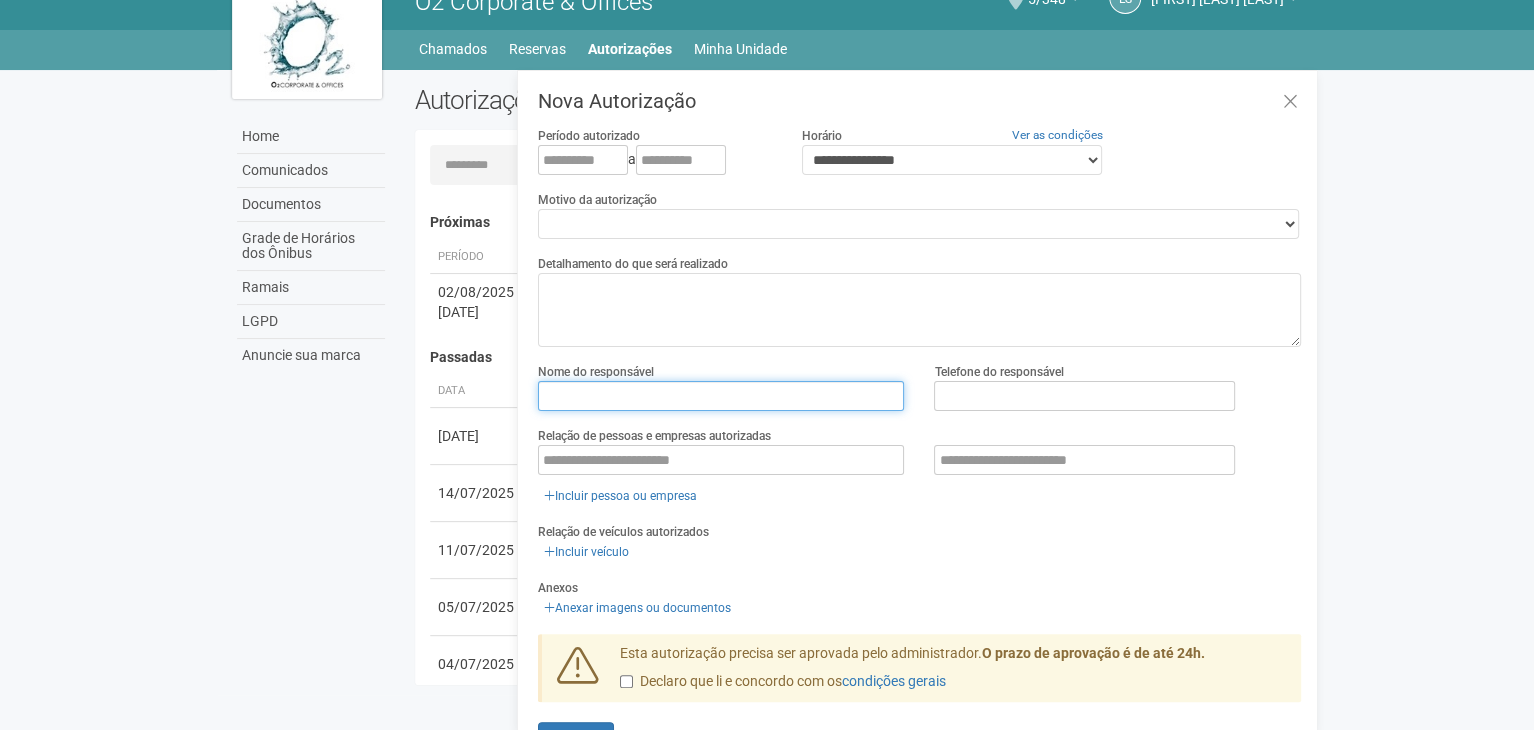 drag, startPoint x: 617, startPoint y: 395, endPoint x: 631, endPoint y: 361, distance: 36.769554 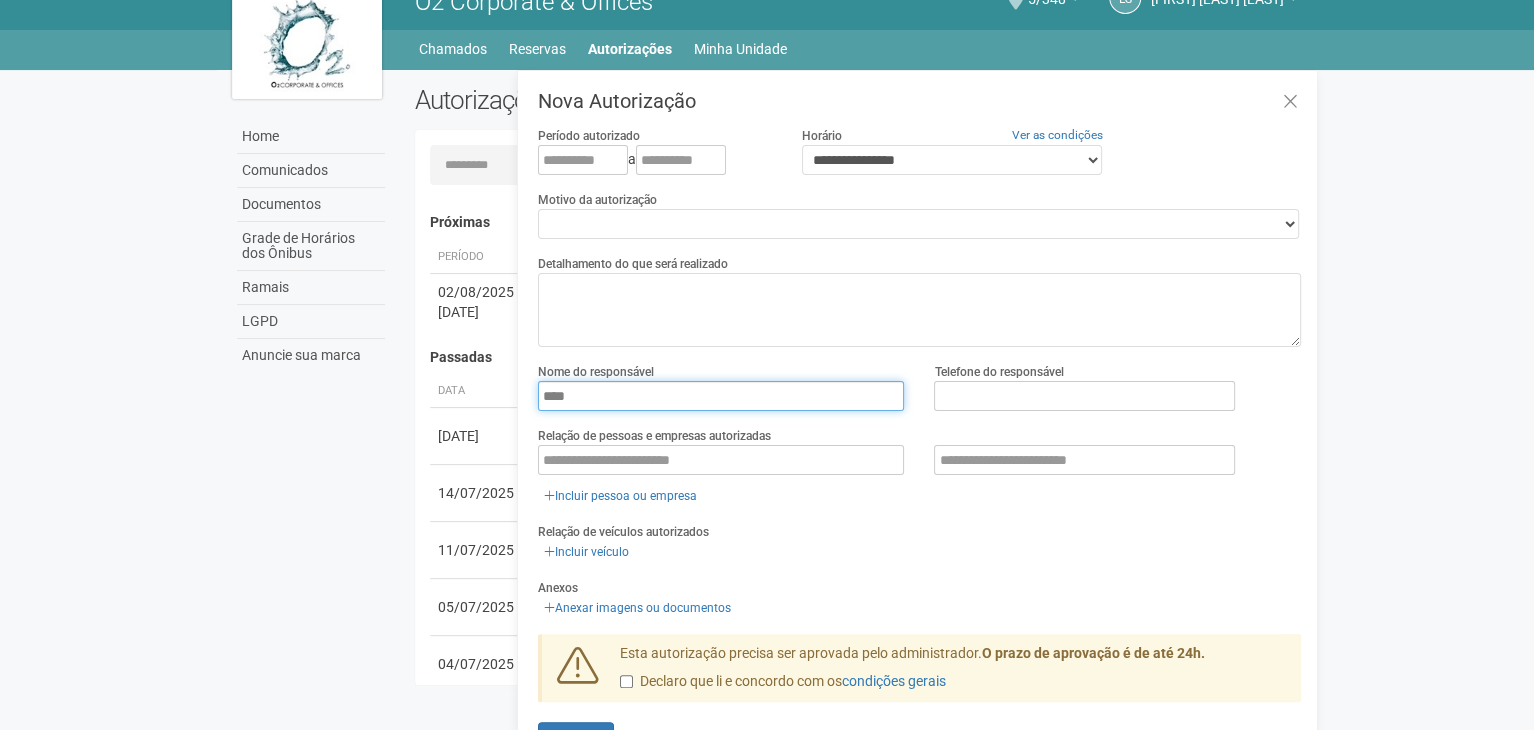 type on "*****" 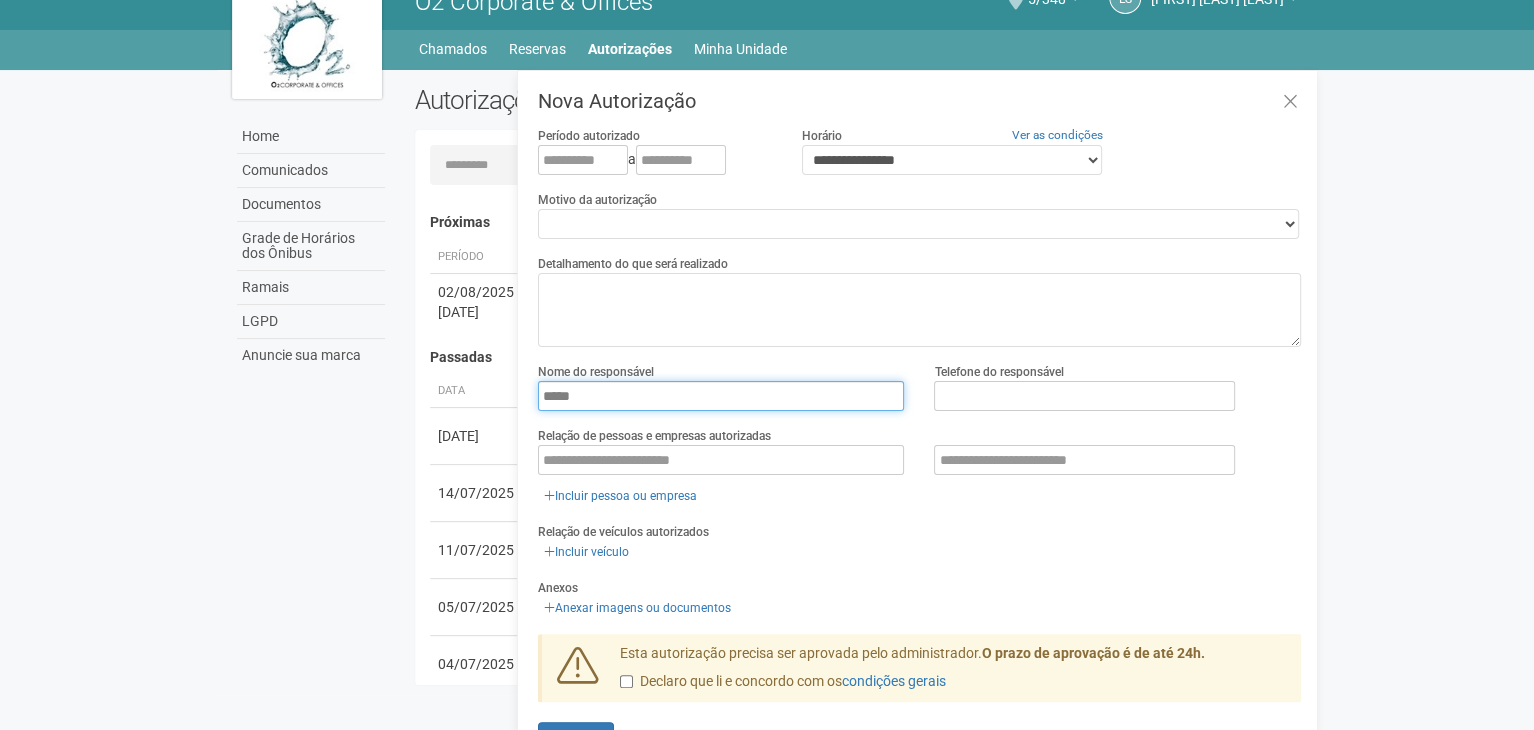 drag, startPoint x: 624, startPoint y: 405, endPoint x: 464, endPoint y: 383, distance: 161.50542 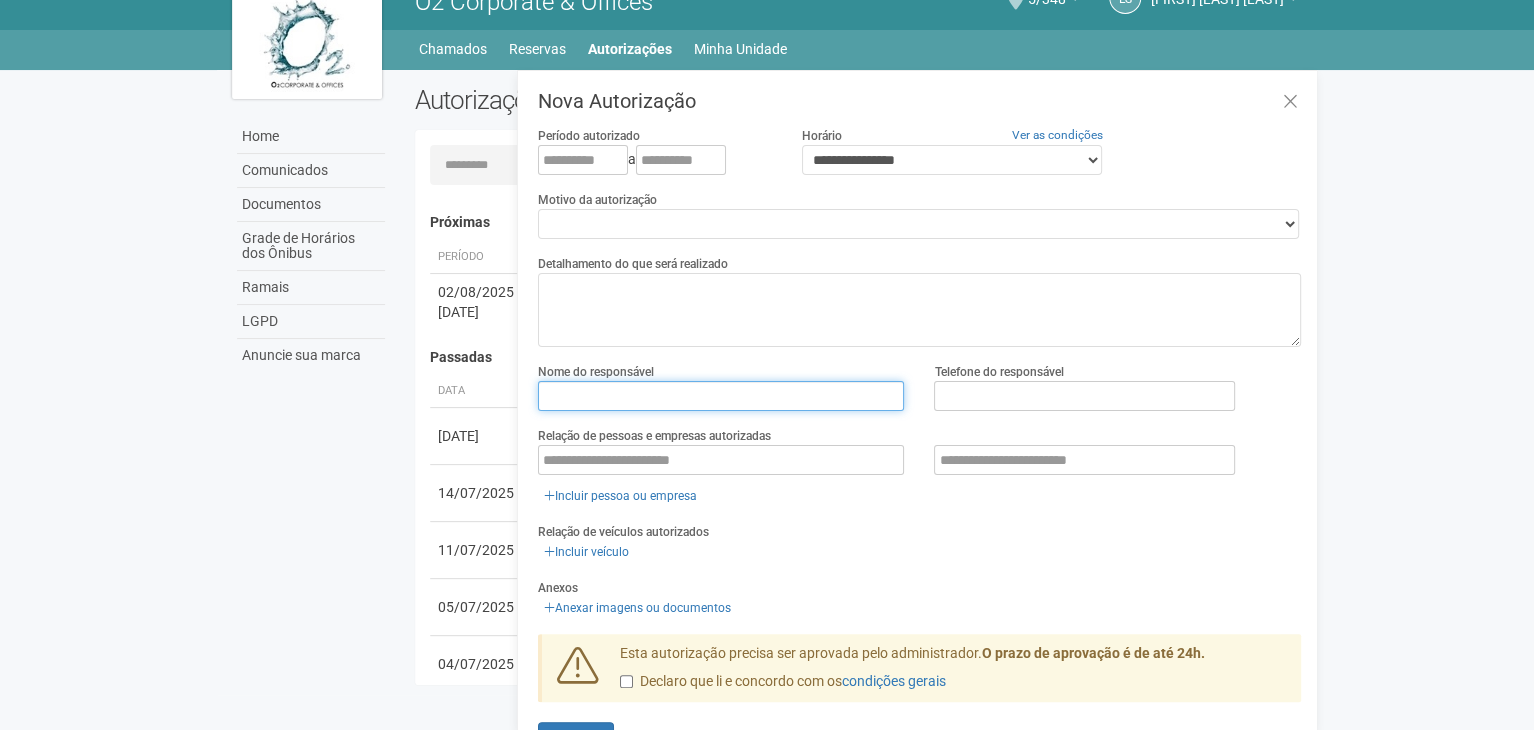 click at bounding box center [721, 396] 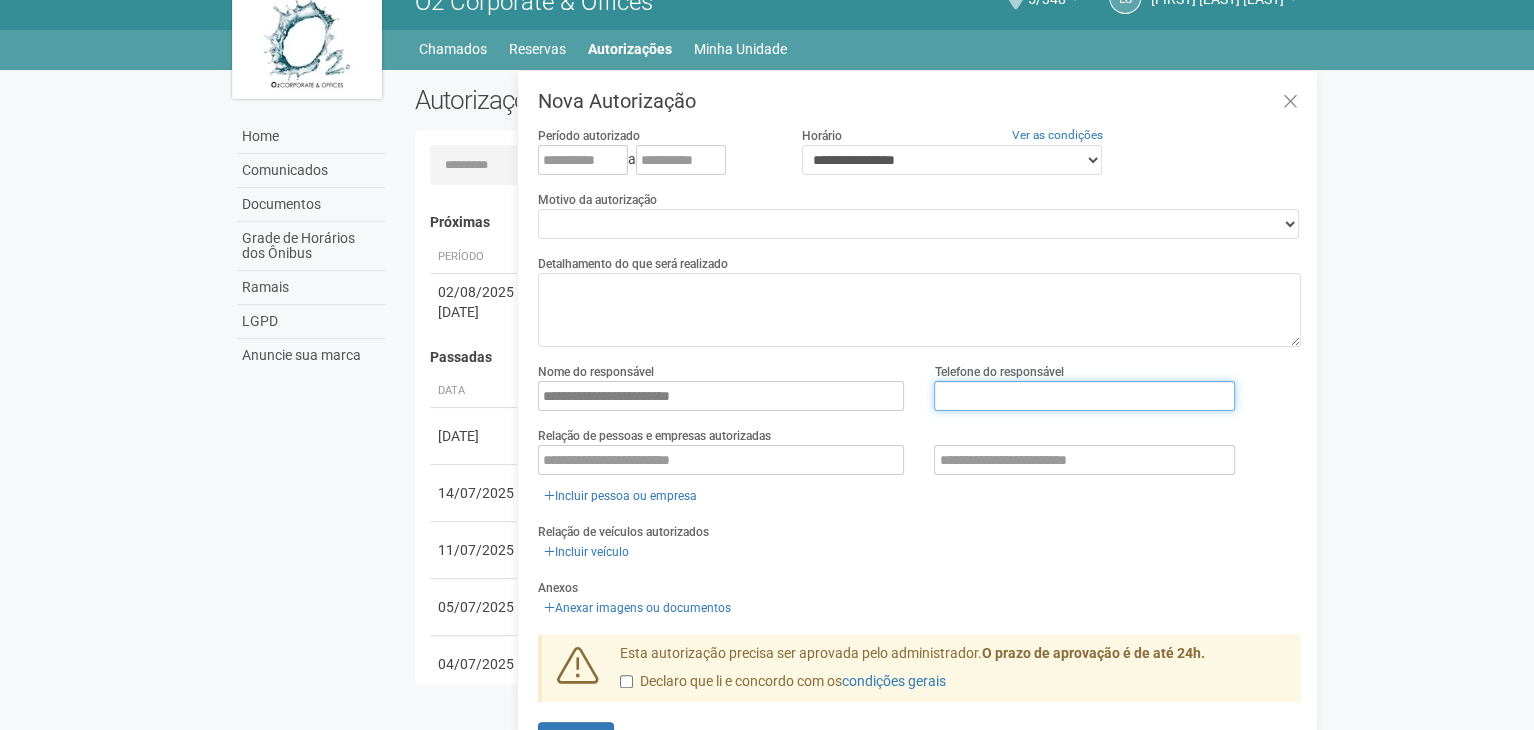 type on "**********" 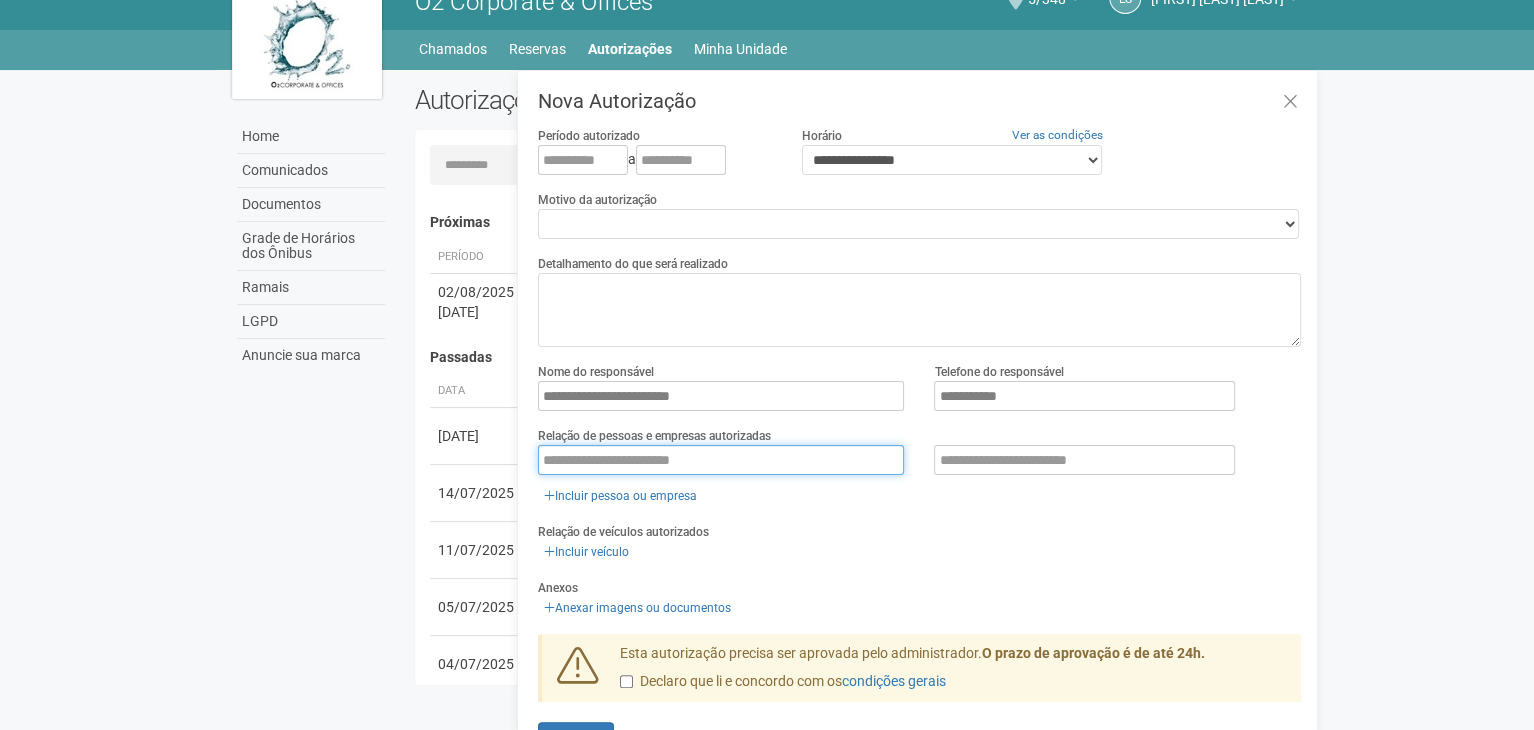 click at bounding box center (721, 460) 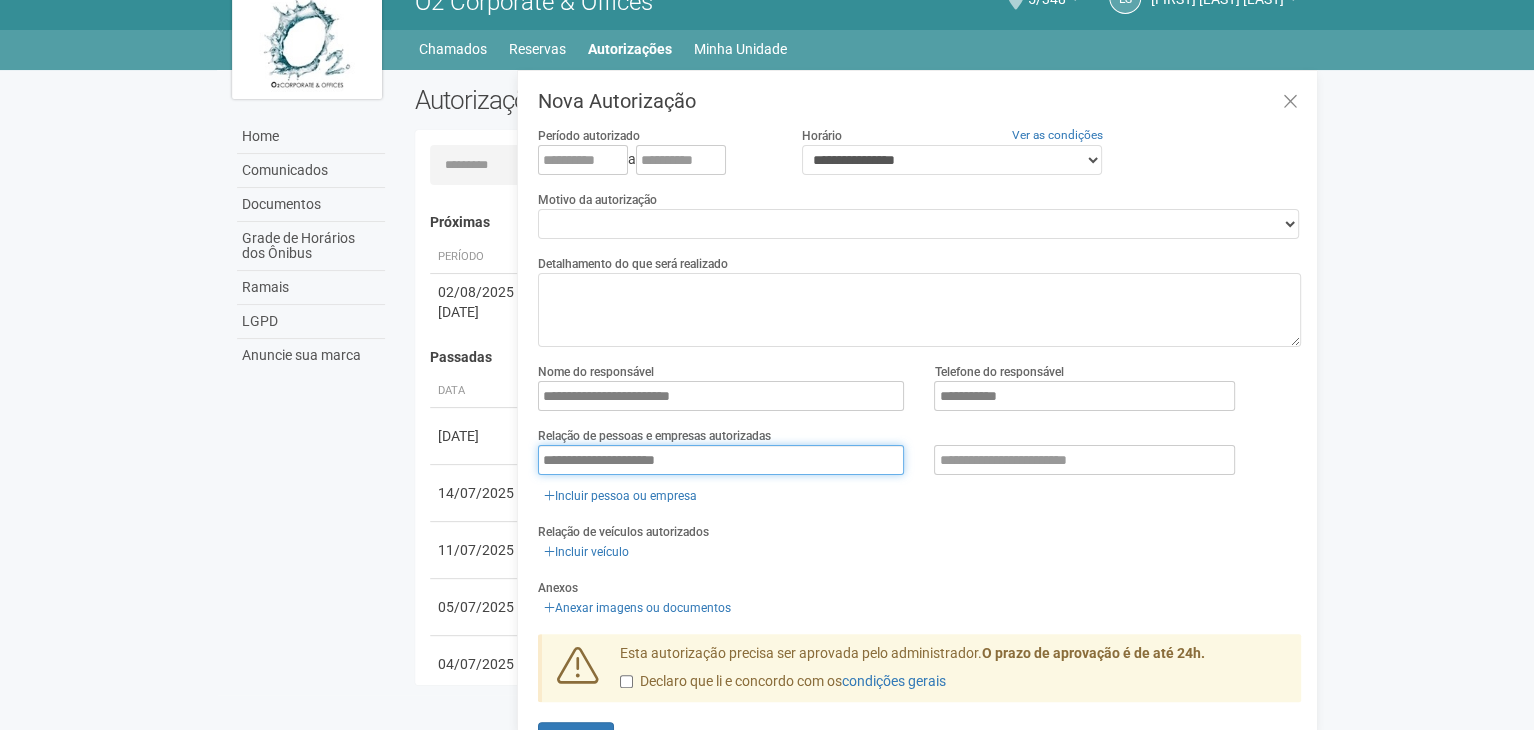 type on "**********" 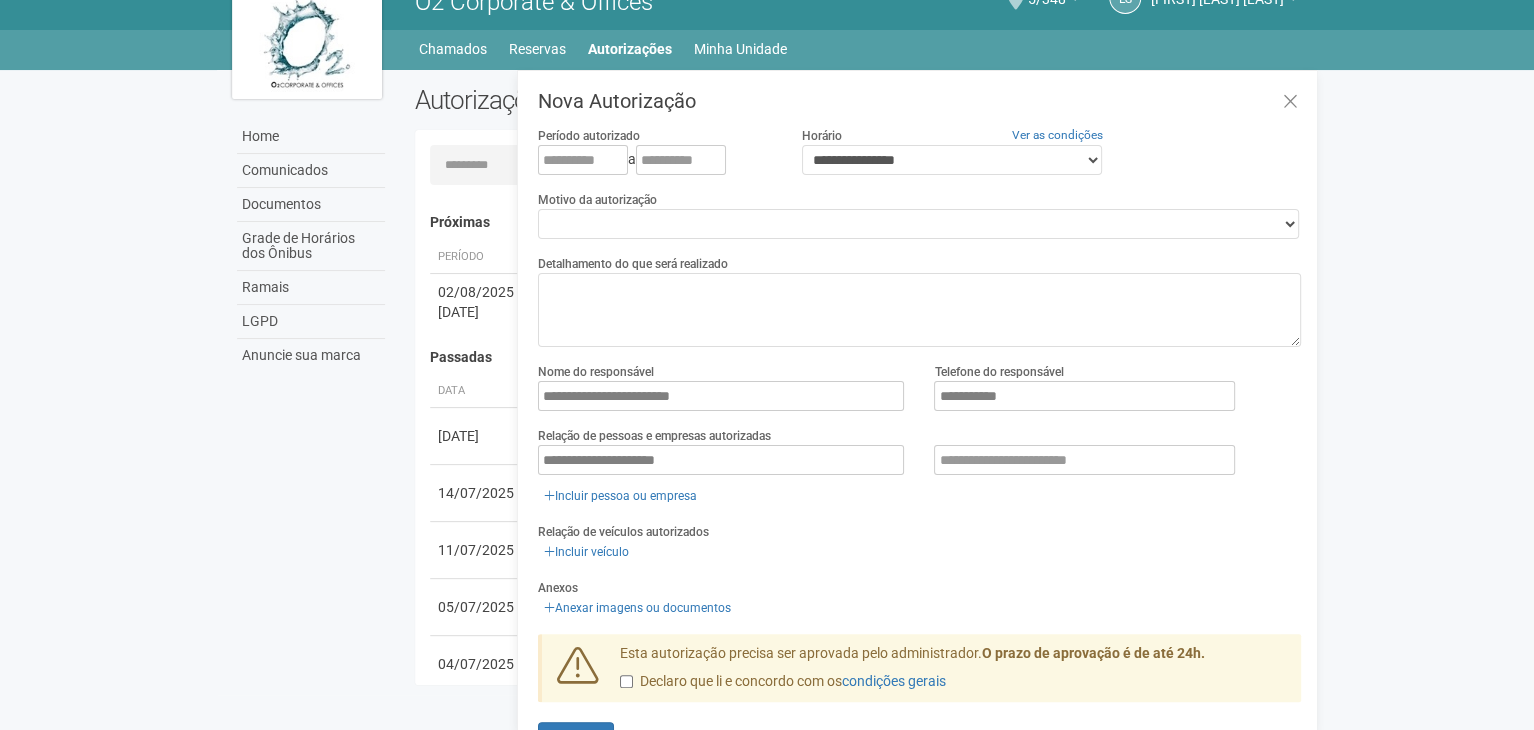 click on "**********" at bounding box center [919, 466] 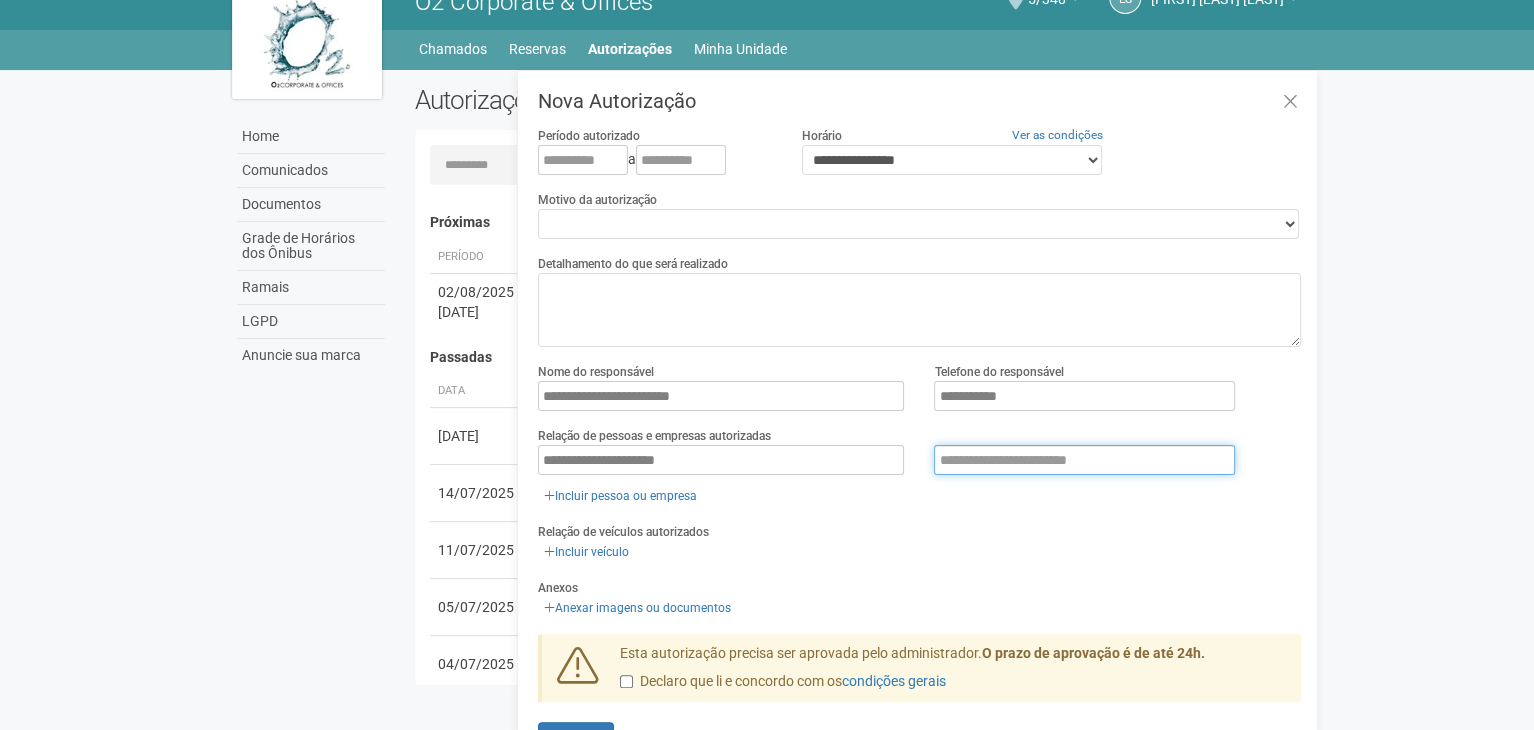 click at bounding box center [1084, 460] 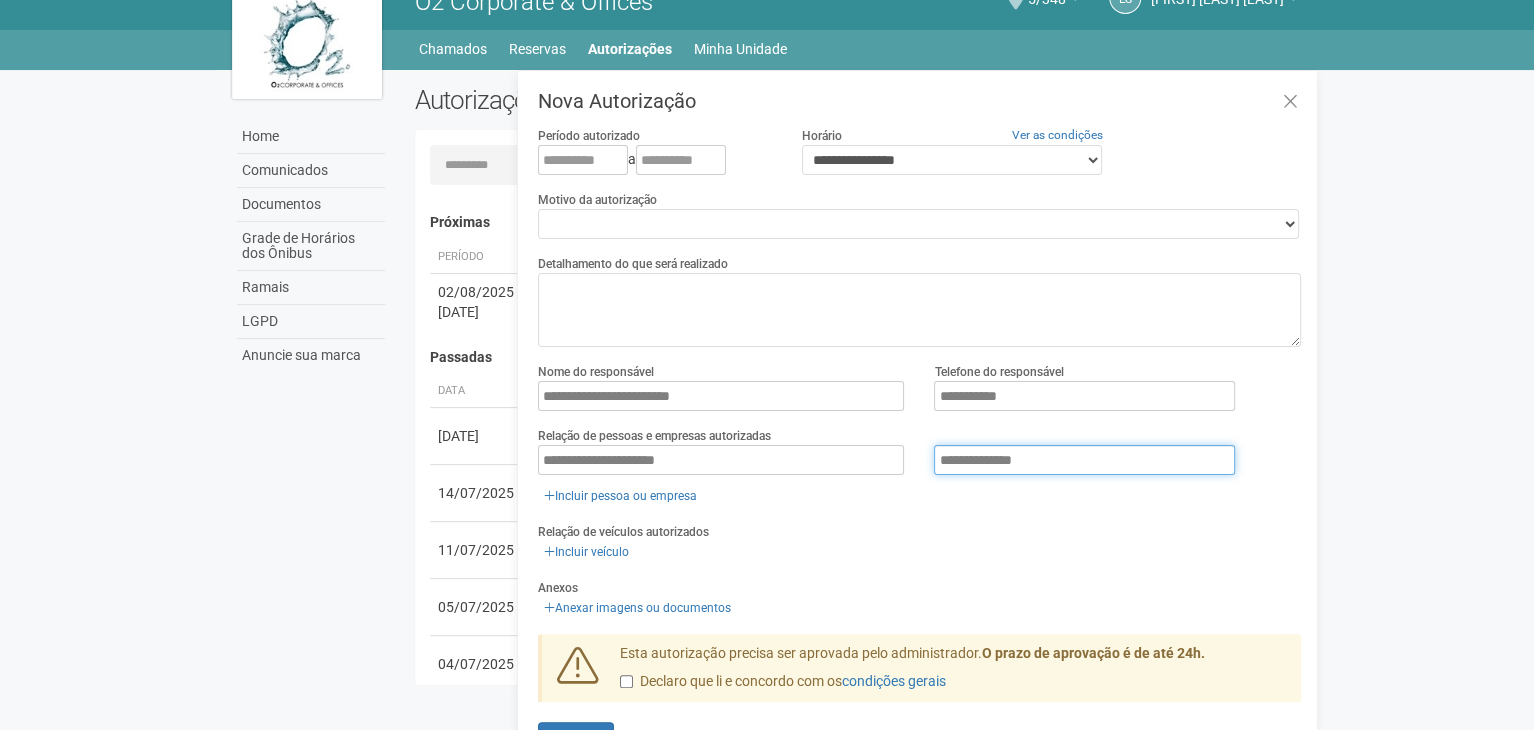 type on "**********" 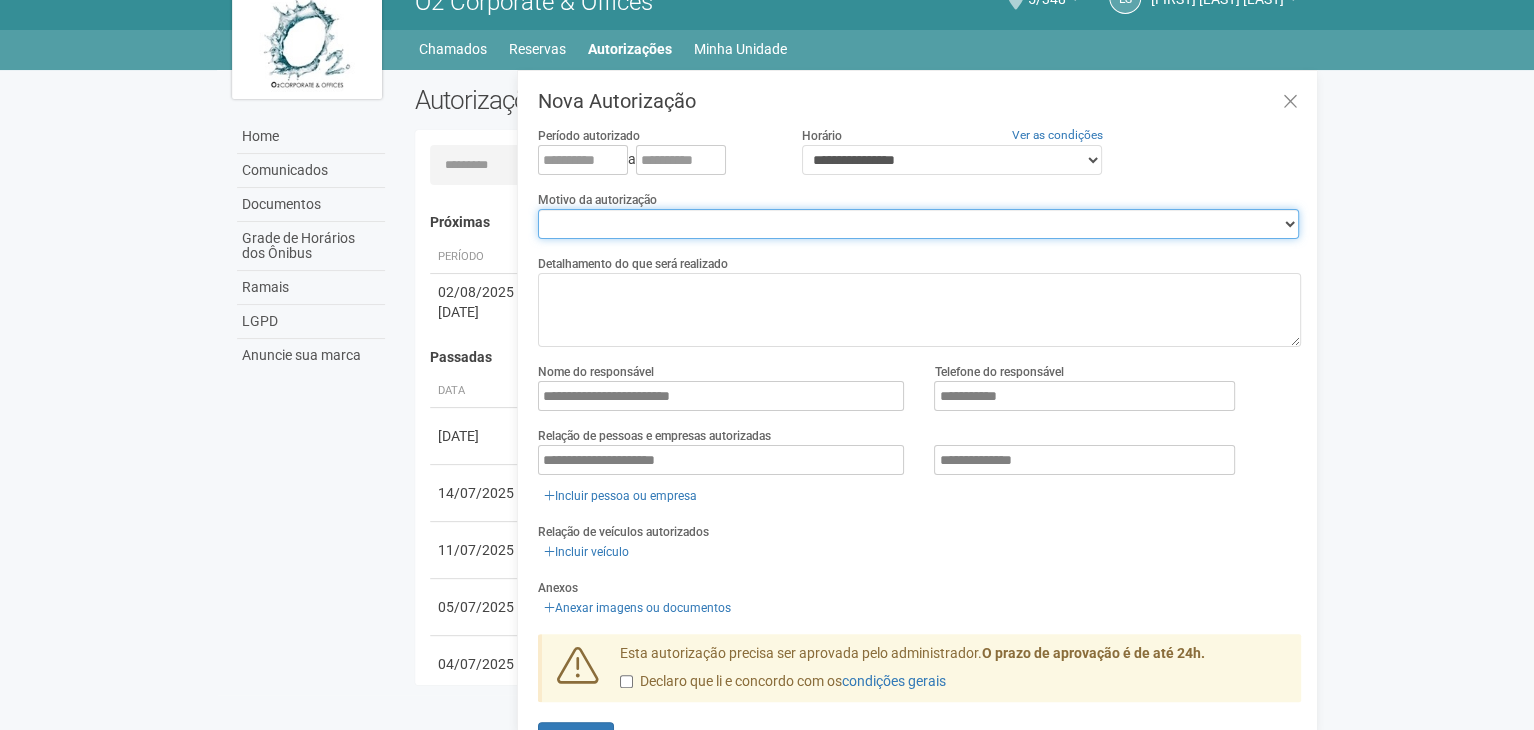click on "**********" at bounding box center [918, 224] 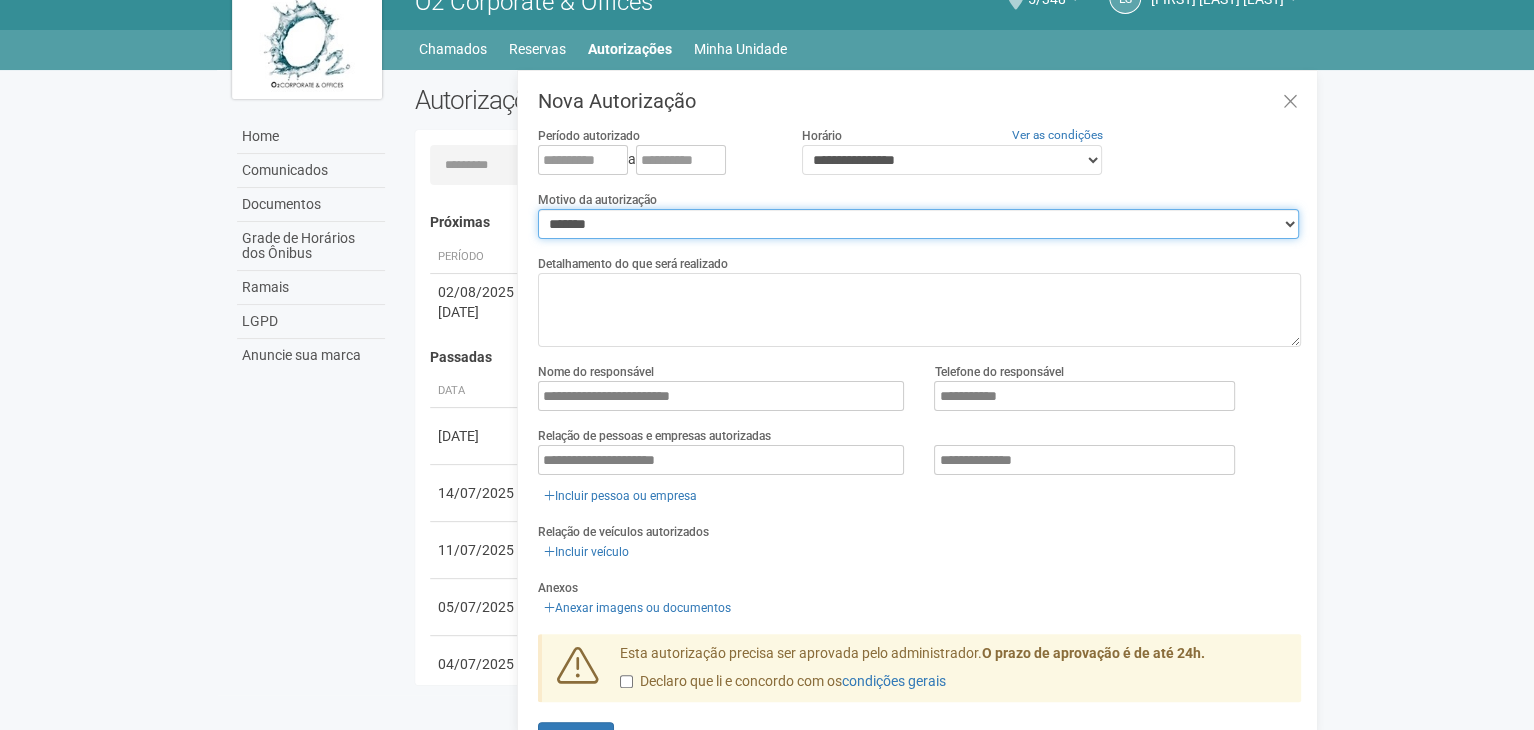 click on "**********" at bounding box center [918, 224] 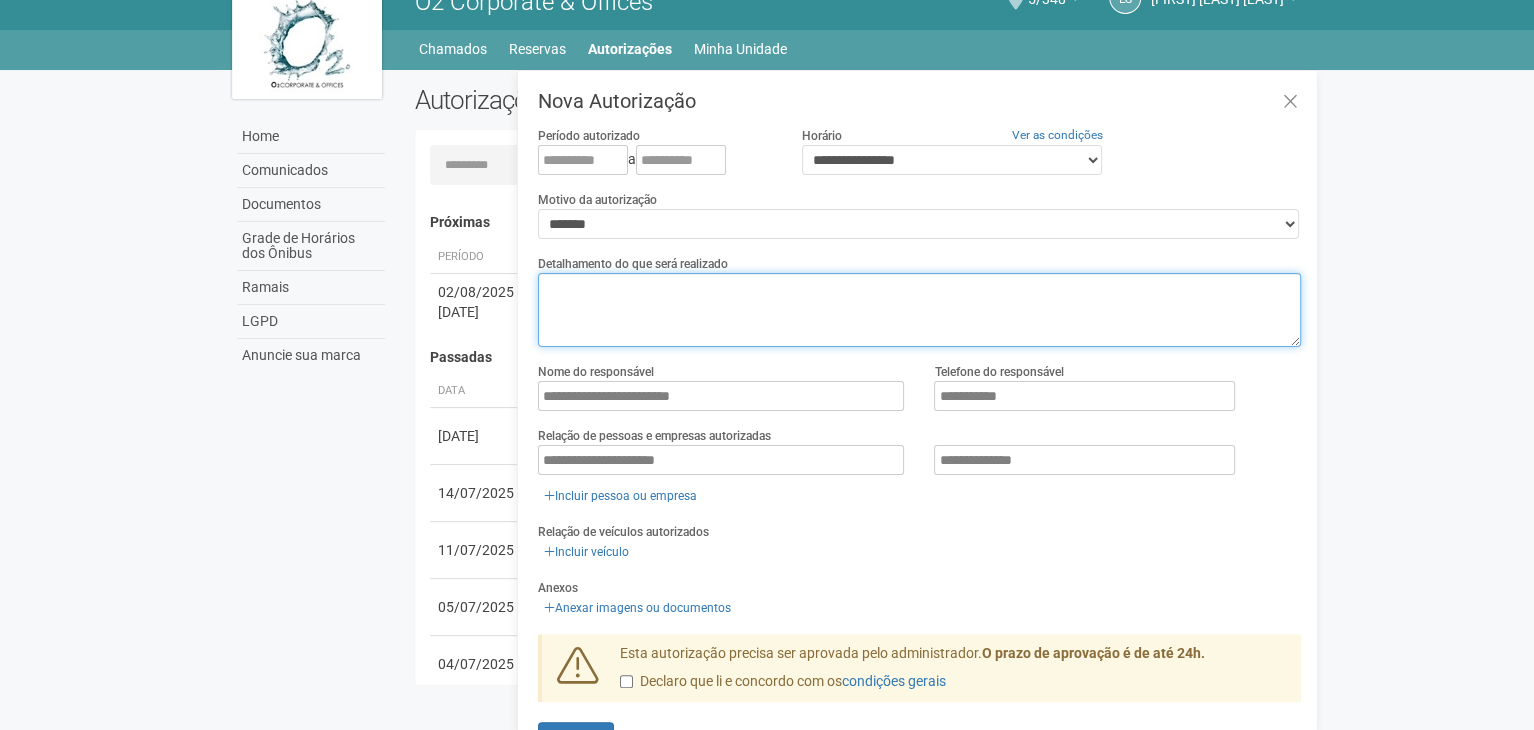 click at bounding box center [919, 310] 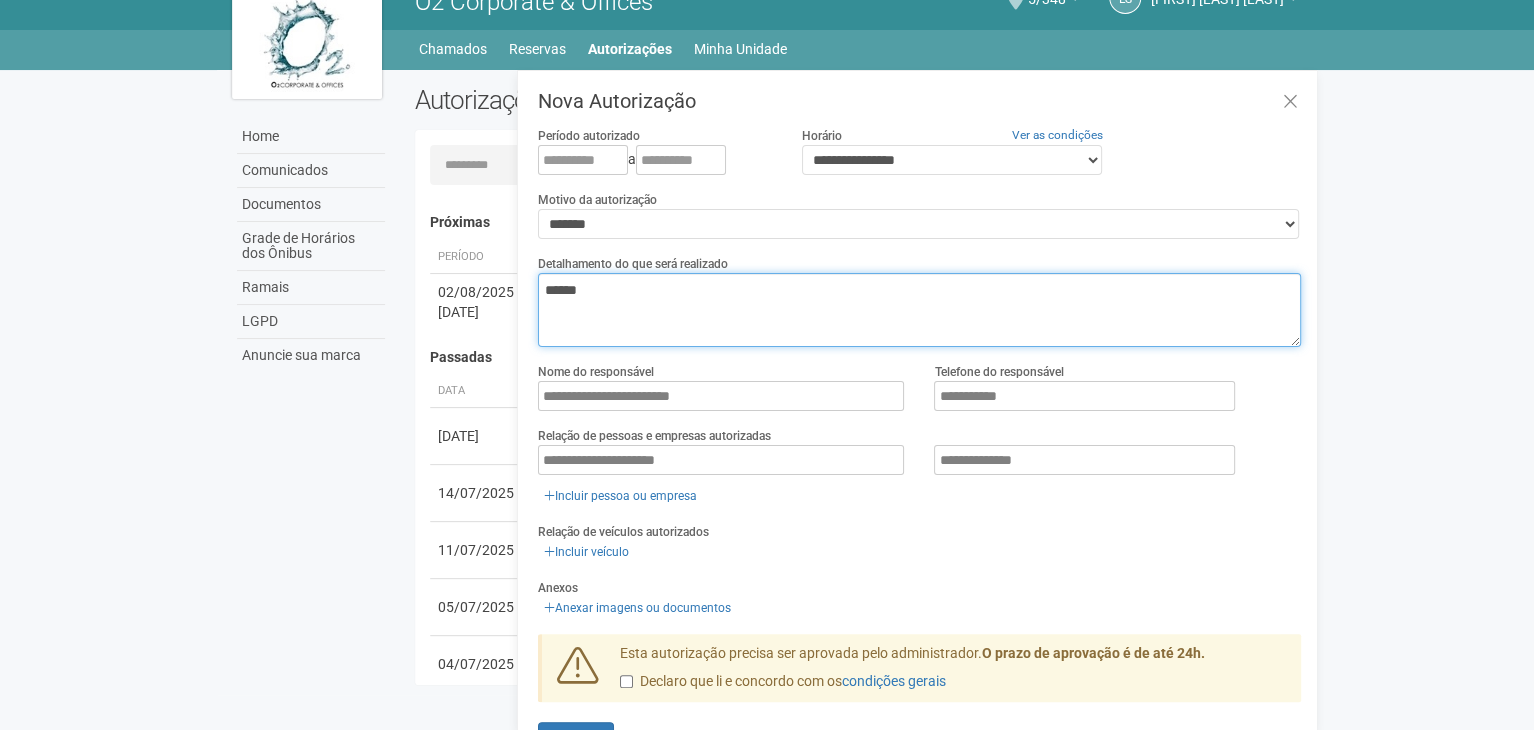 type on "******" 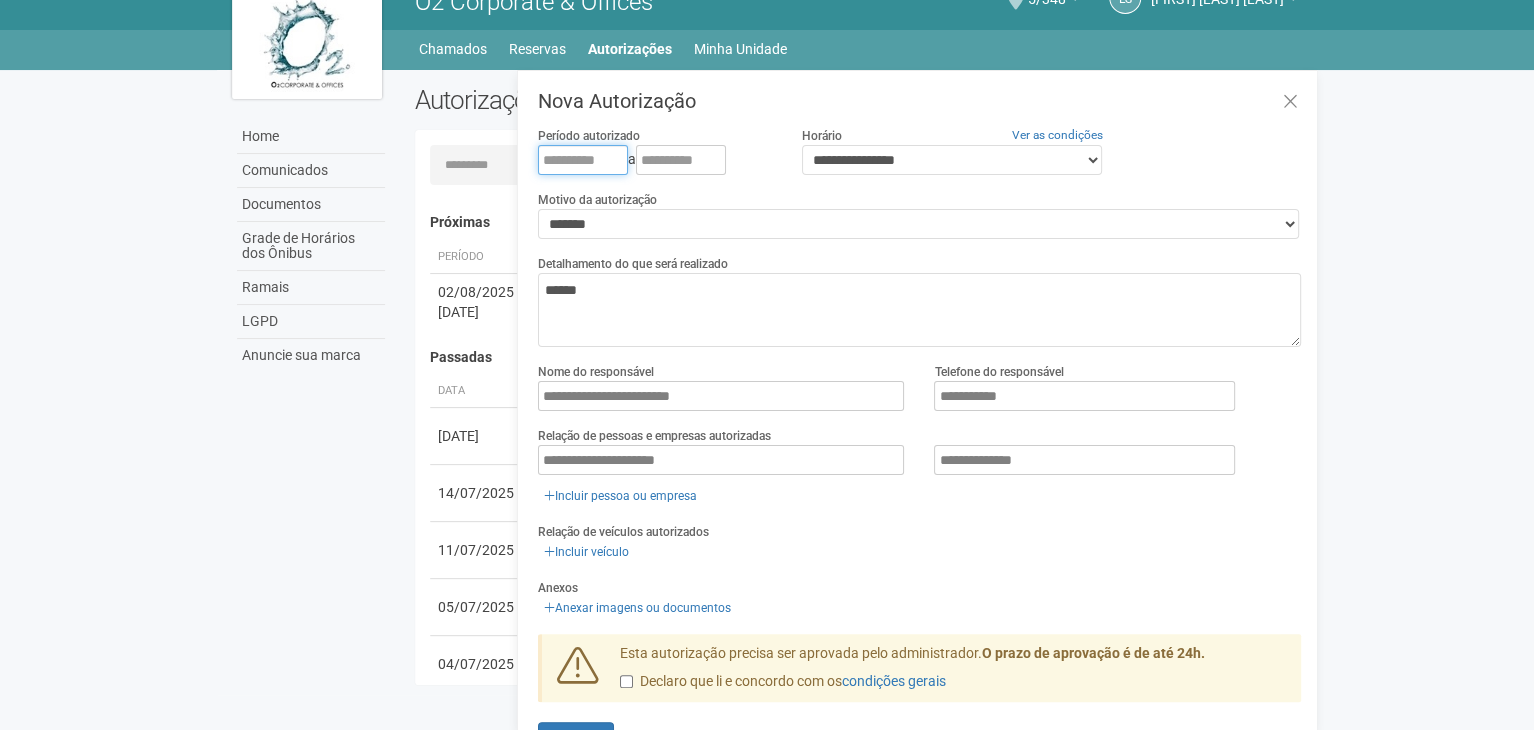 click at bounding box center (583, 160) 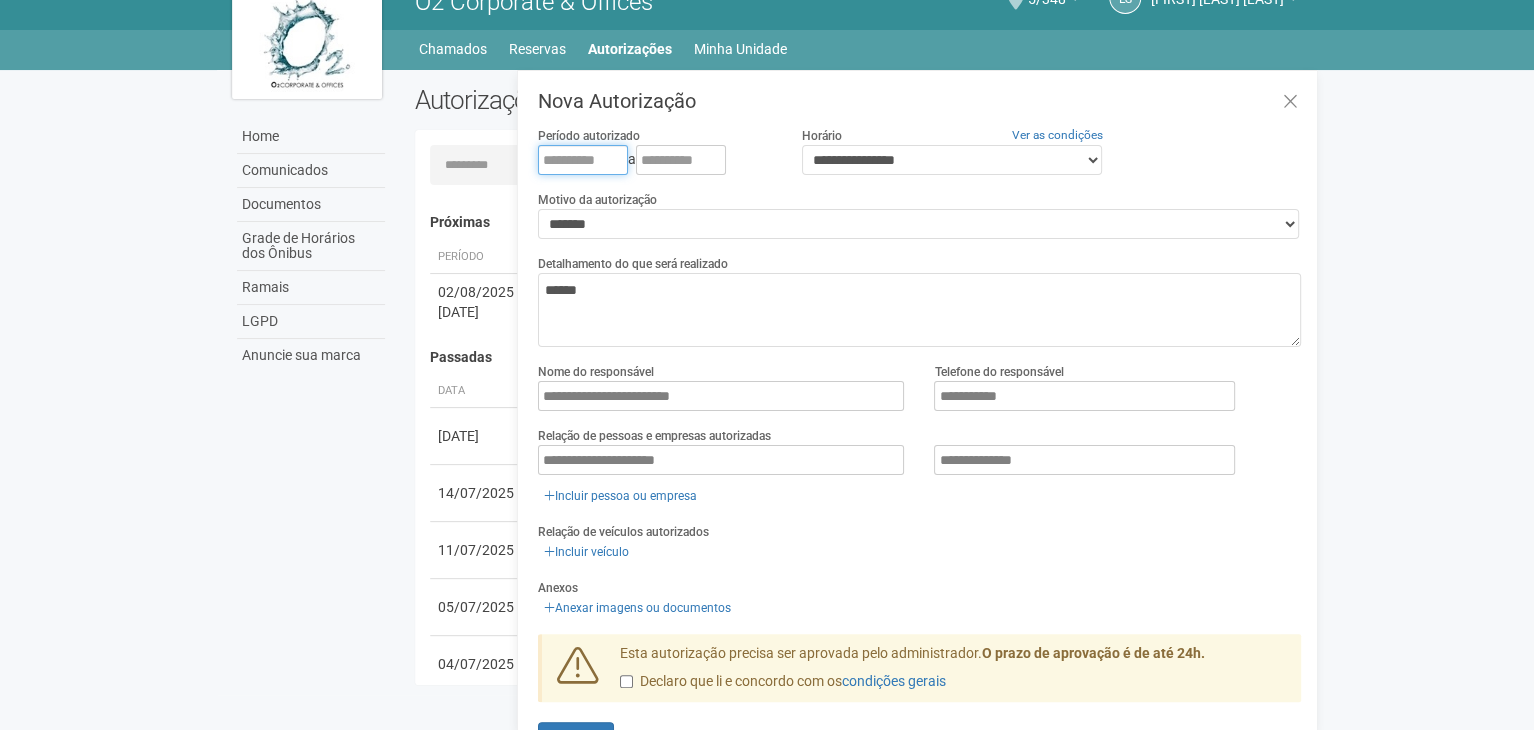 click at bounding box center (583, 160) 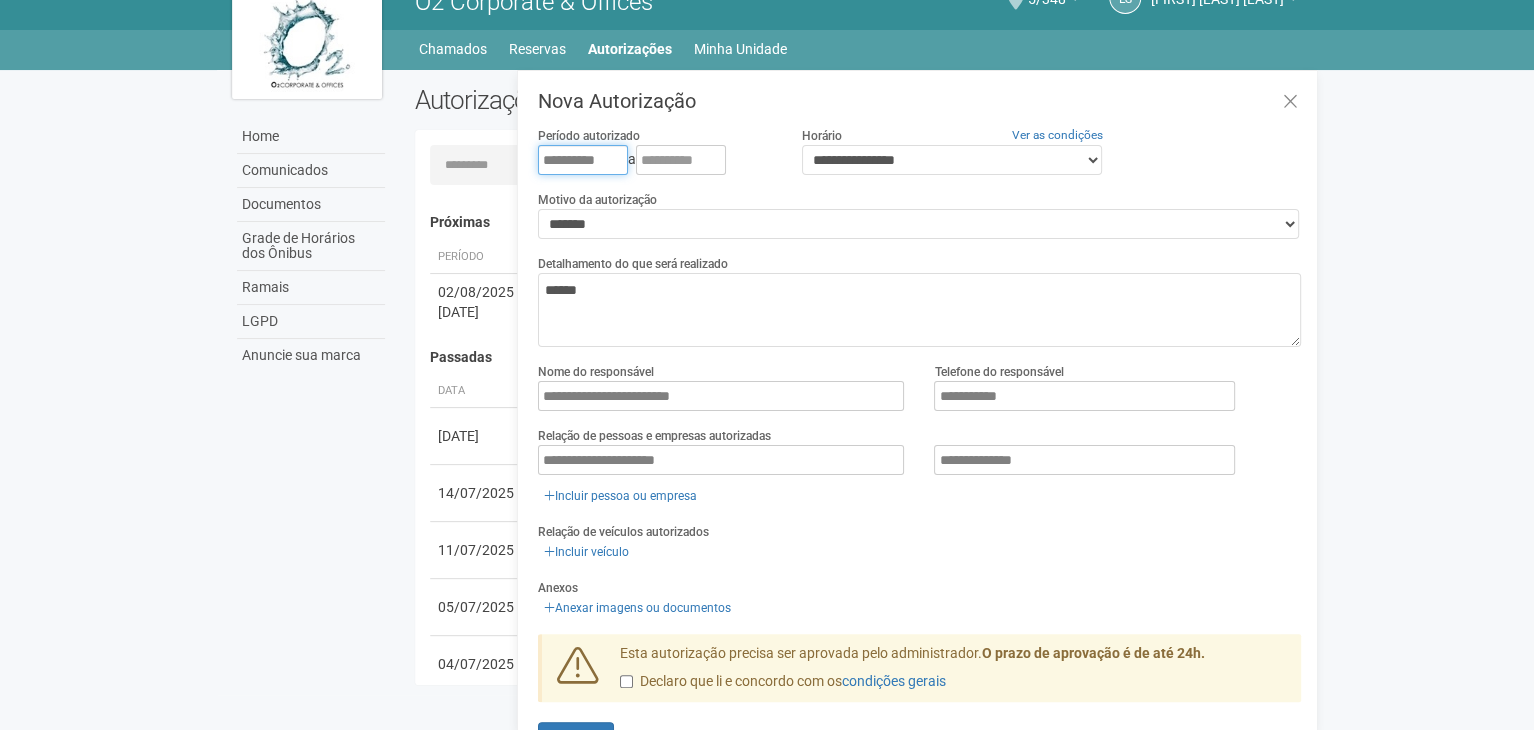 type on "**********" 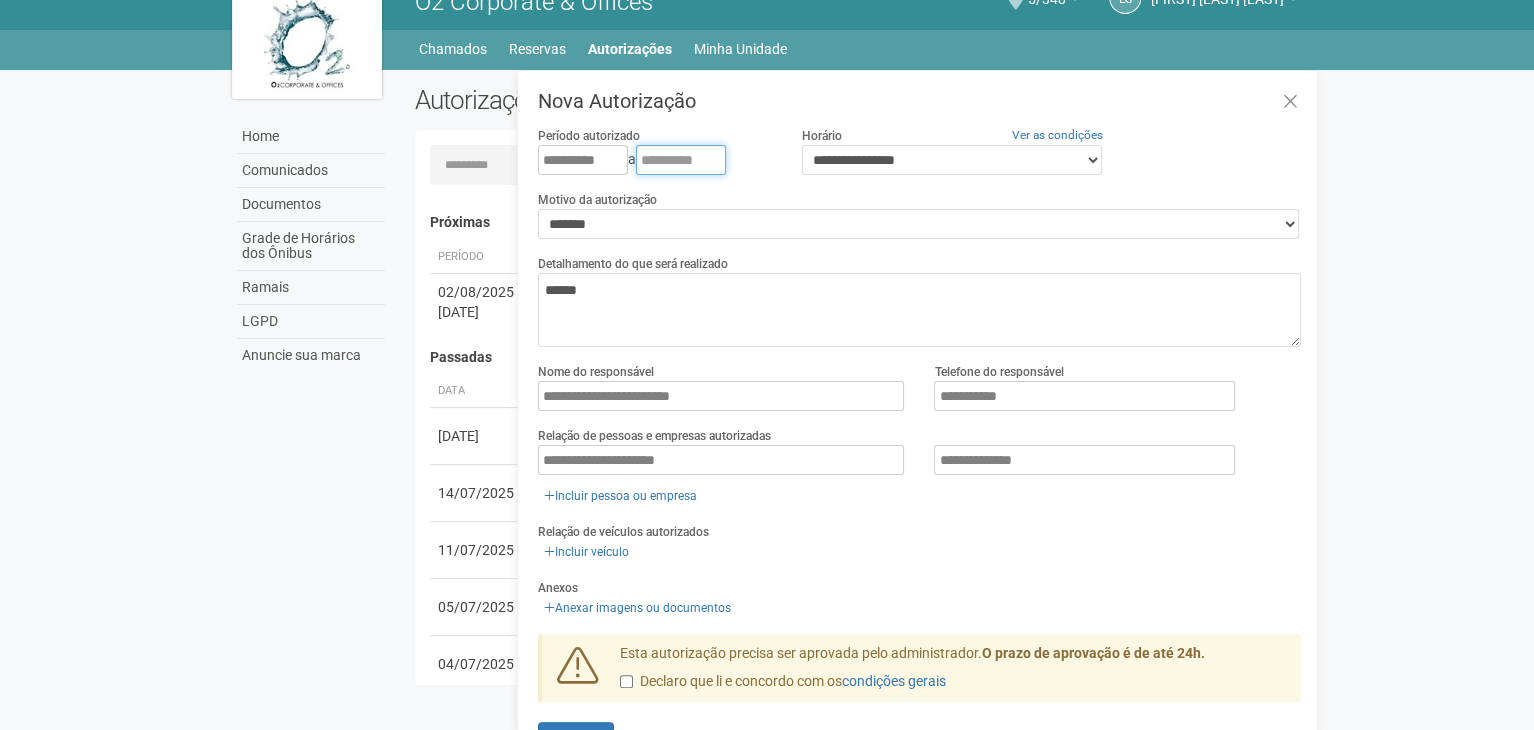 click at bounding box center (681, 160) 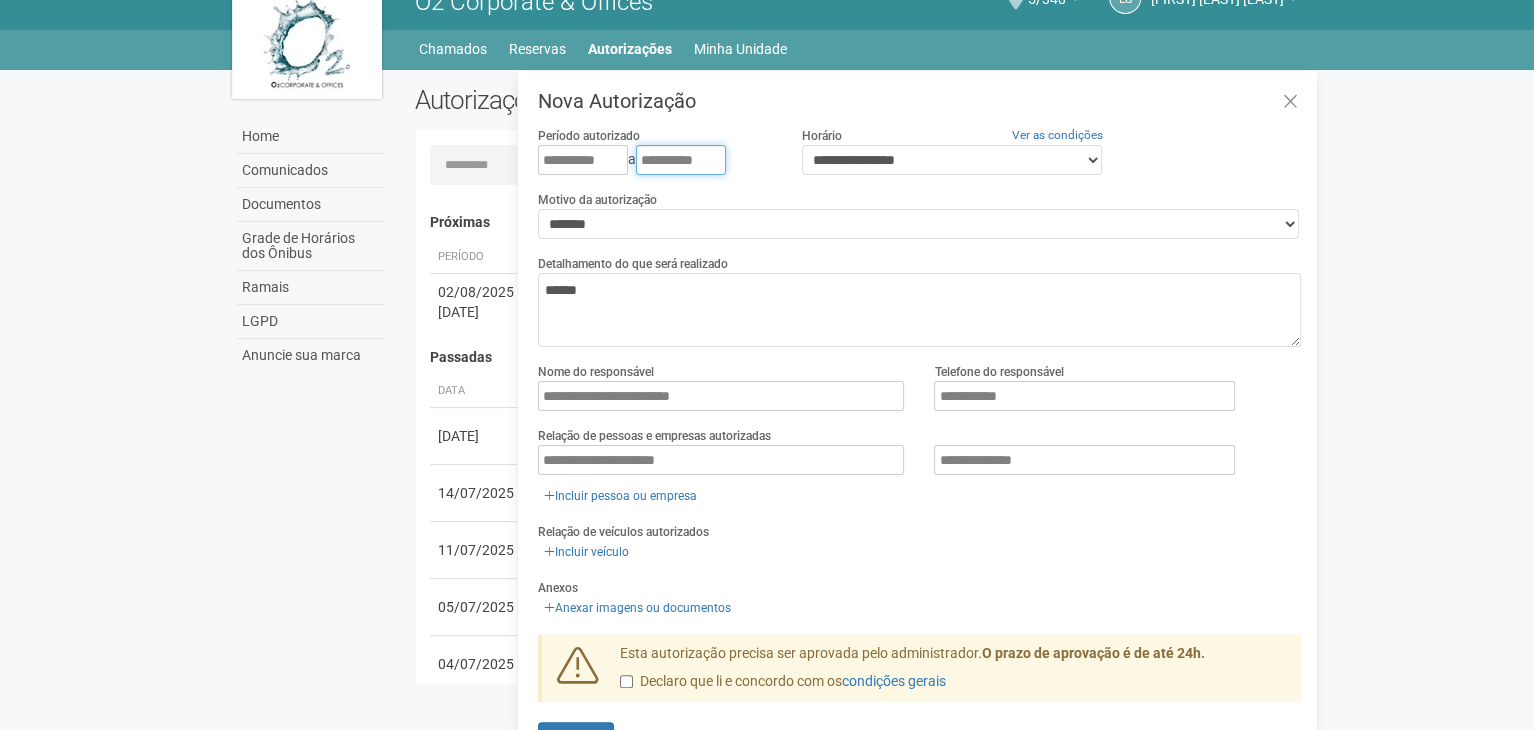 type on "**********" 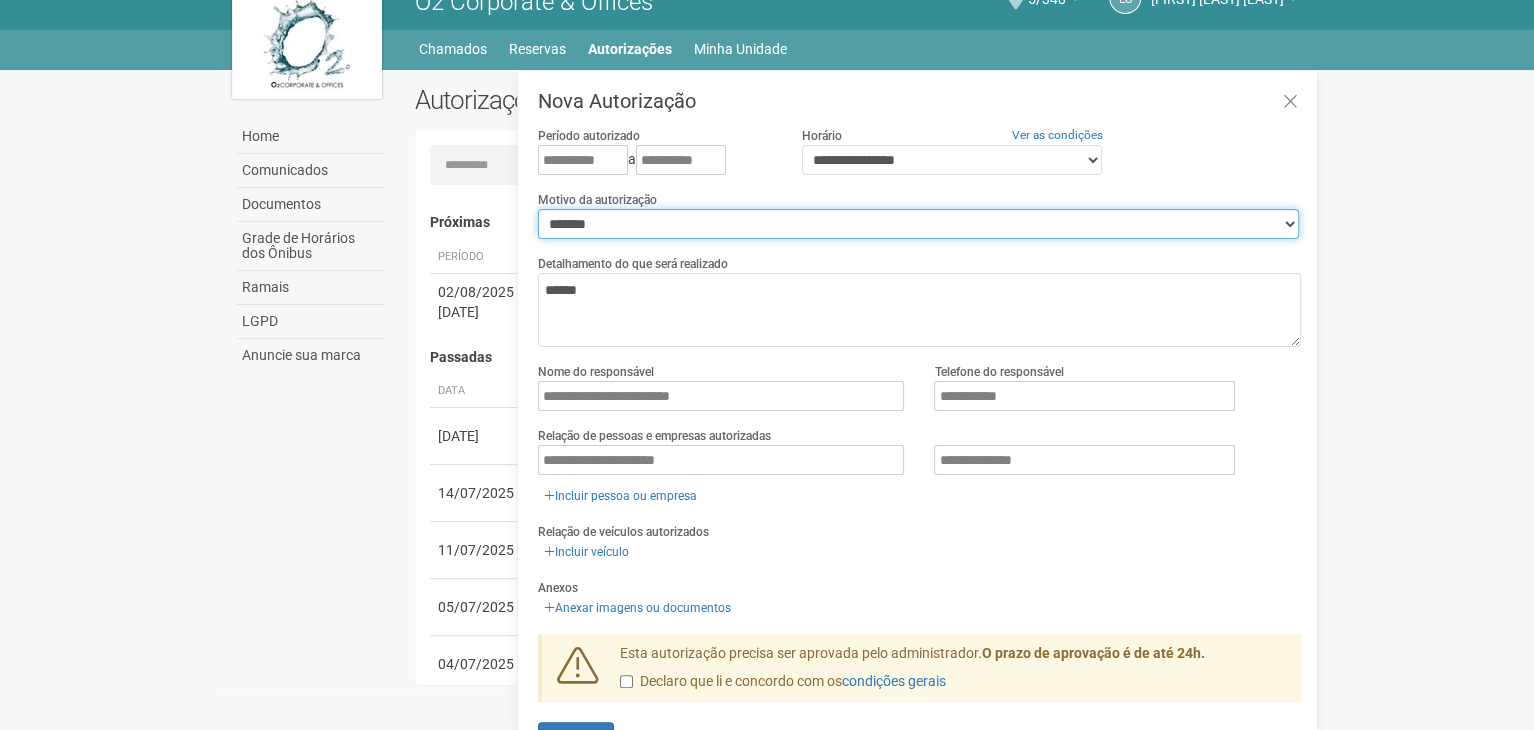 click on "**********" at bounding box center [918, 224] 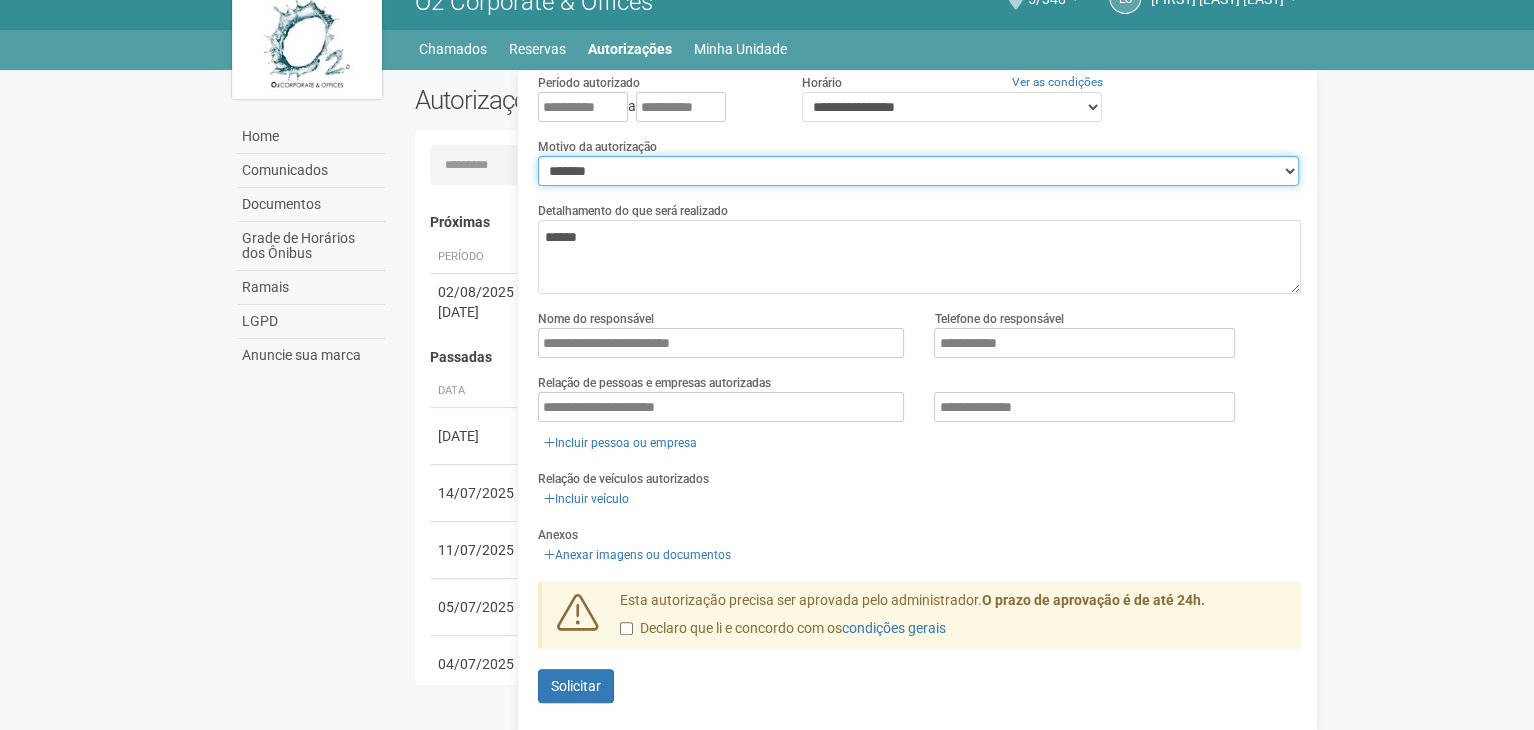 scroll, scrollTop: 56, scrollLeft: 0, axis: vertical 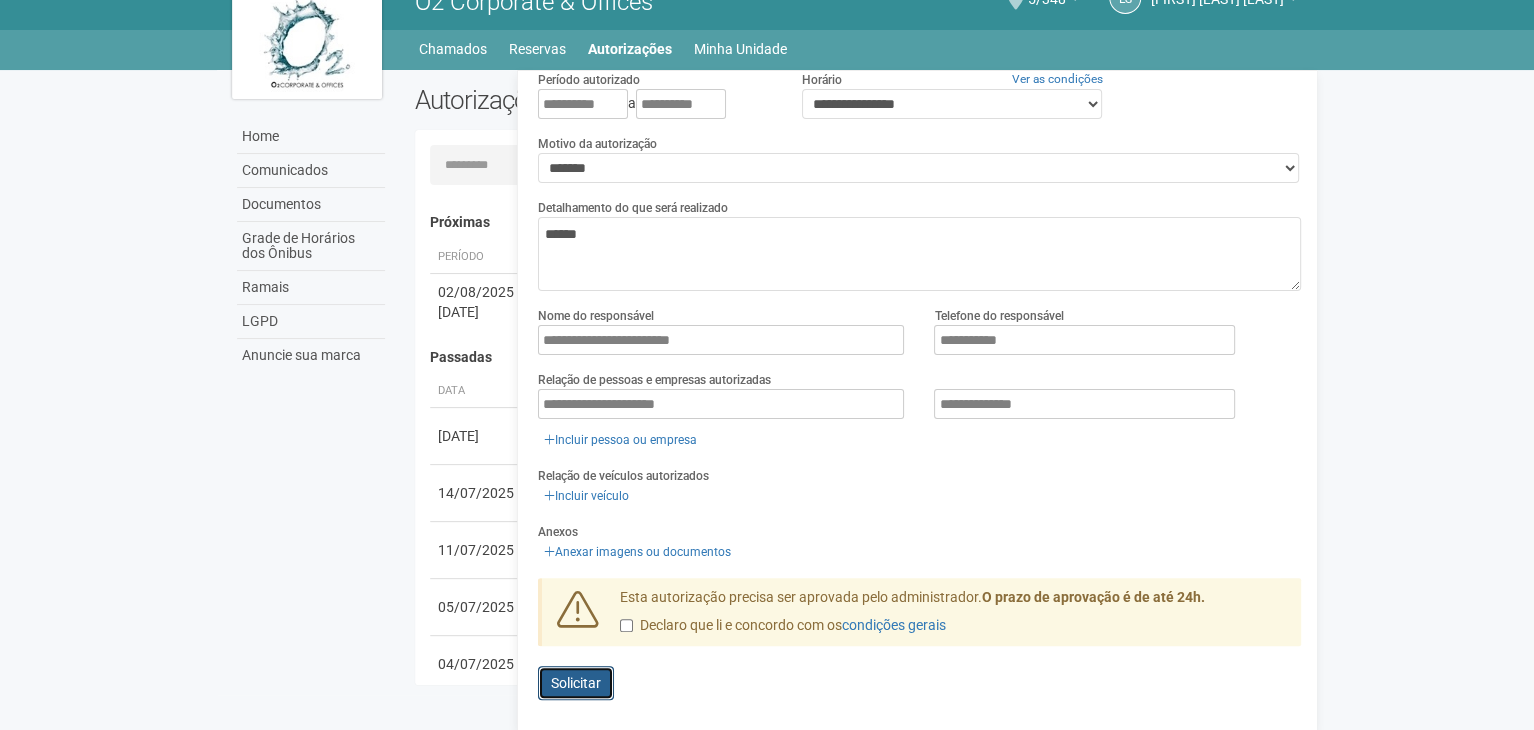 click on "Solicitar" at bounding box center (576, 683) 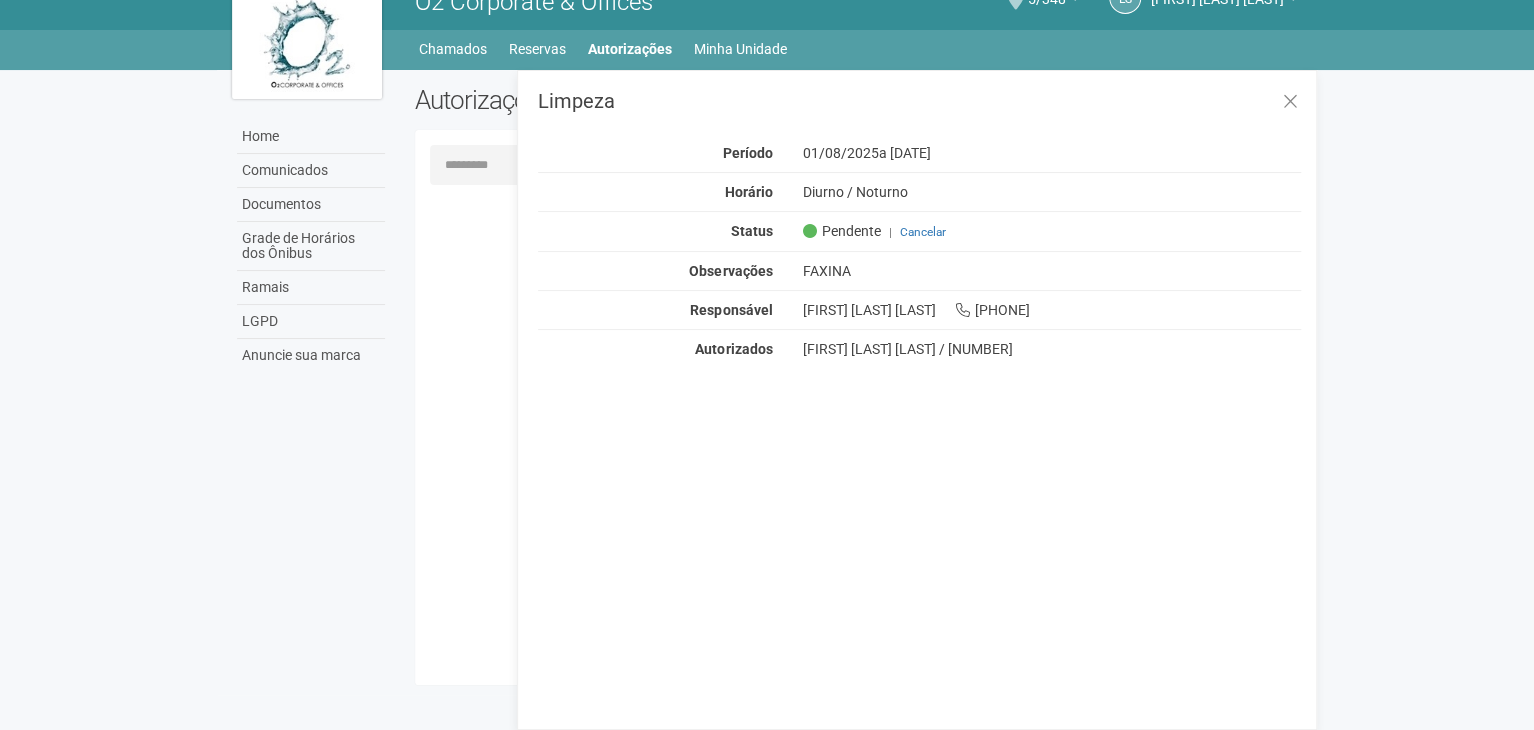 scroll, scrollTop: 0, scrollLeft: 0, axis: both 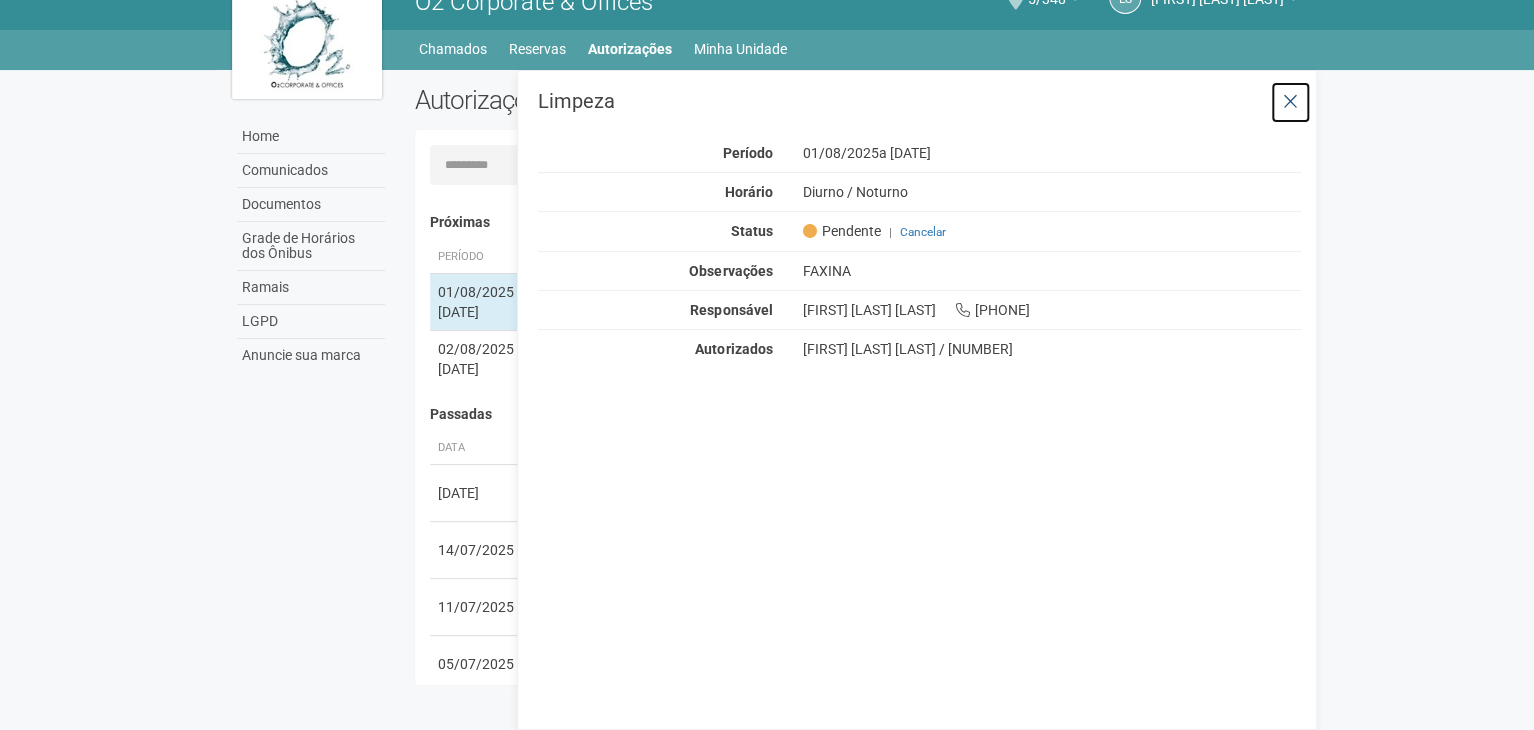 click at bounding box center (1290, 102) 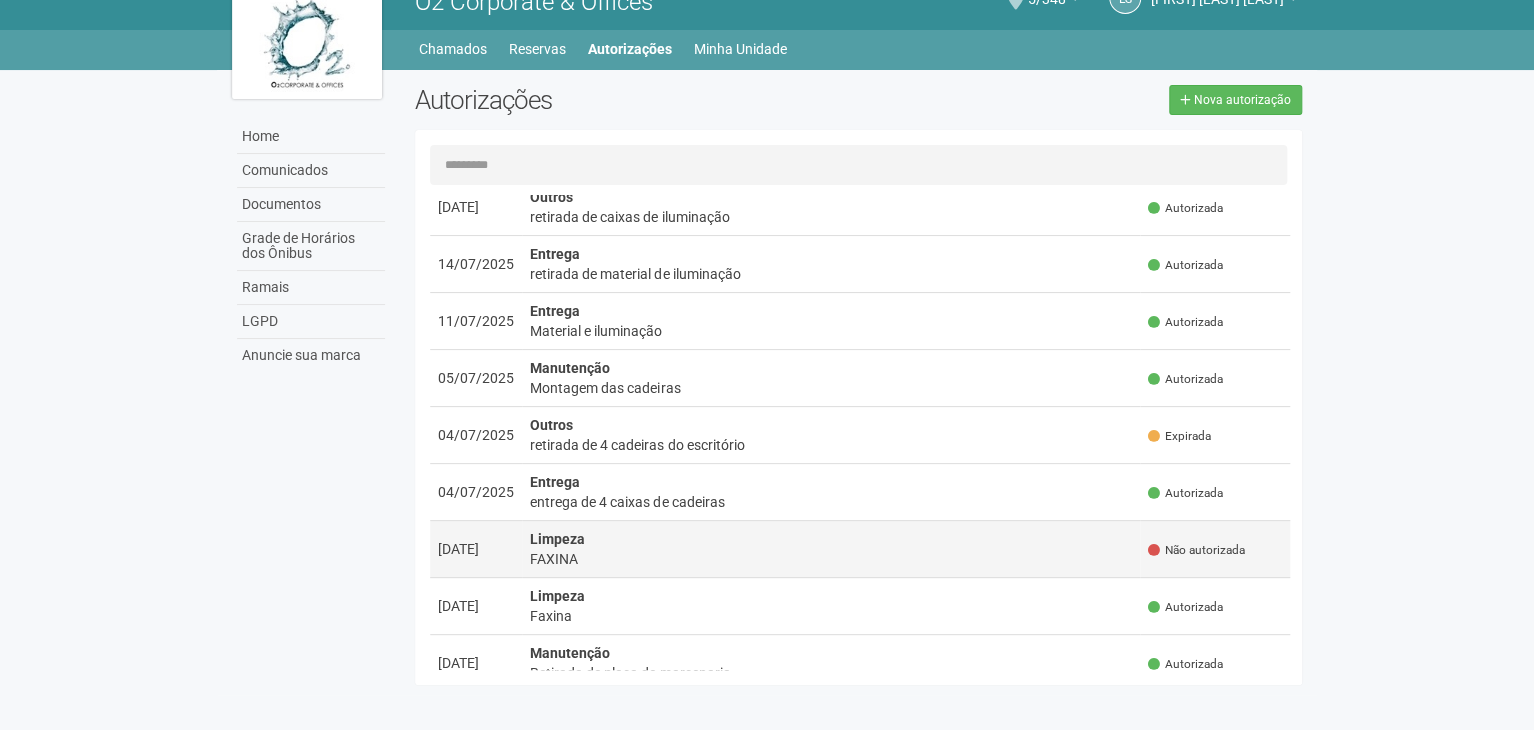 scroll, scrollTop: 300, scrollLeft: 0, axis: vertical 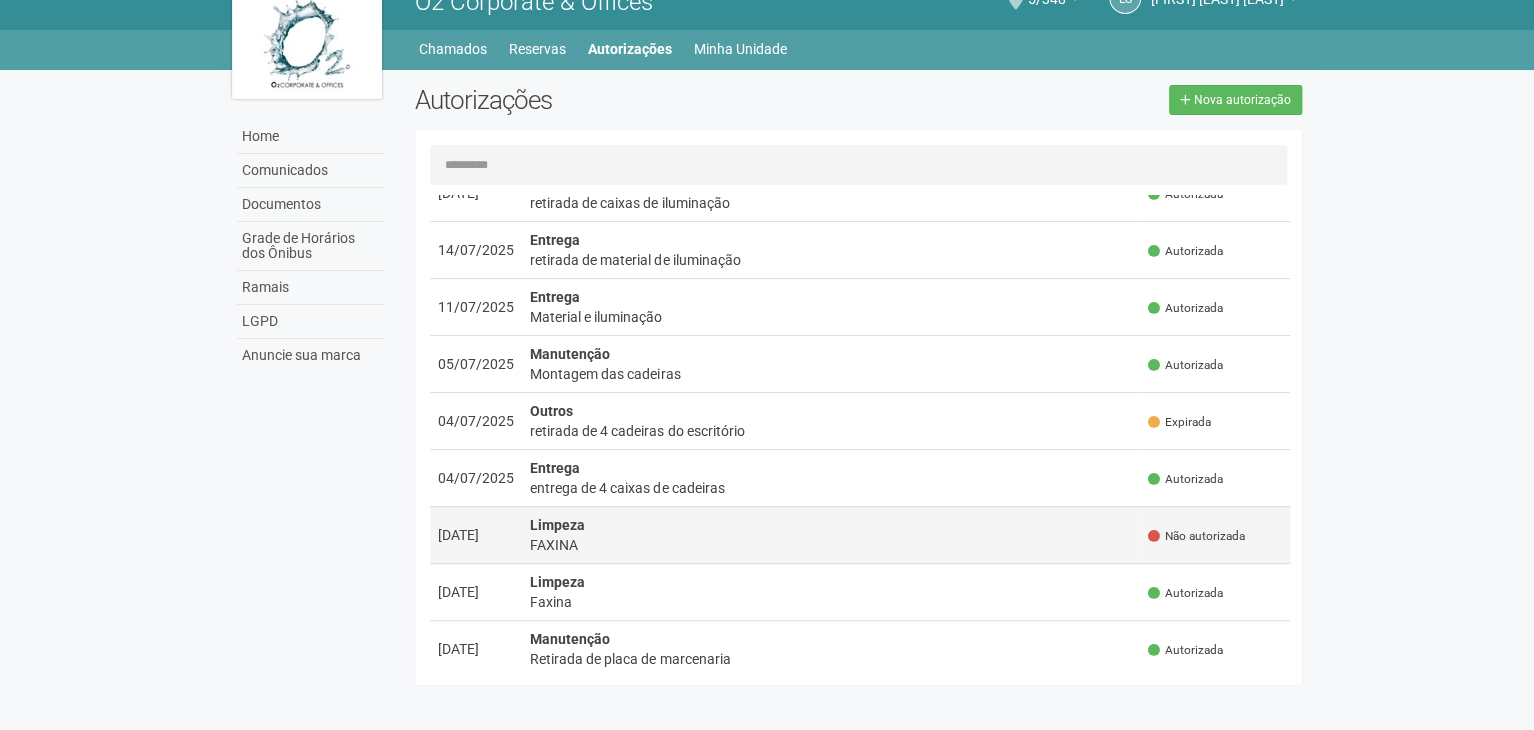 click on "FAXINA" at bounding box center [831, 545] 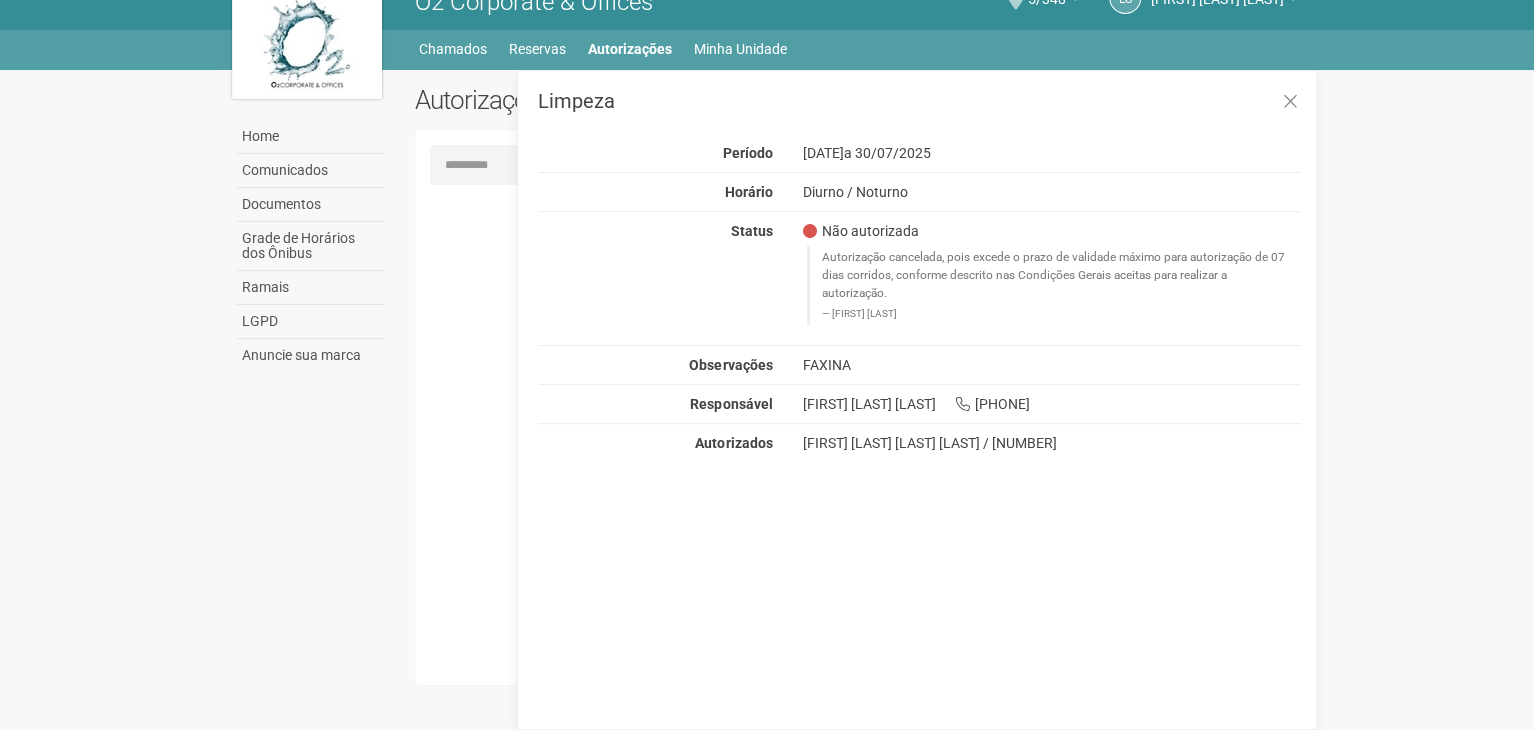 scroll, scrollTop: 0, scrollLeft: 0, axis: both 